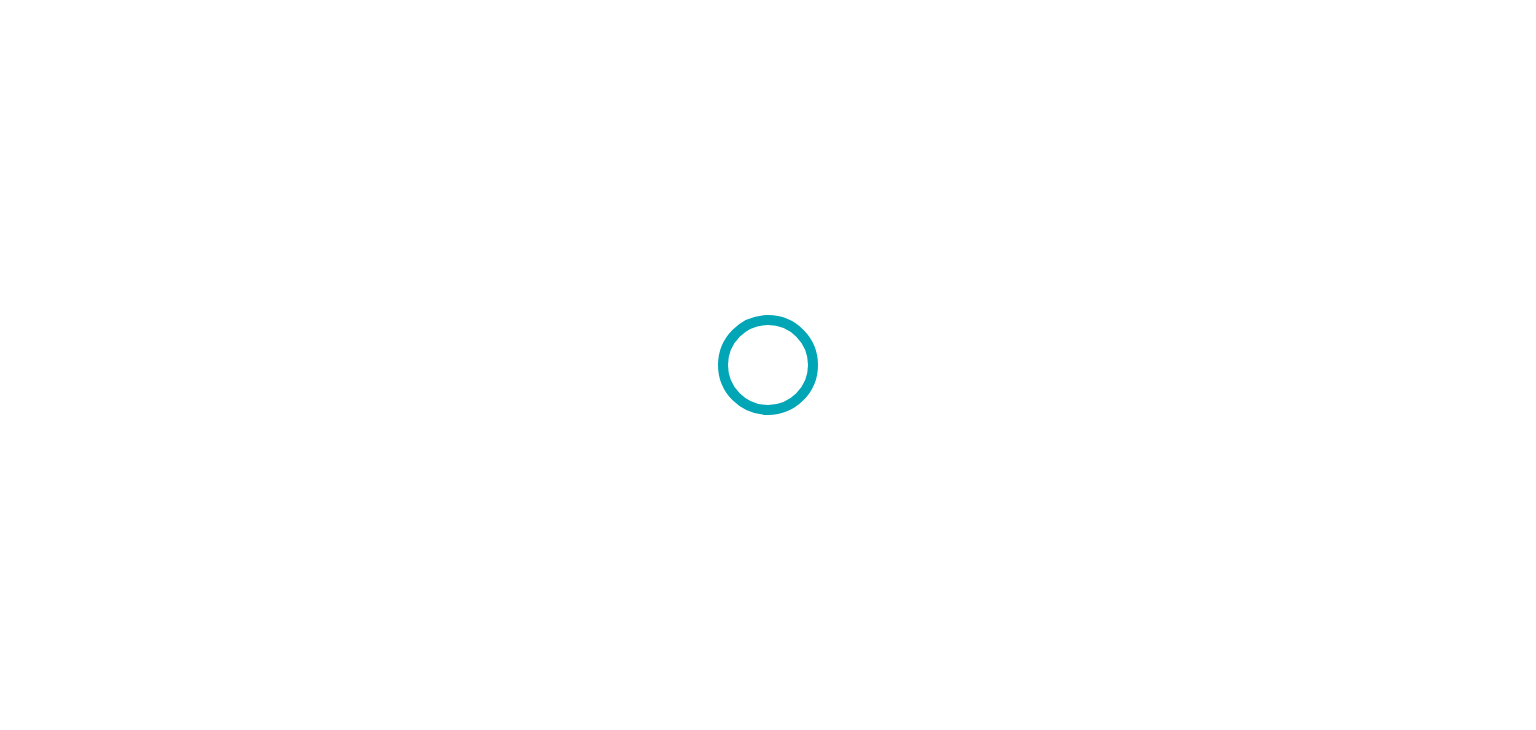 scroll, scrollTop: 0, scrollLeft: 0, axis: both 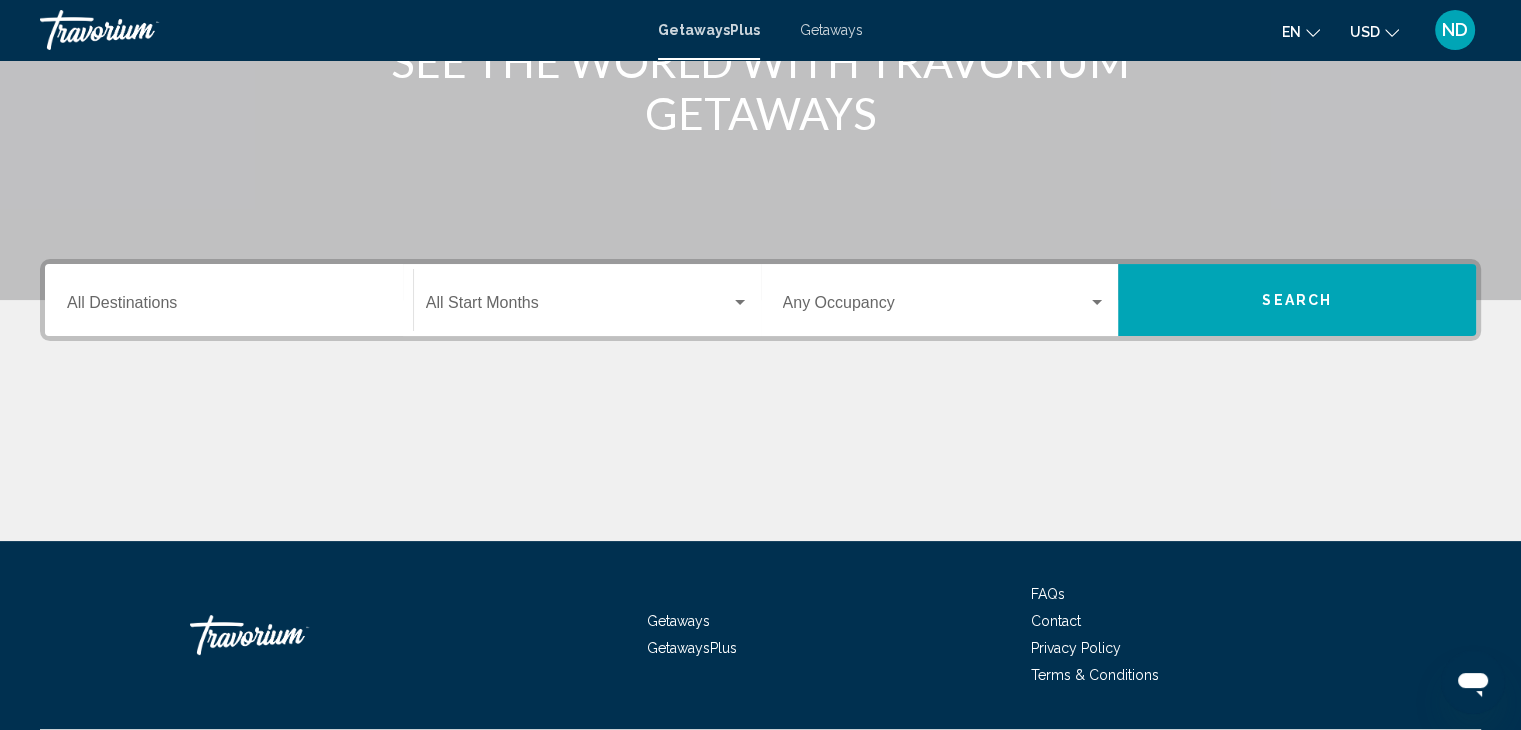 click at bounding box center [740, 302] 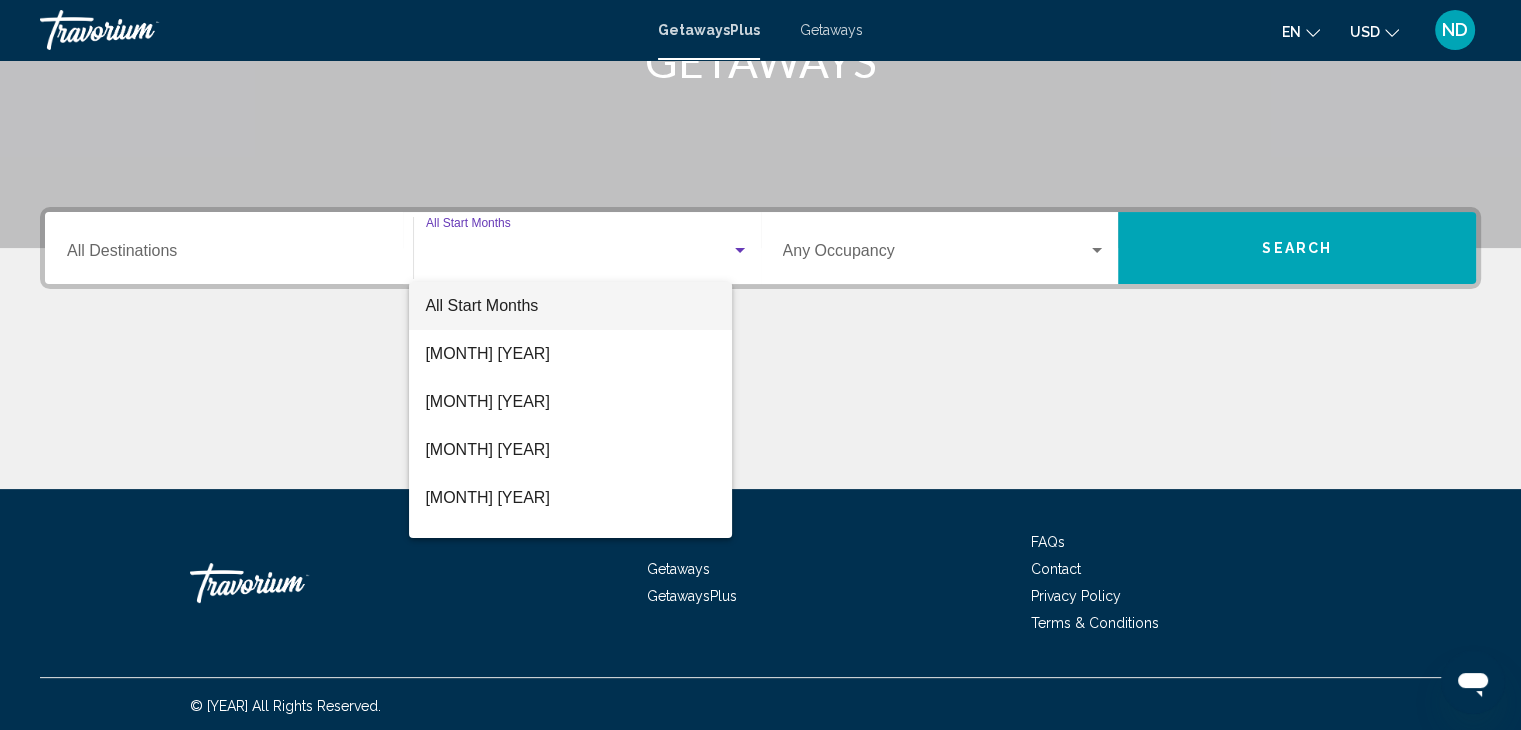 scroll, scrollTop: 356, scrollLeft: 0, axis: vertical 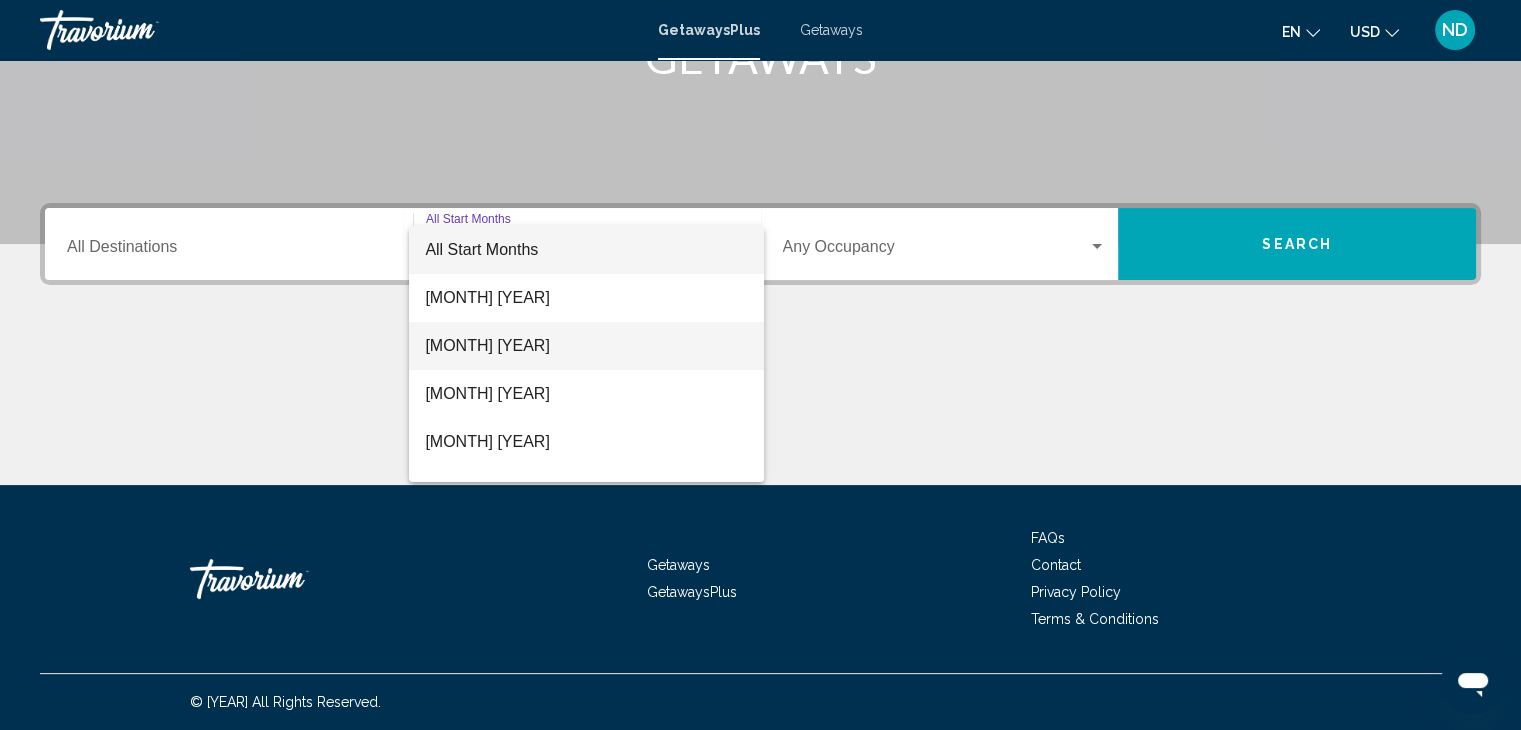 click on "[MONTH] [YEAR]" at bounding box center [586, 346] 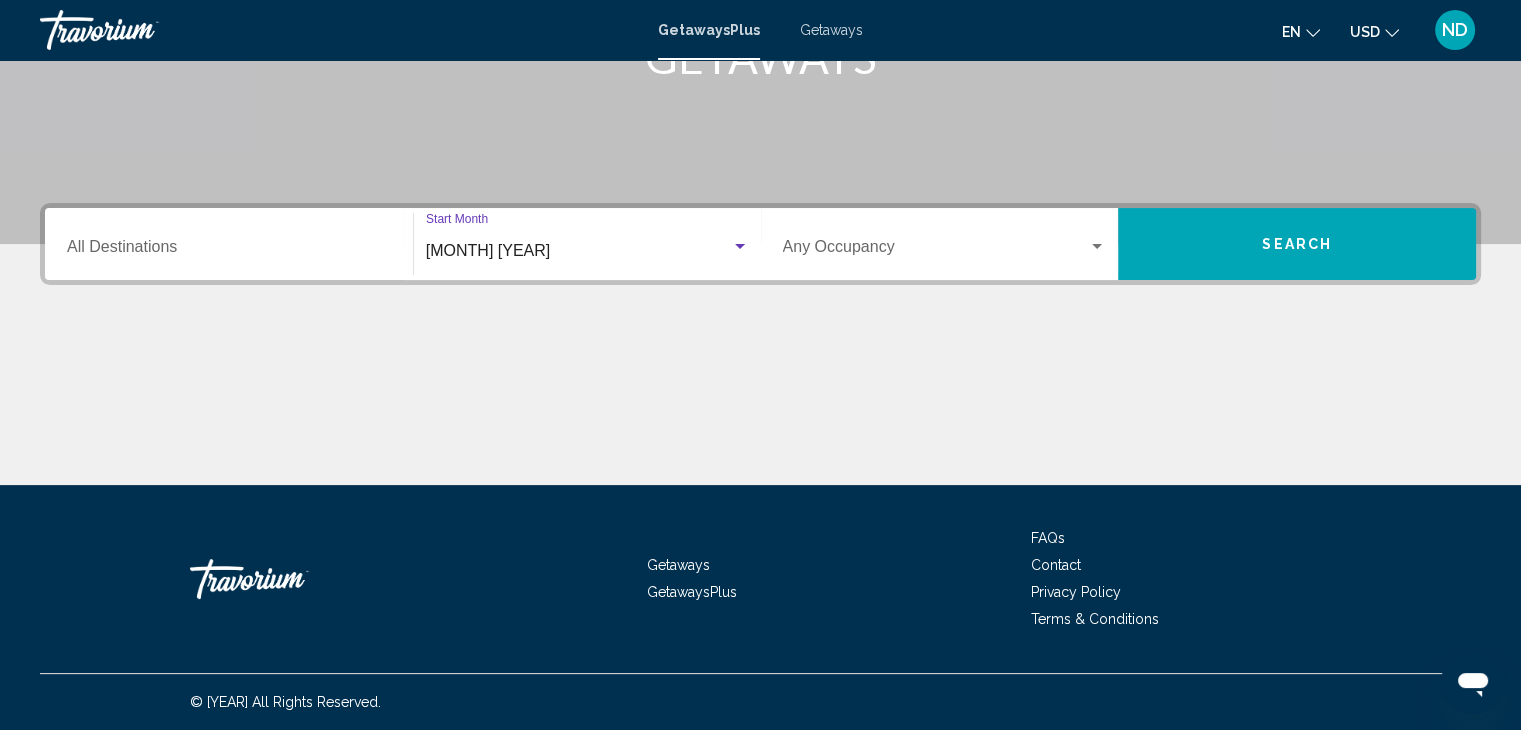 click at bounding box center [1097, 247] 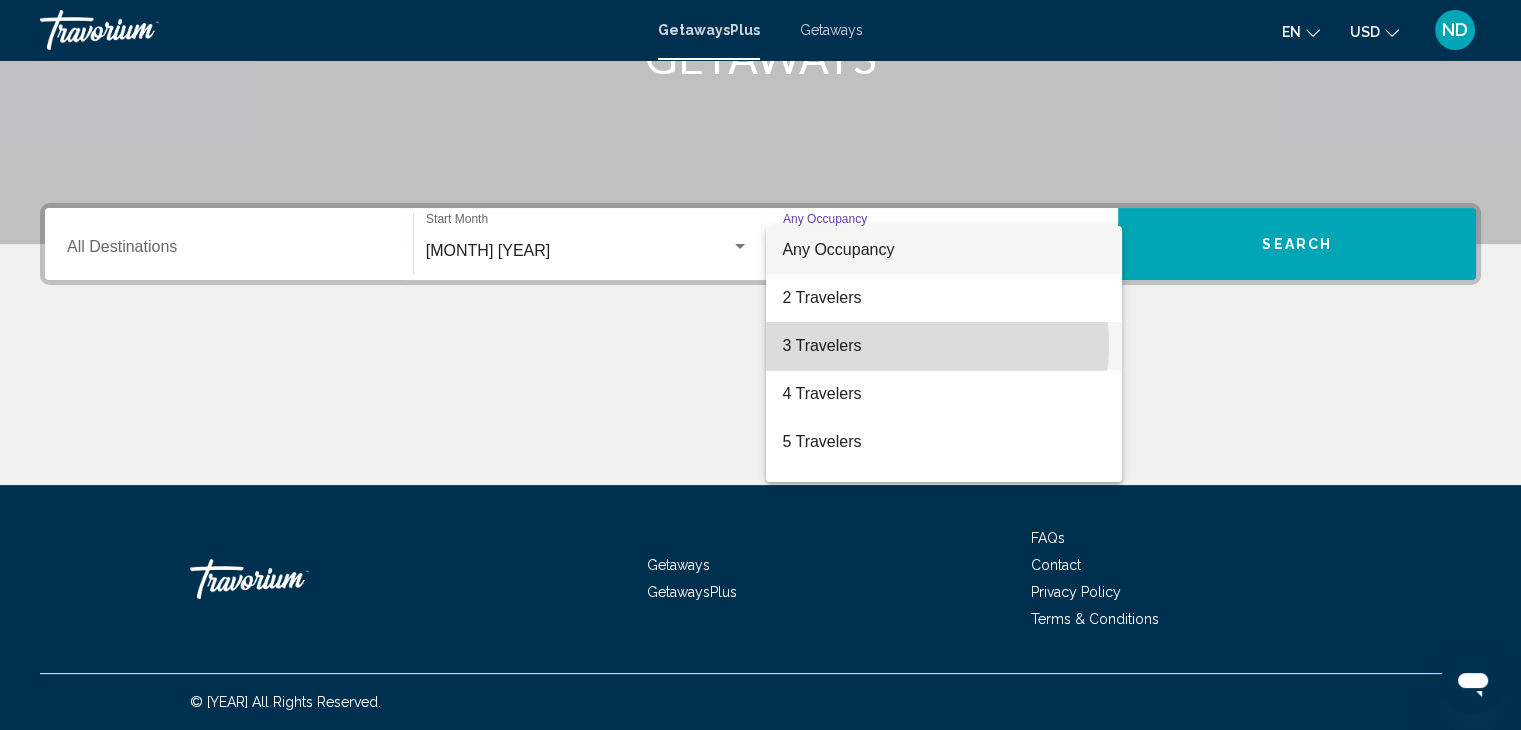 click on "3 Travelers" at bounding box center (944, 346) 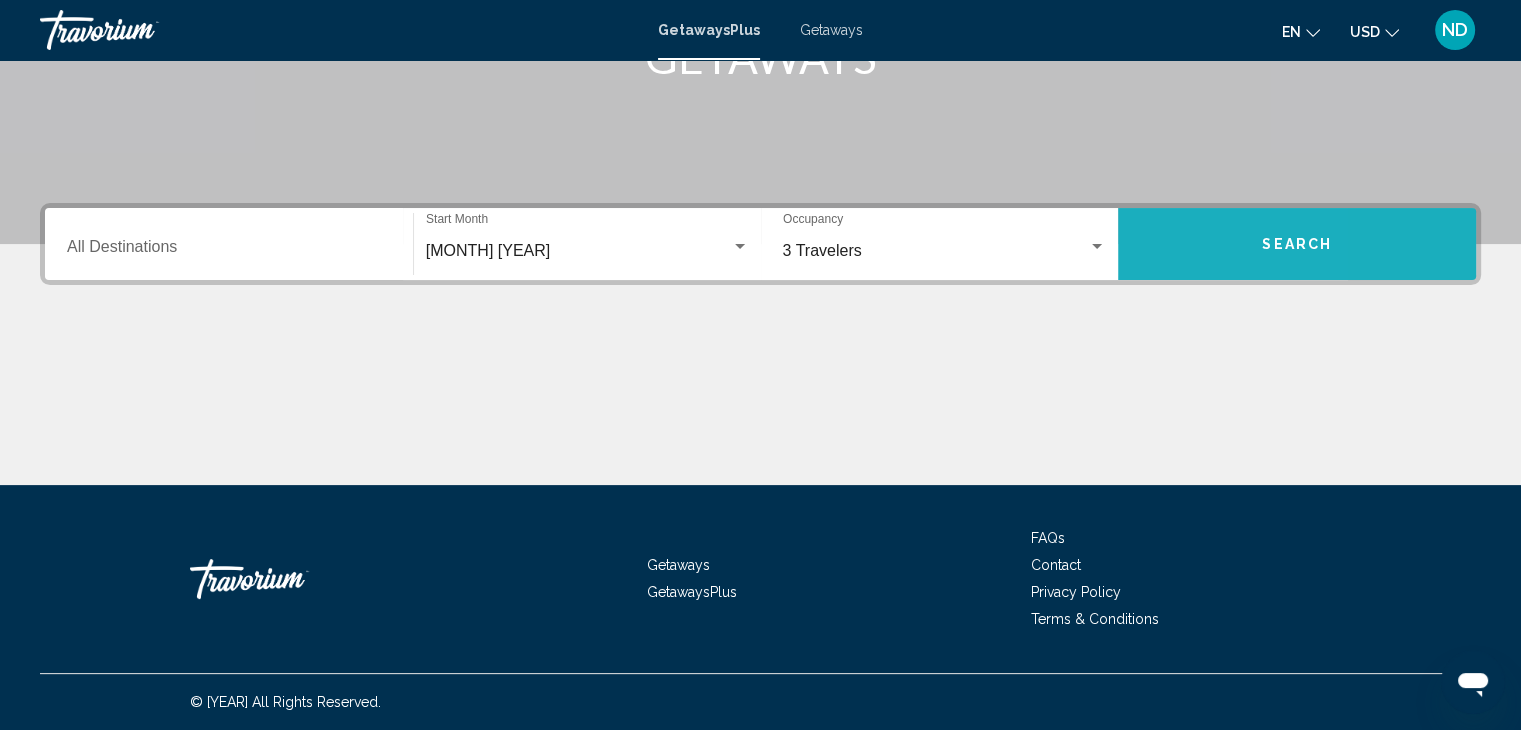 click on "Search" at bounding box center [1297, 244] 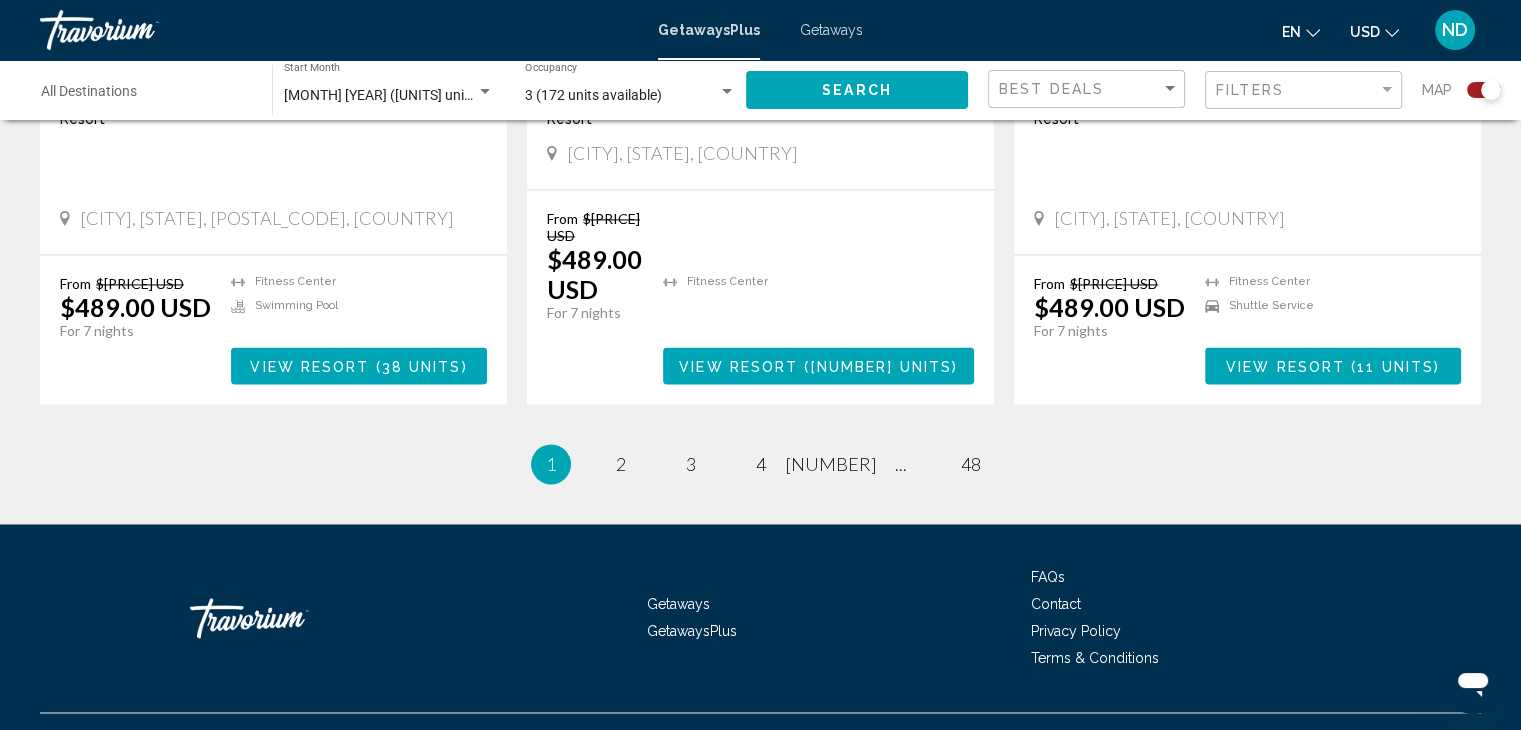 scroll, scrollTop: 3085, scrollLeft: 0, axis: vertical 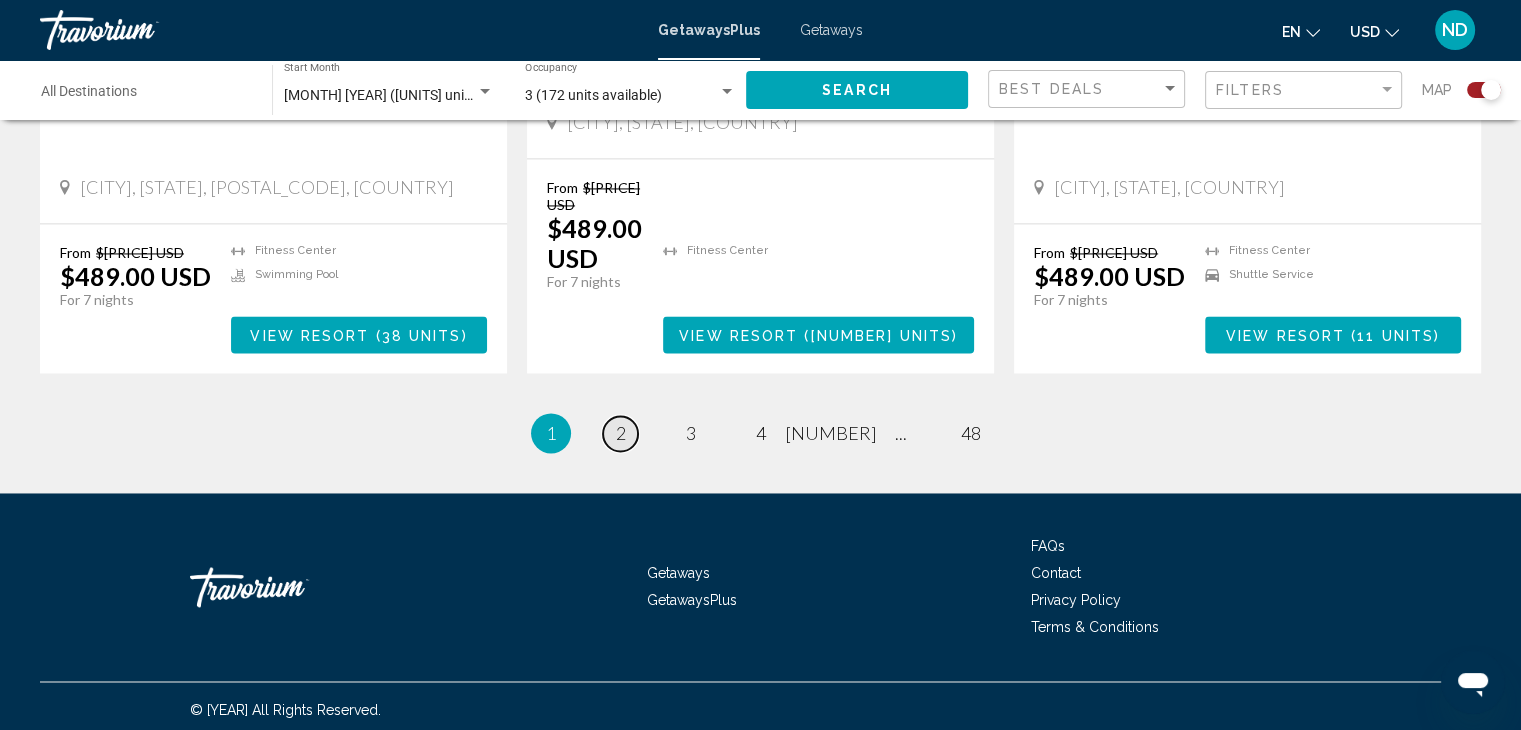 click on "2" at bounding box center (621, 433) 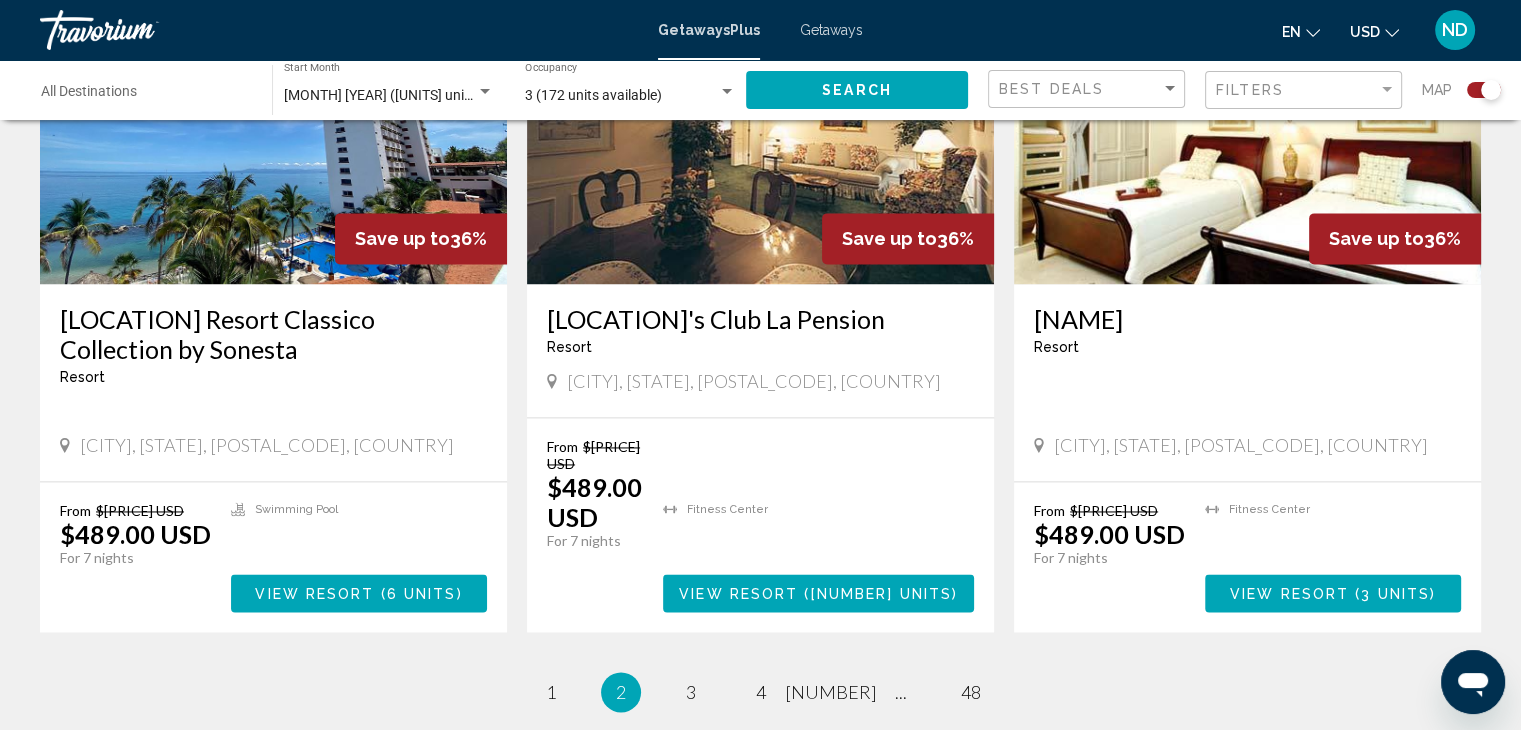 scroll, scrollTop: 2895, scrollLeft: 0, axis: vertical 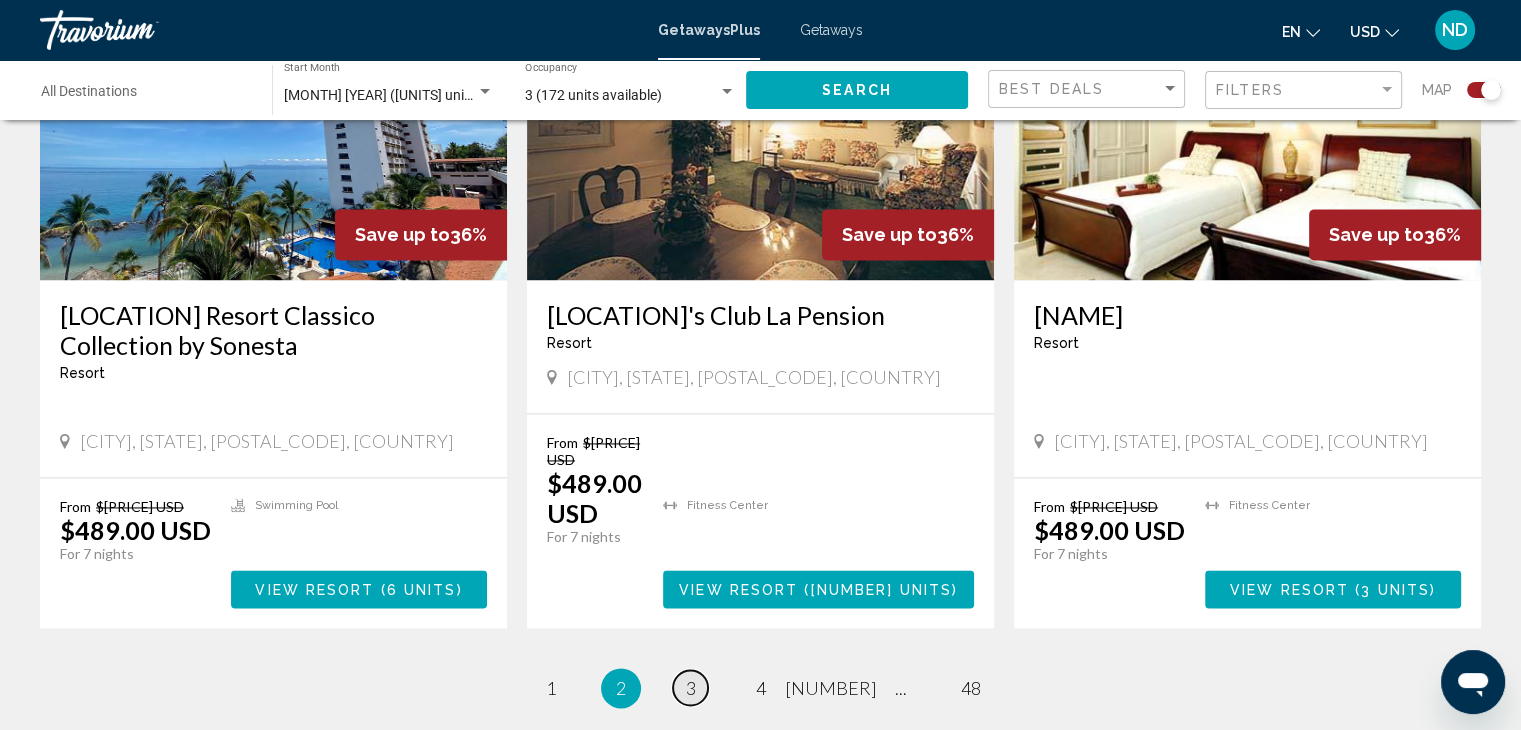 click on "page [NUMBER]" at bounding box center (550, 687) 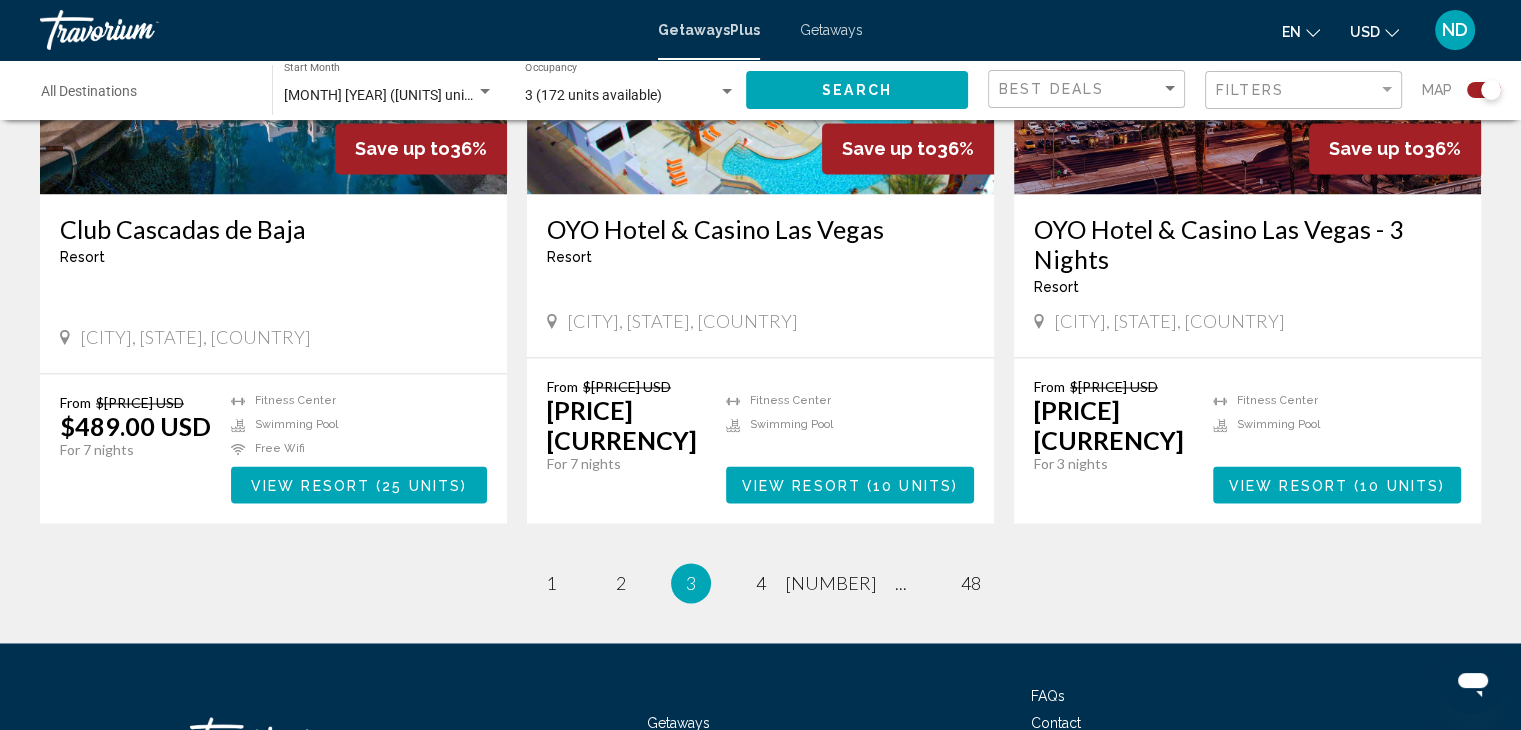 scroll, scrollTop: 3085, scrollLeft: 0, axis: vertical 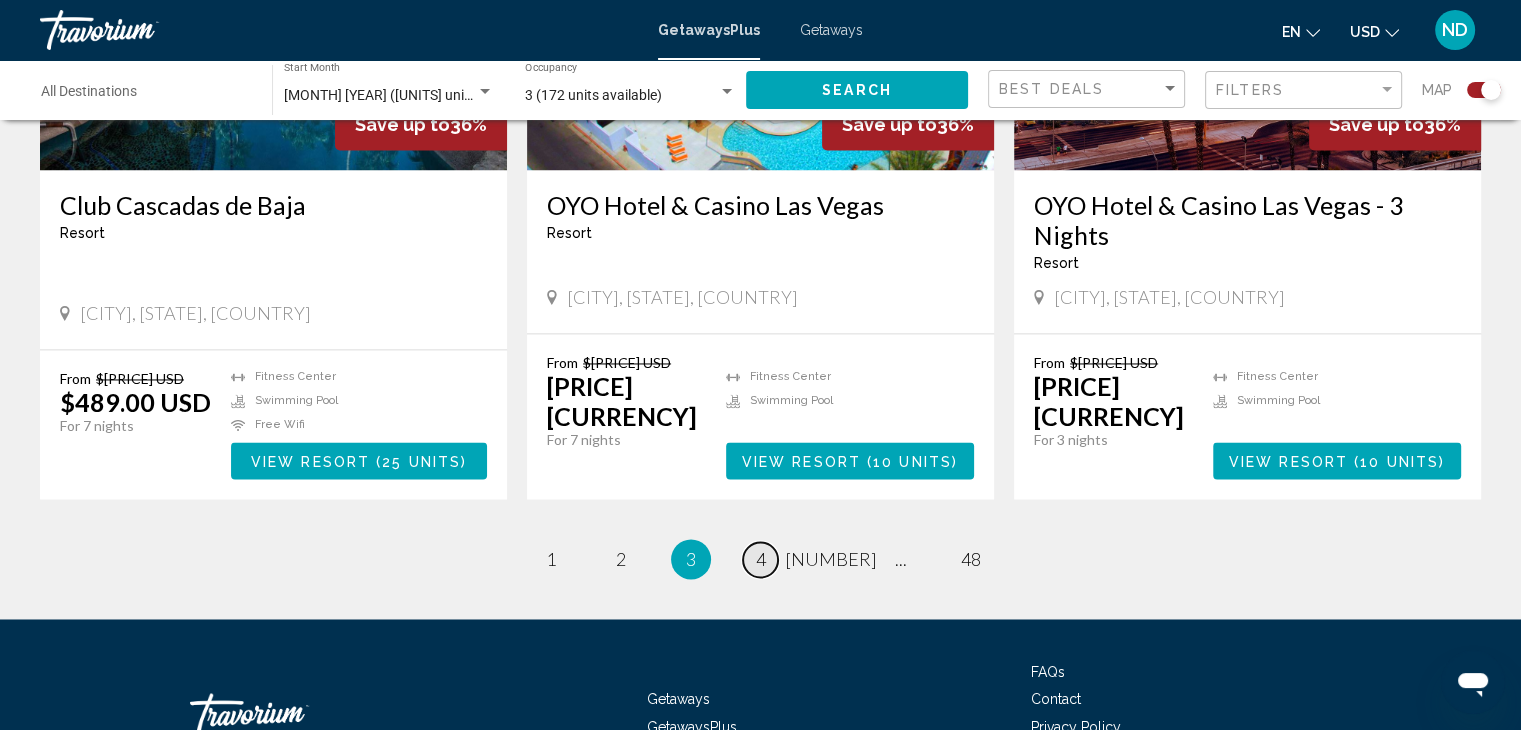 click on "4" at bounding box center [551, 559] 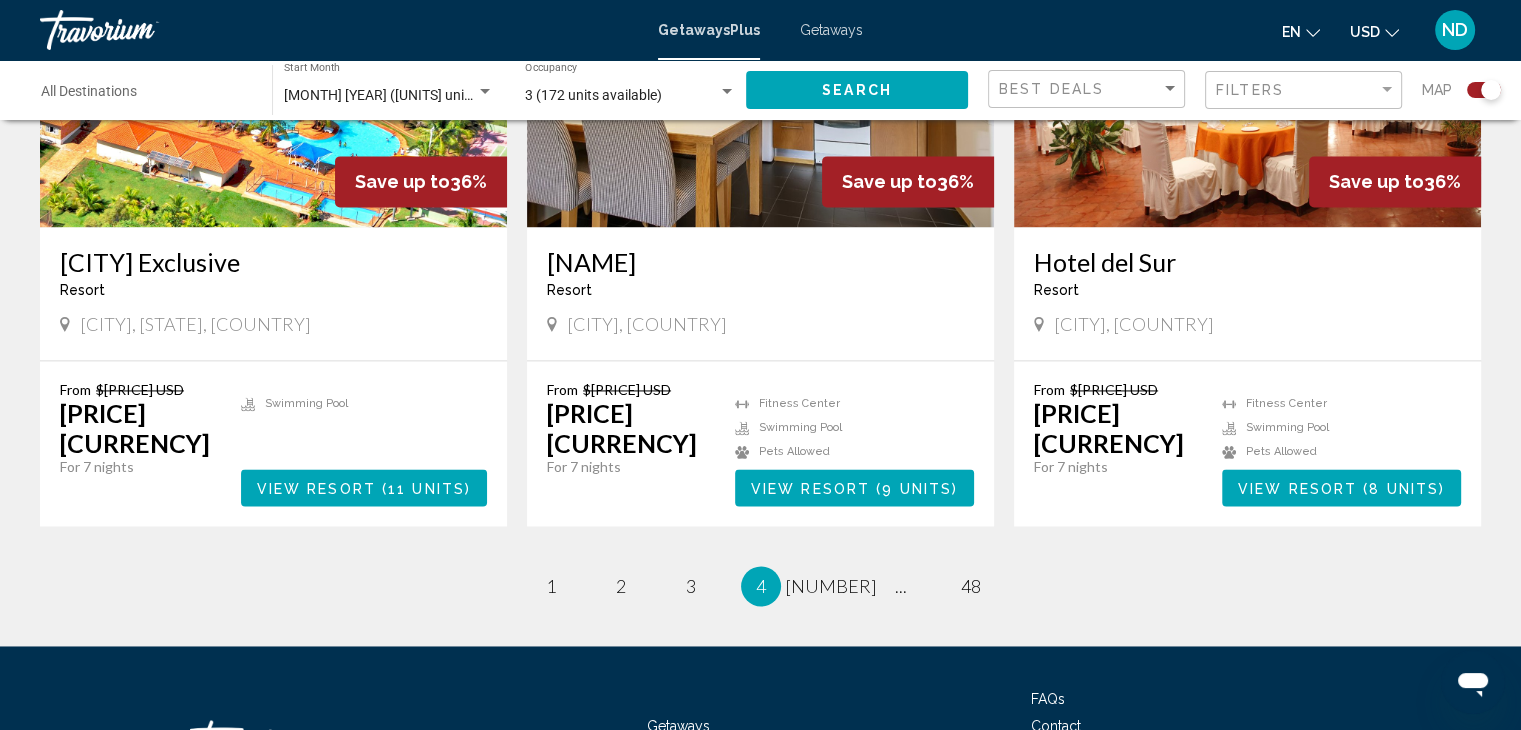 scroll, scrollTop: 3055, scrollLeft: 0, axis: vertical 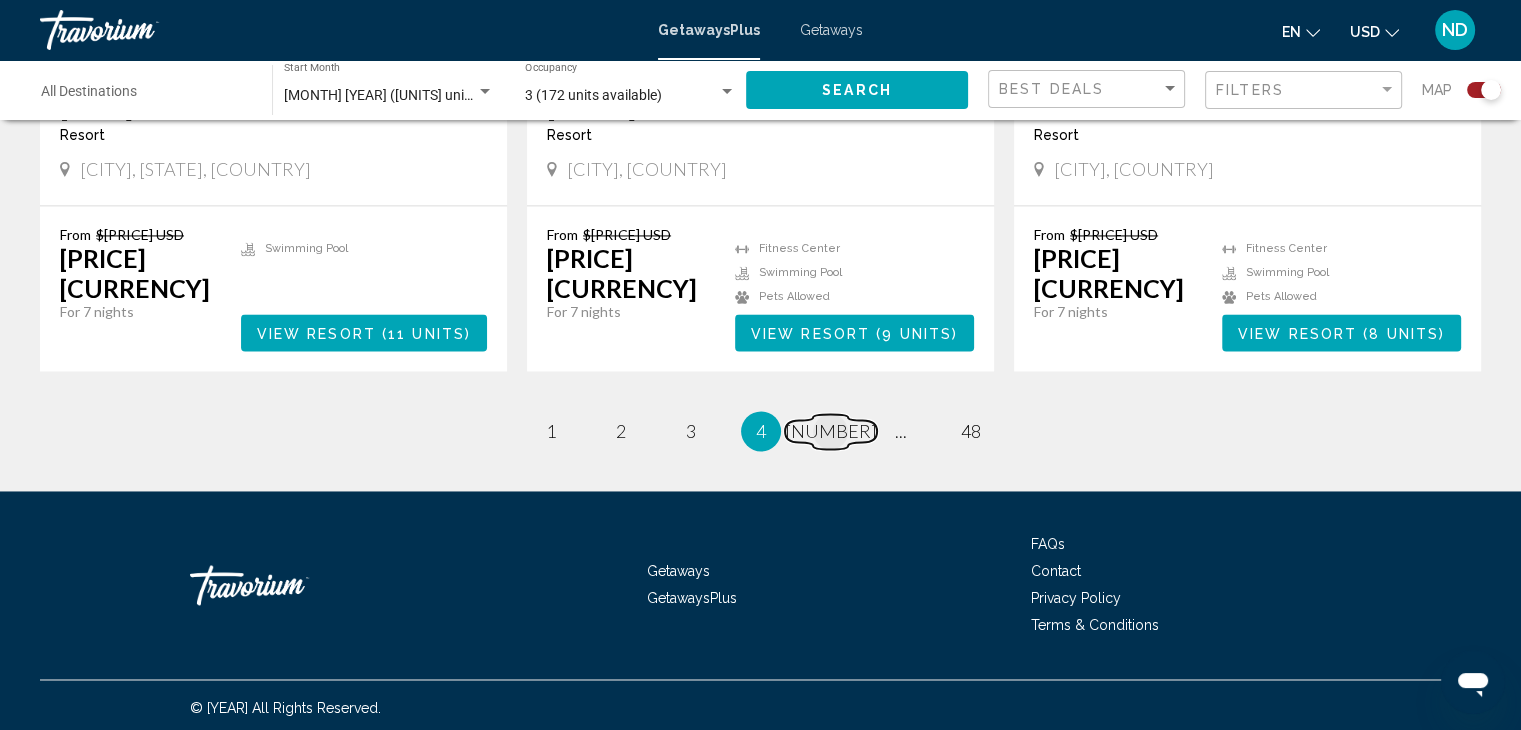 click on "[NUMBER]" at bounding box center (551, 431) 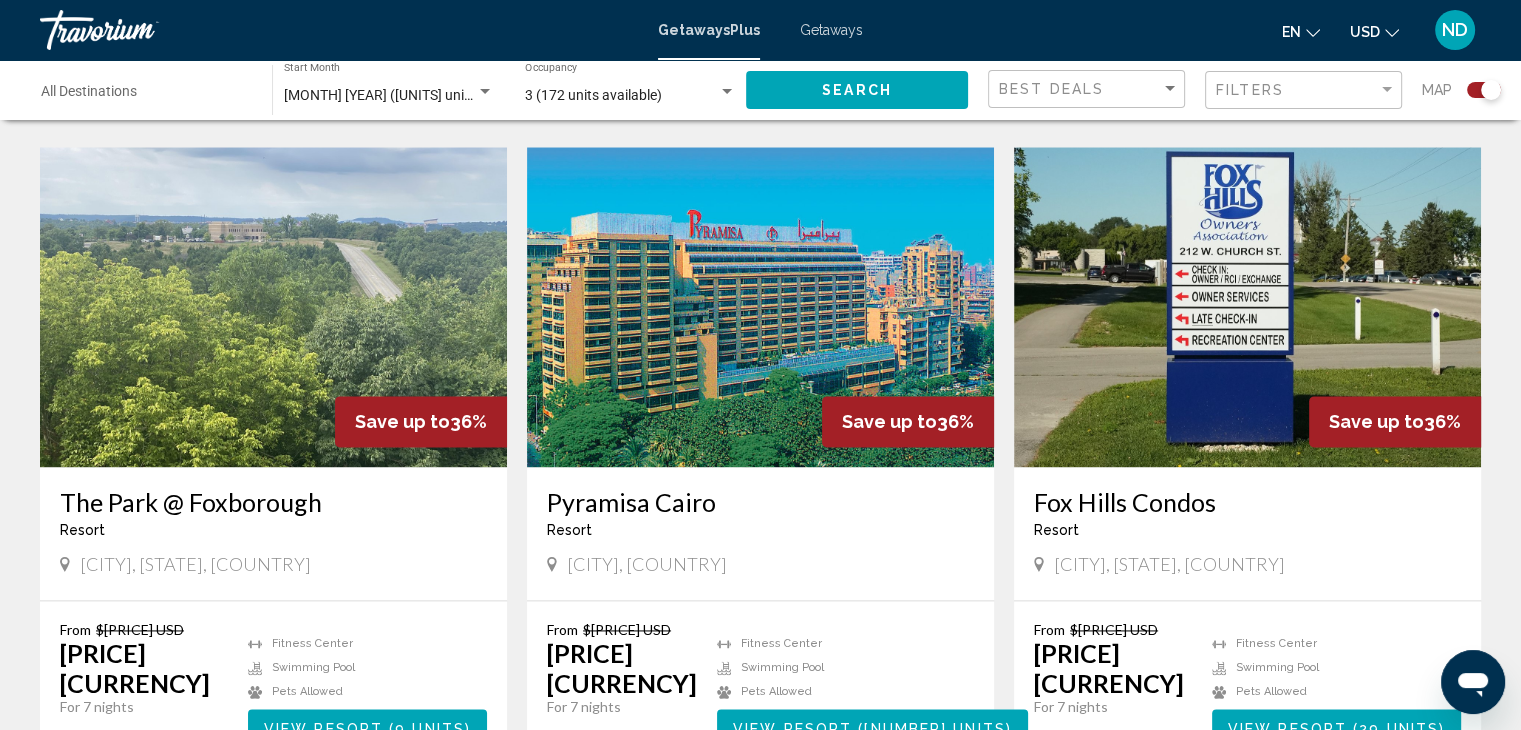 scroll, scrollTop: 2695, scrollLeft: 0, axis: vertical 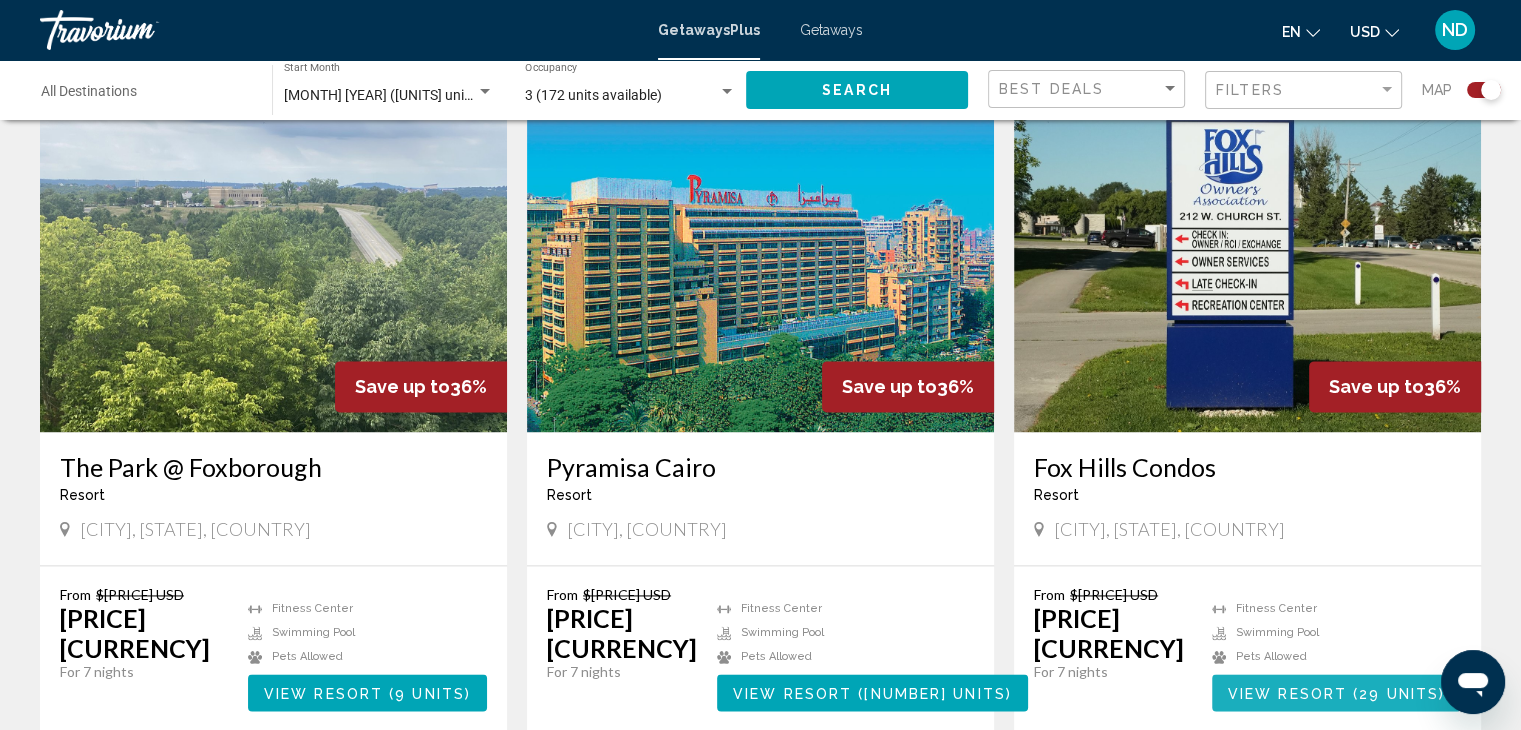 click on "View Resort    ( [NUMBER] units )" at bounding box center (1336, 692) 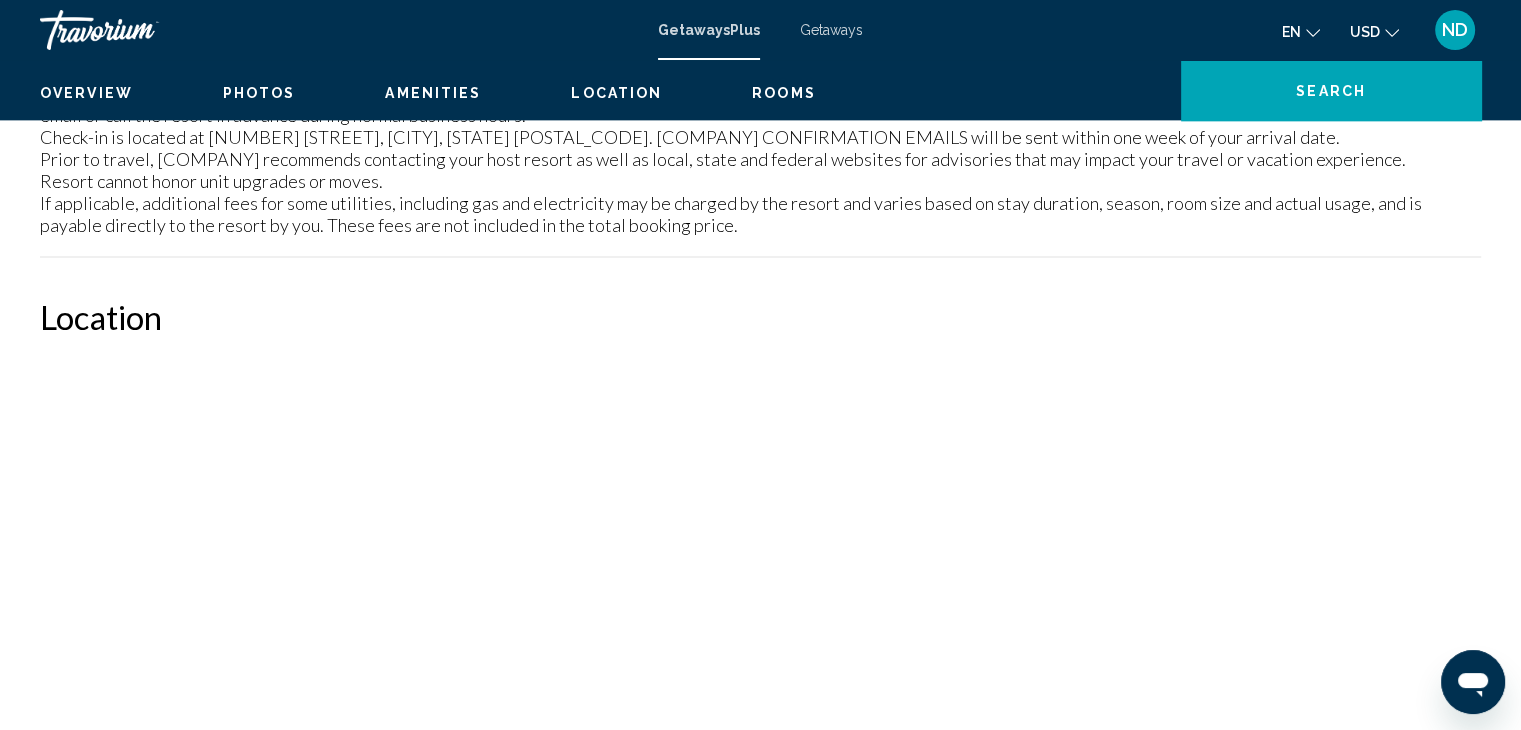 scroll, scrollTop: 0, scrollLeft: 0, axis: both 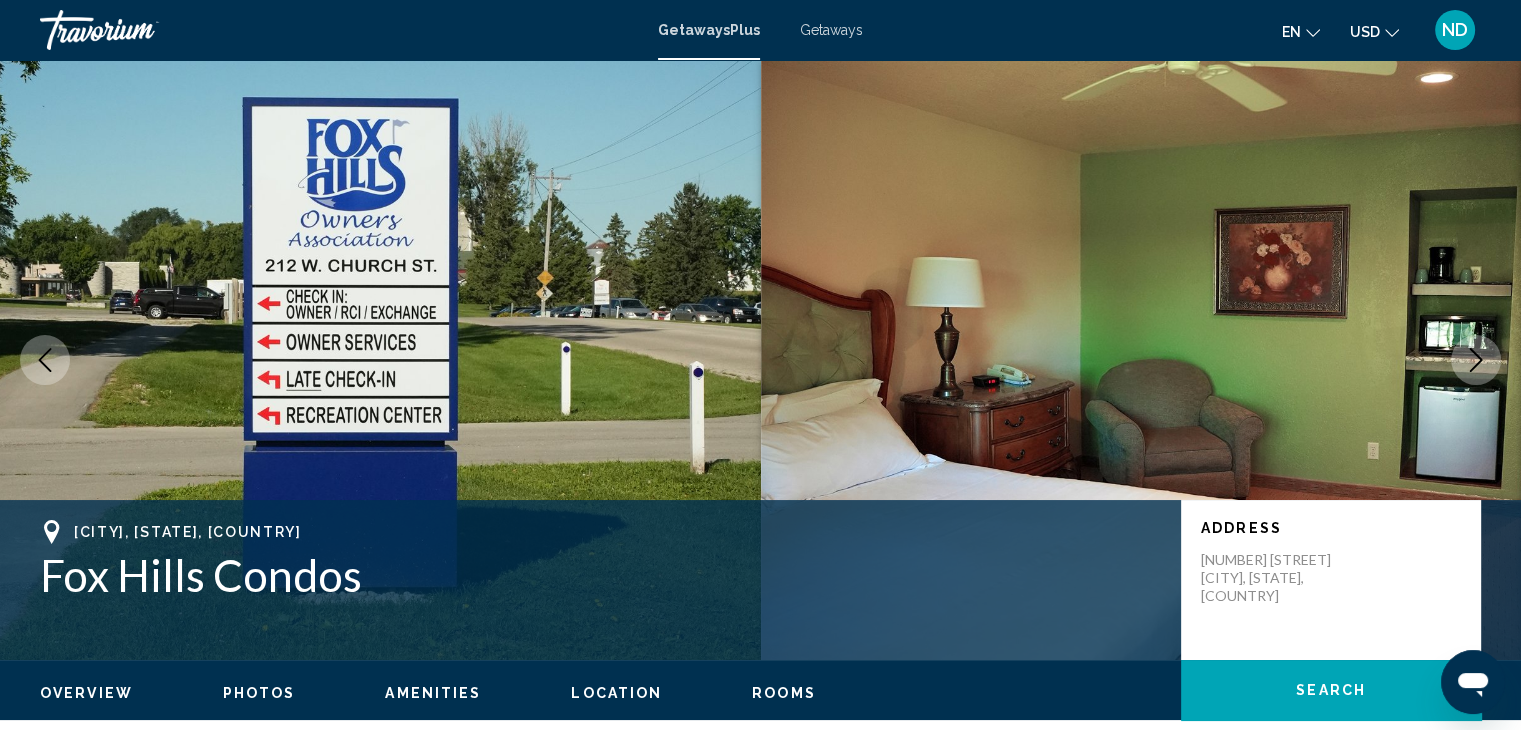 click at bounding box center [1476, 360] 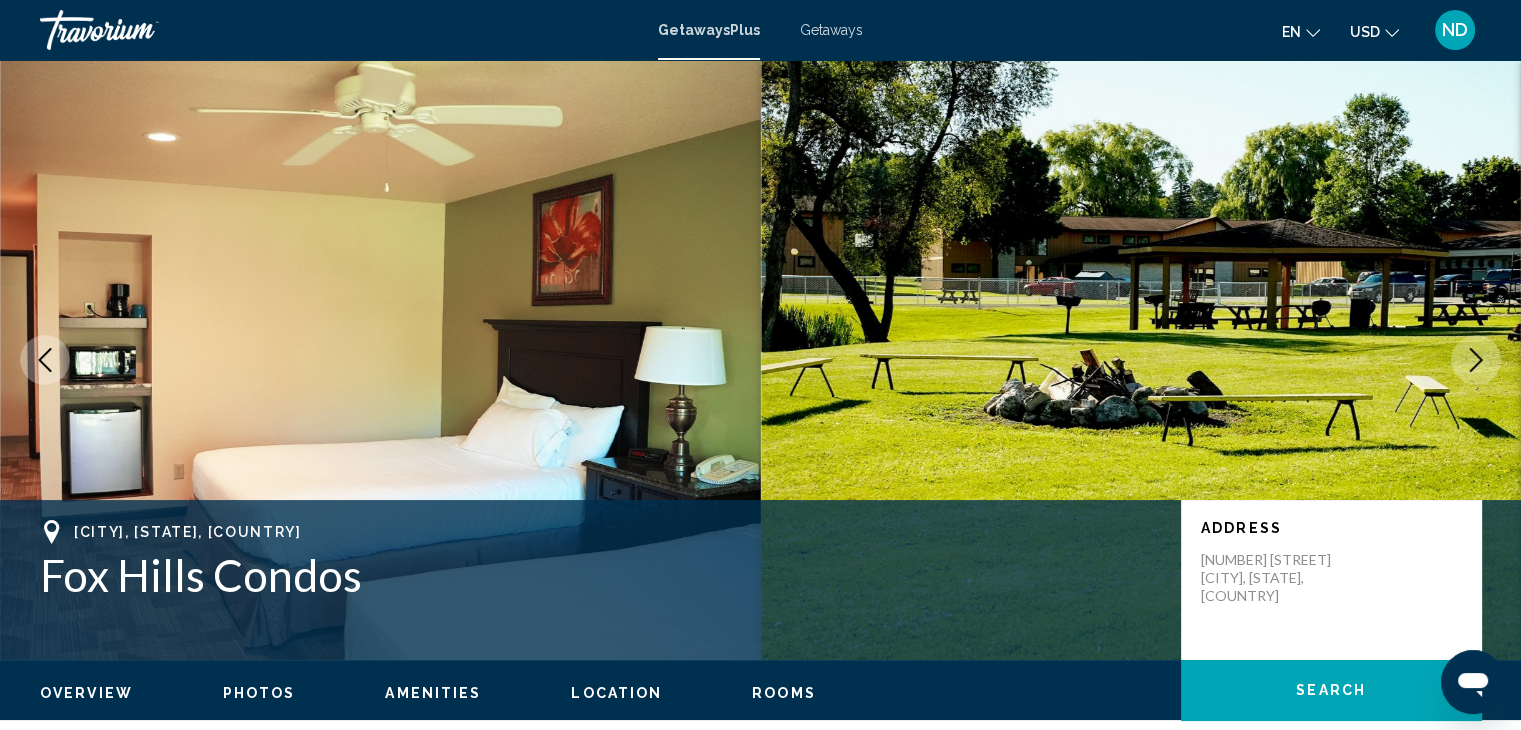 click at bounding box center (1476, 360) 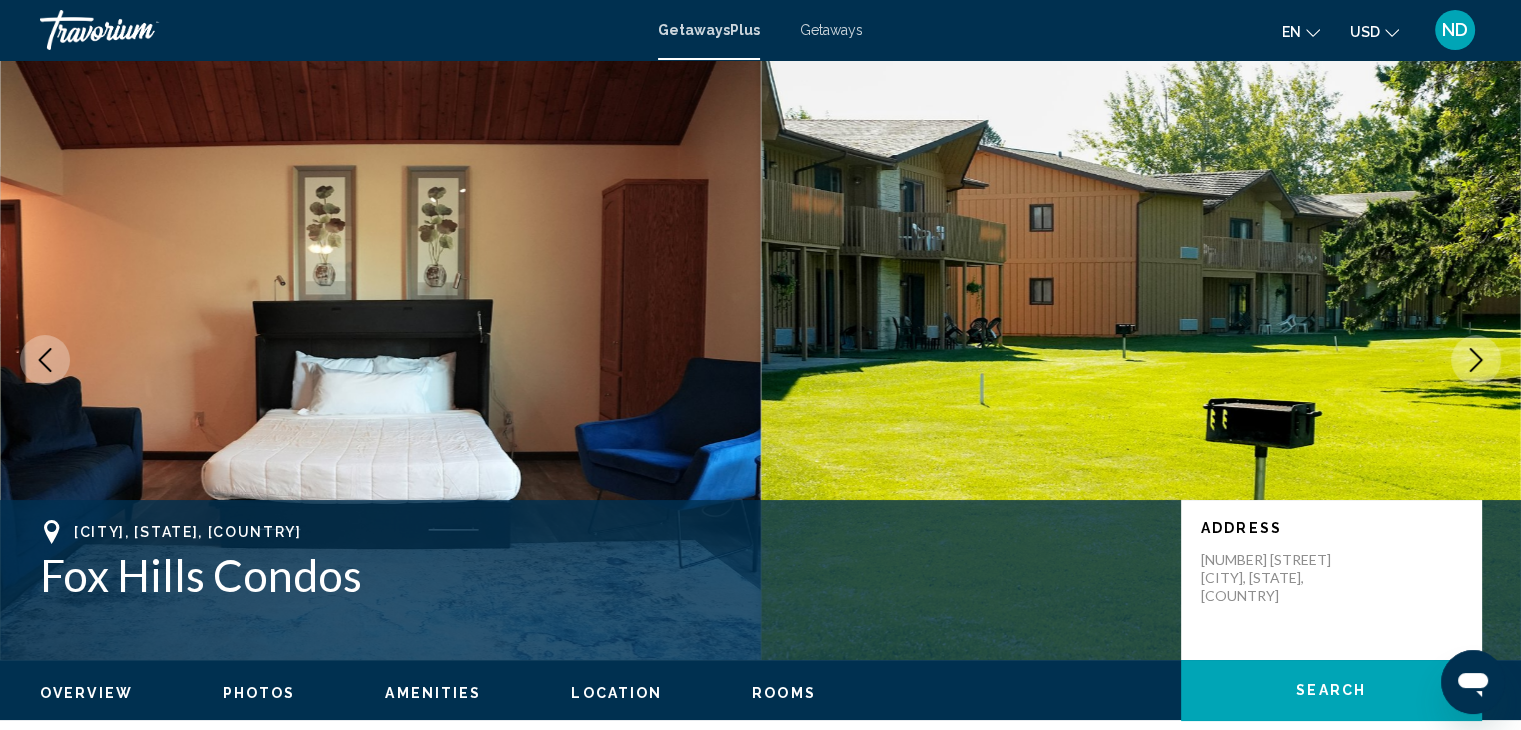click at bounding box center (1476, 360) 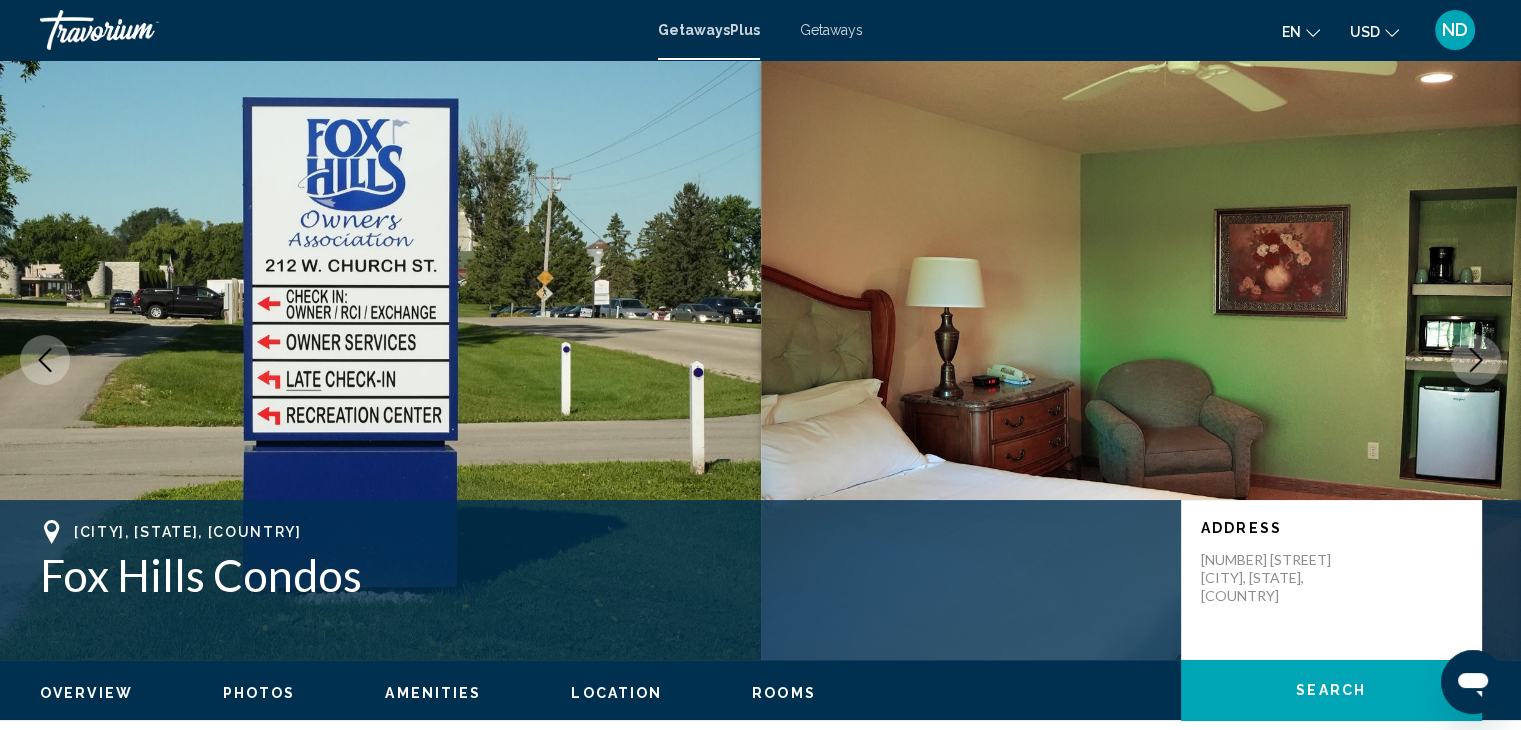 click at bounding box center (1476, 360) 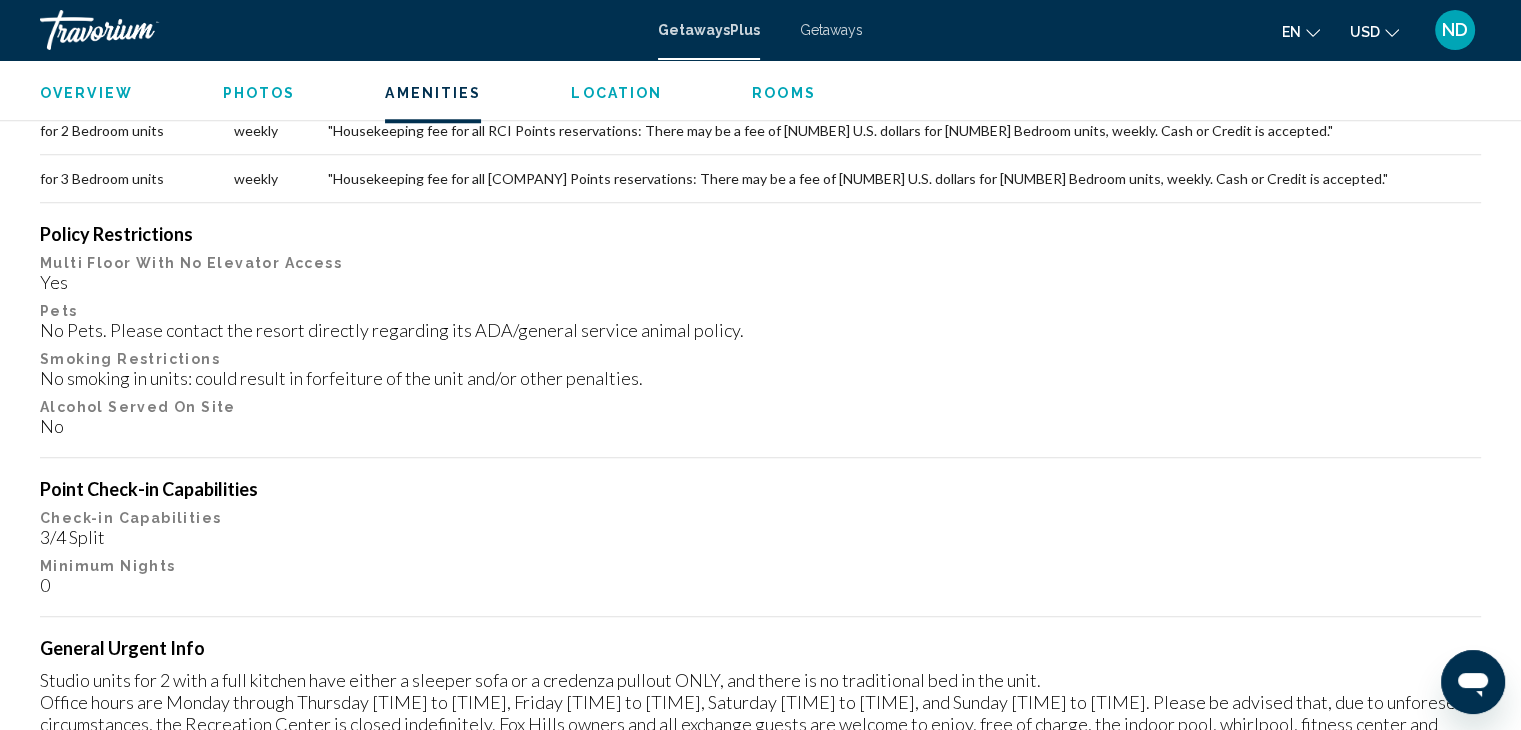scroll, scrollTop: 1900, scrollLeft: 0, axis: vertical 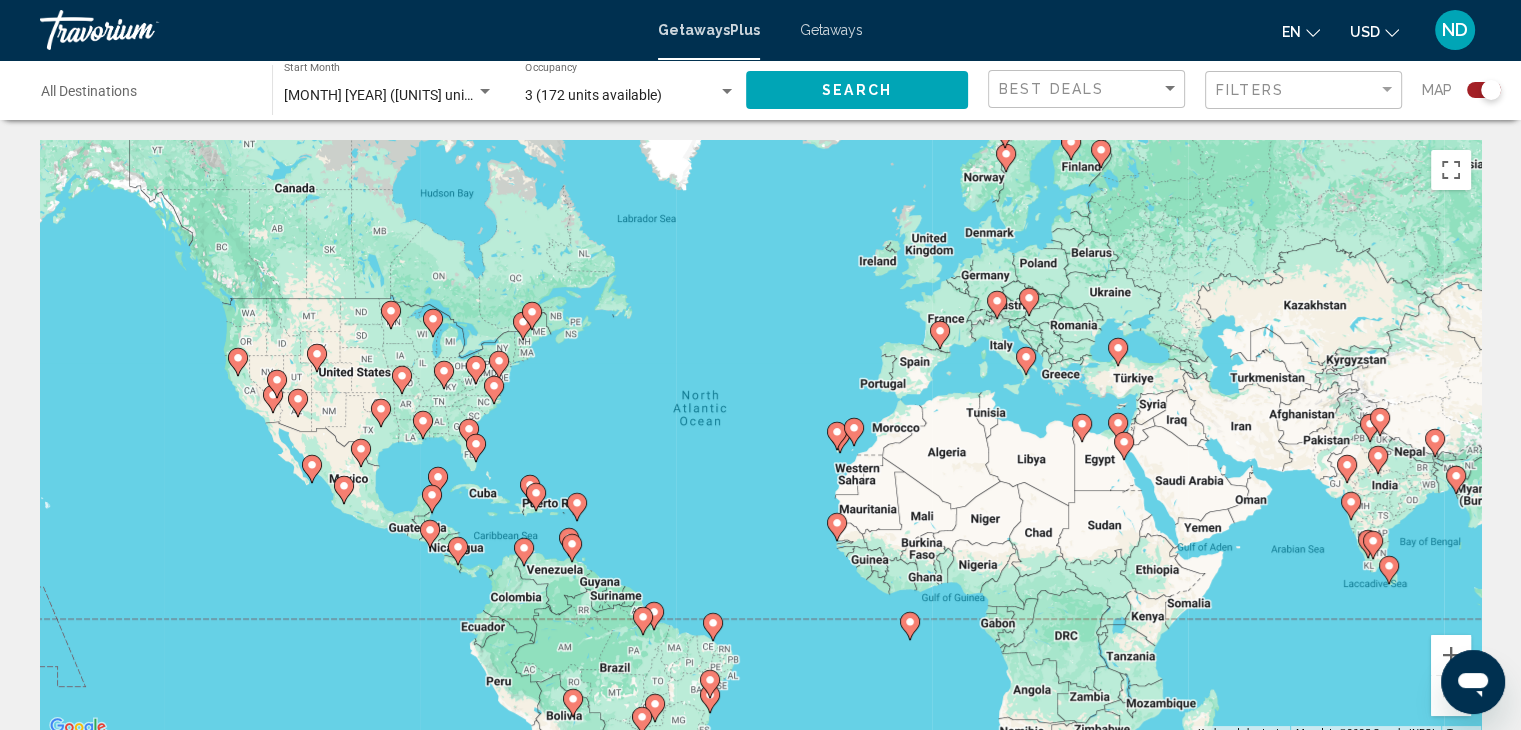 click at bounding box center [727, 92] 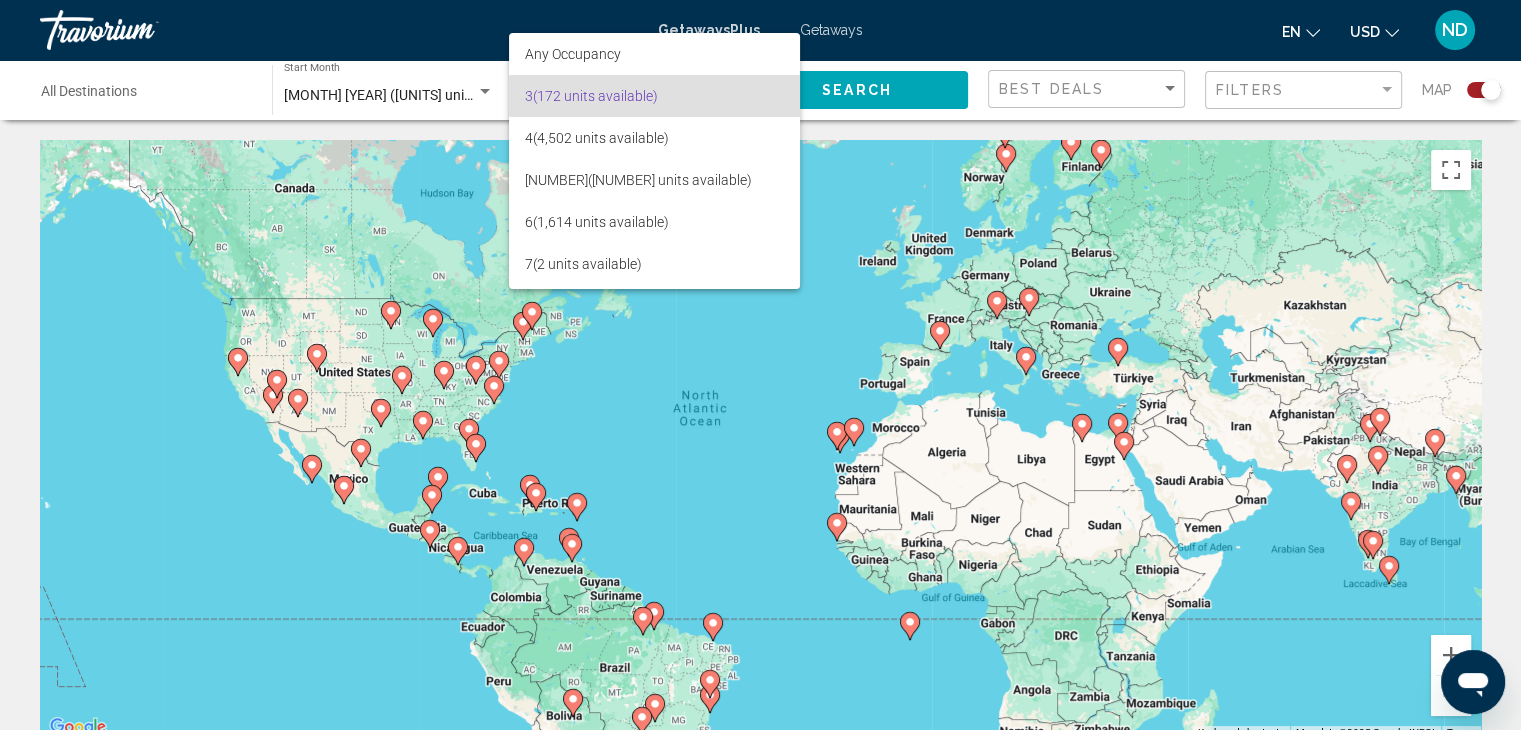 click at bounding box center [760, 365] 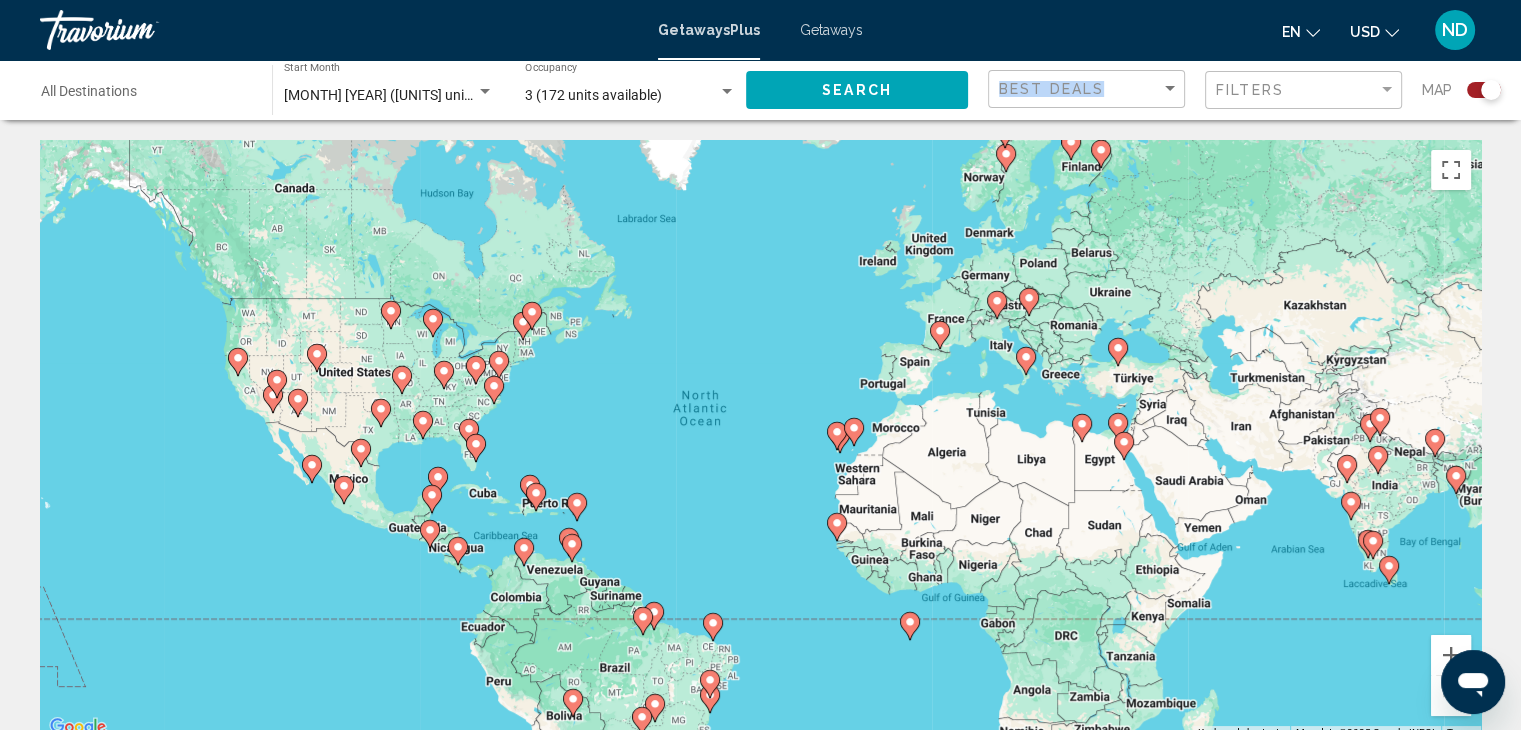click on "Best Deals" at bounding box center (1089, 89) 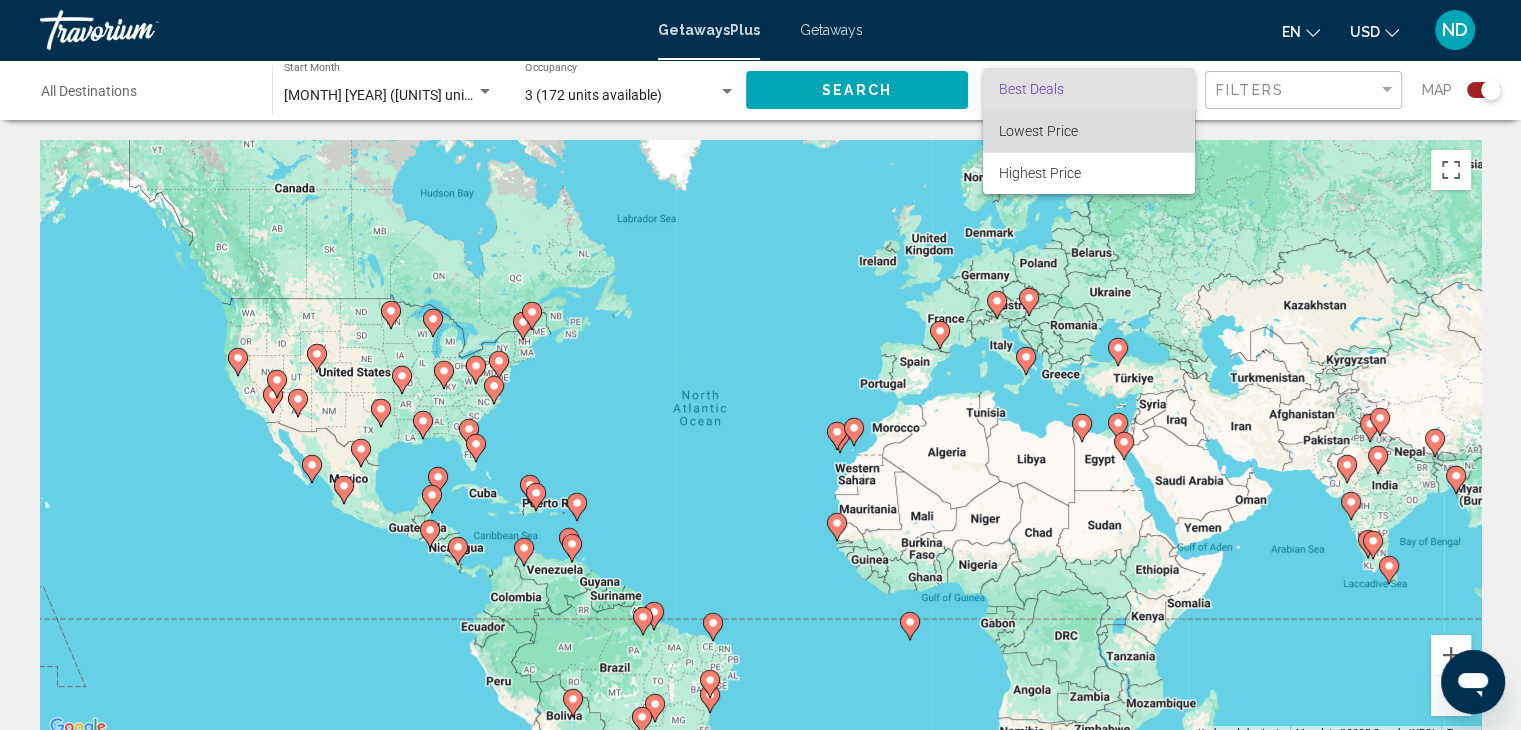 click on "Lowest Price" at bounding box center (1089, 131) 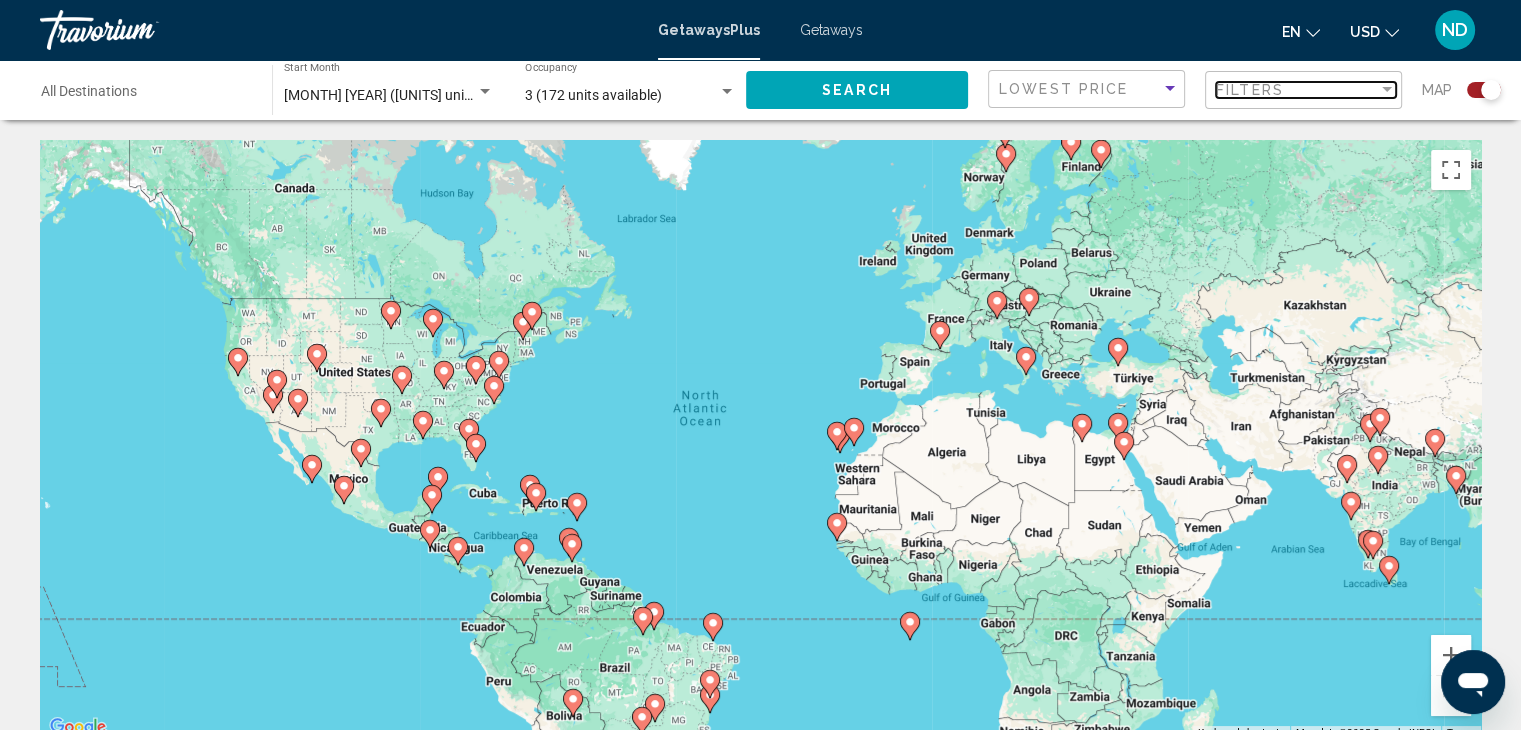 click on "Filters" at bounding box center [1297, 90] 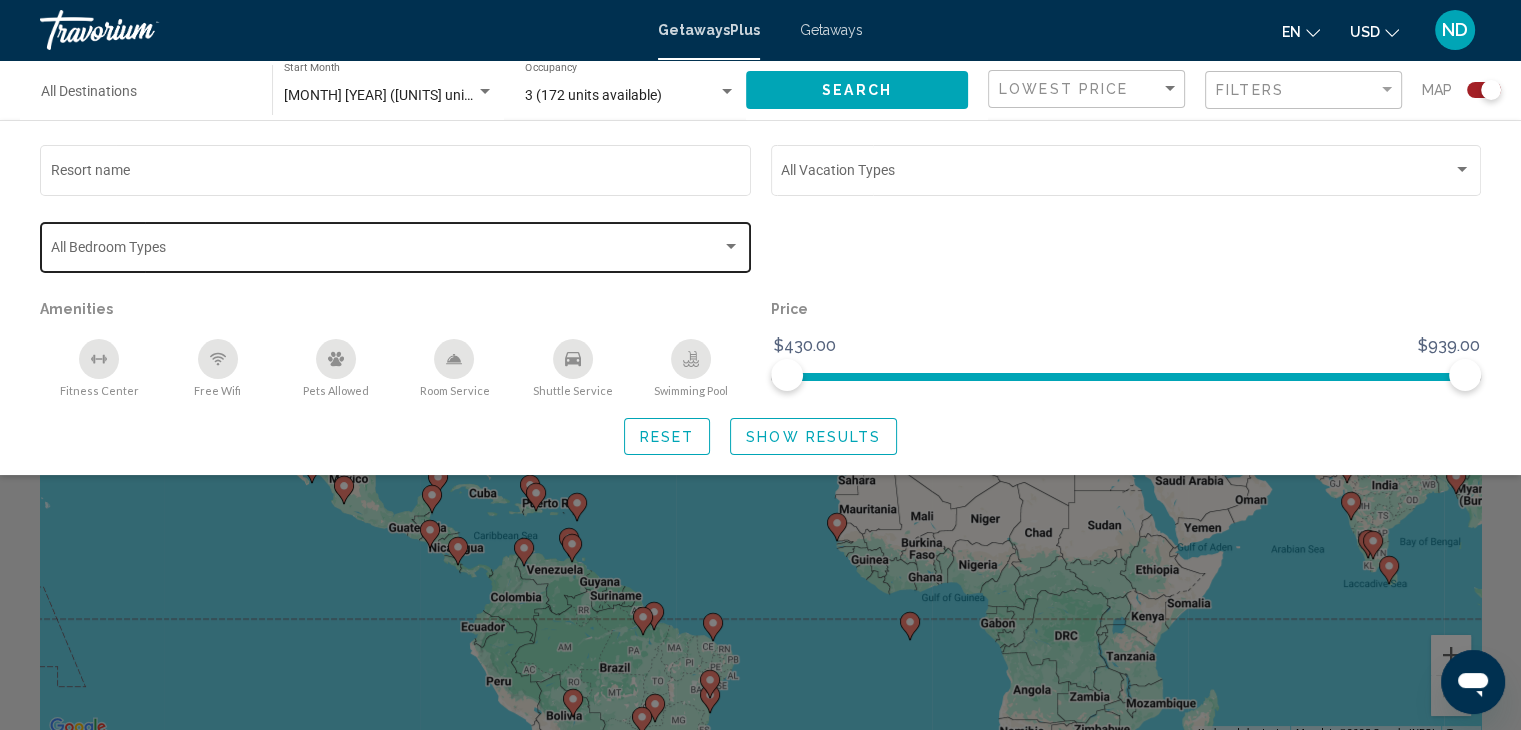 click at bounding box center (731, 246) 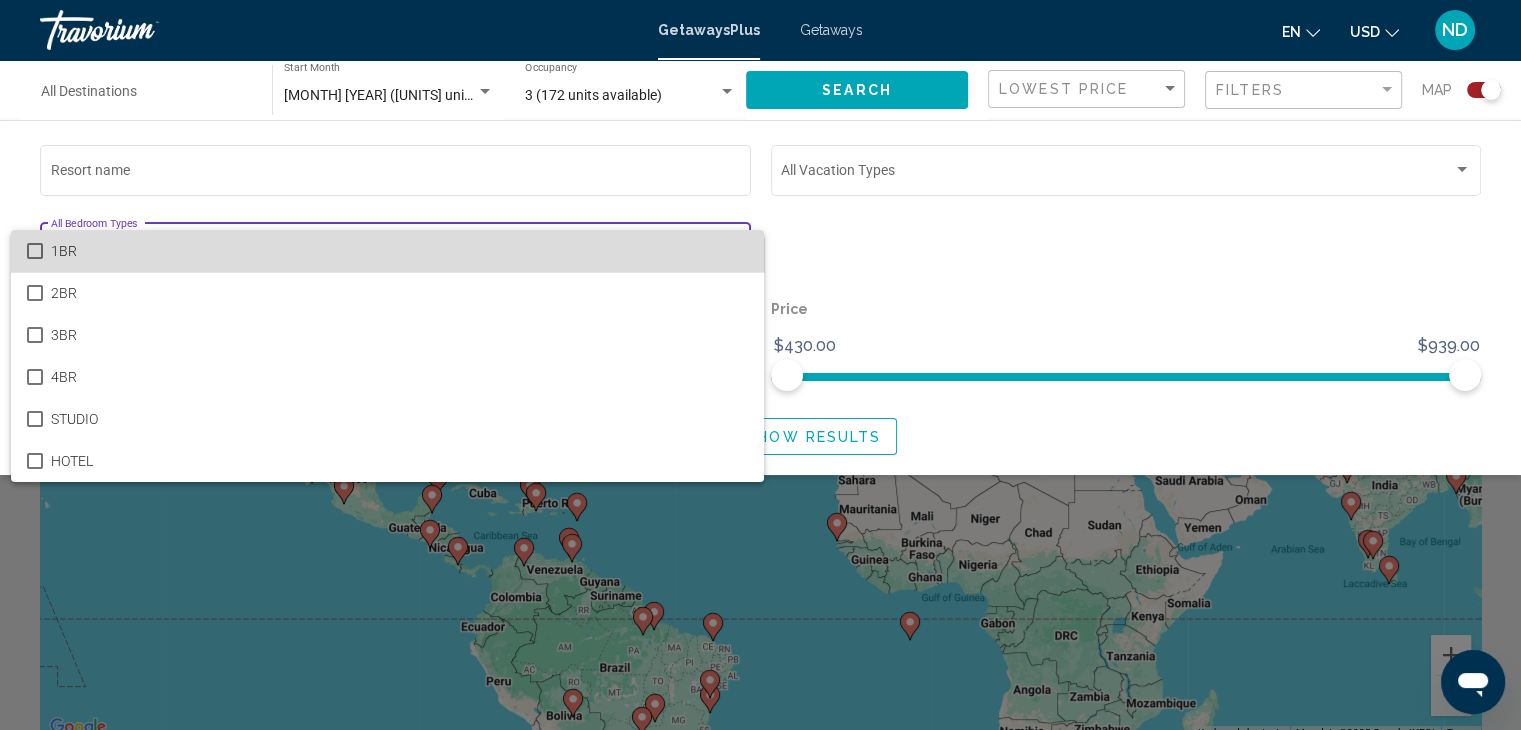 click on "1BR" at bounding box center (399, 251) 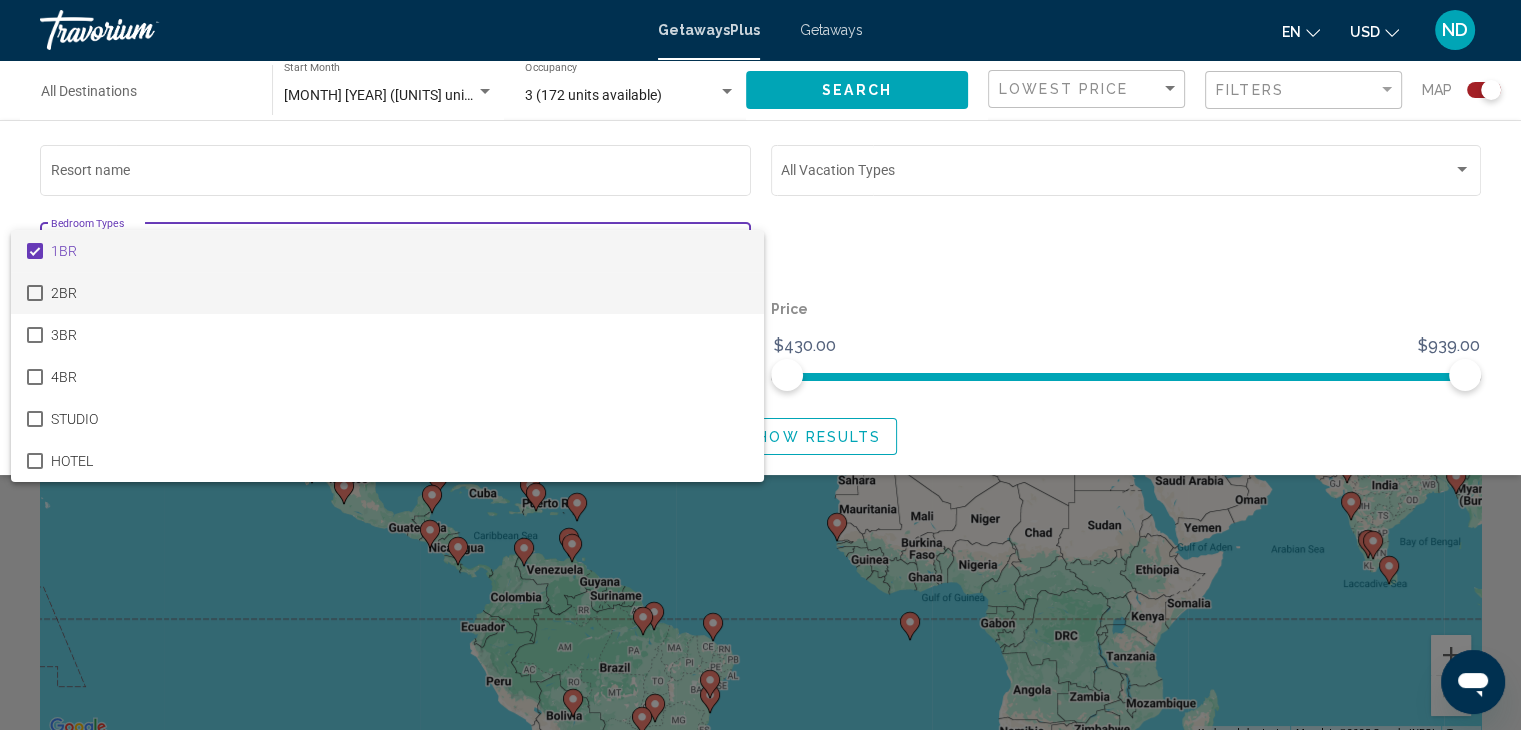 click on "2BR" at bounding box center [399, 293] 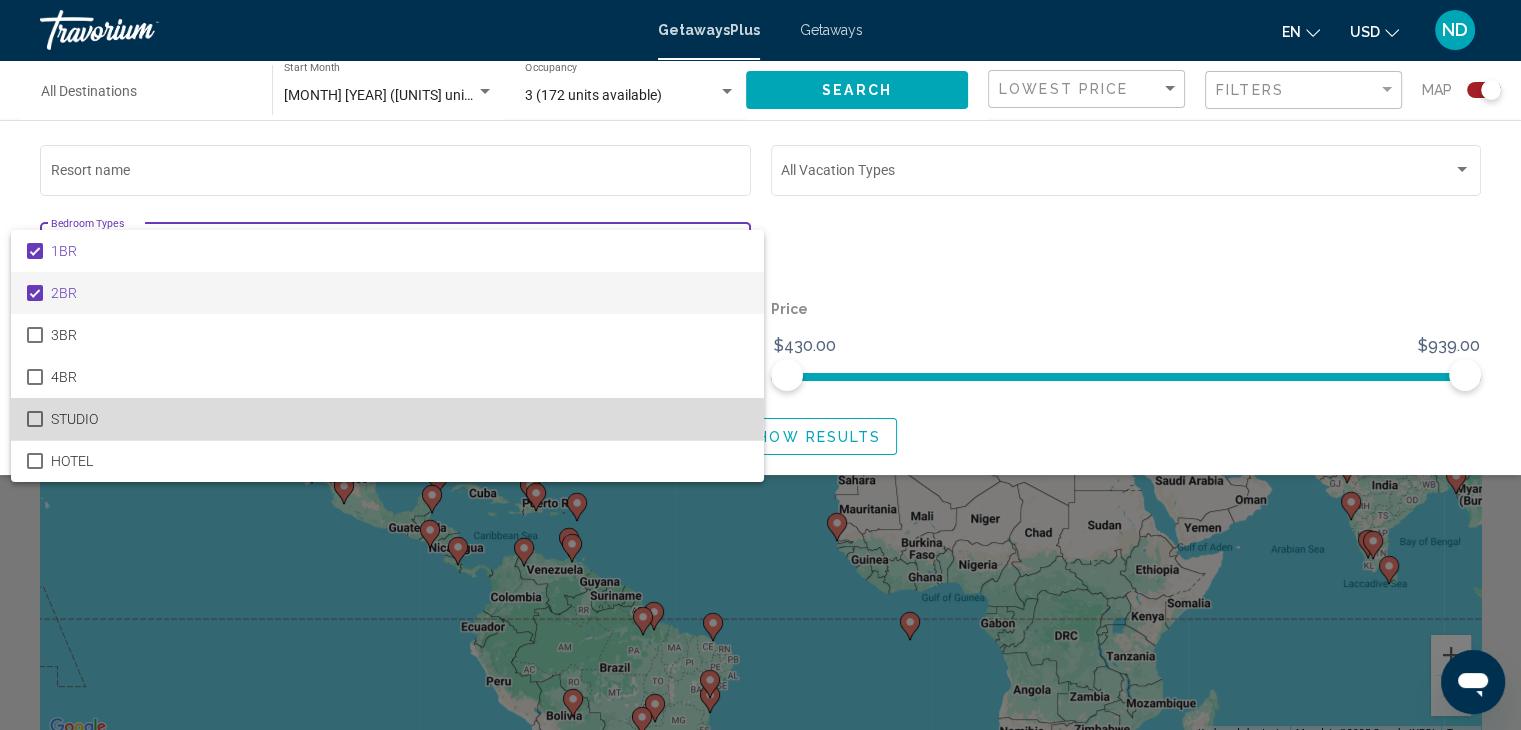 click on "STUDIO" at bounding box center [399, 419] 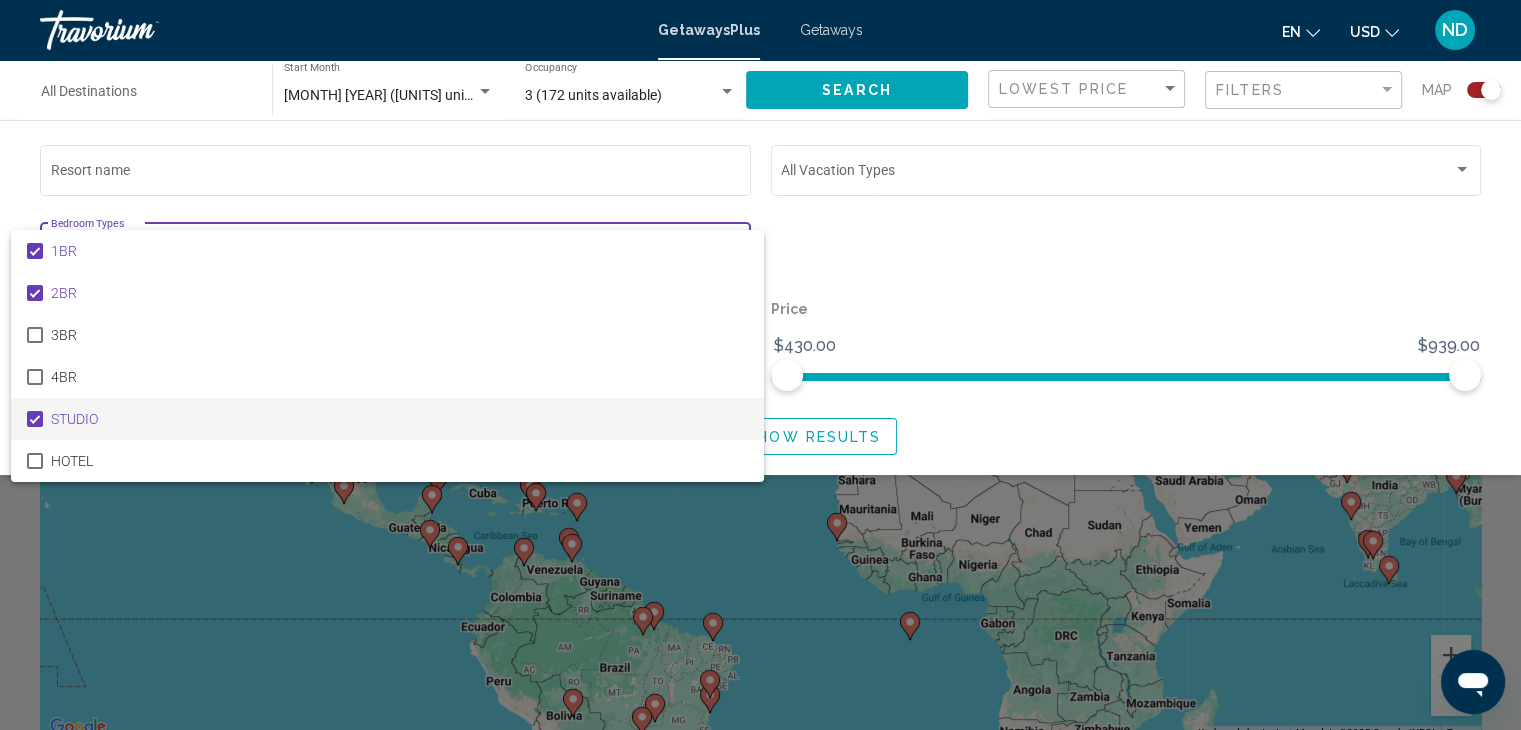 click at bounding box center [35, 419] 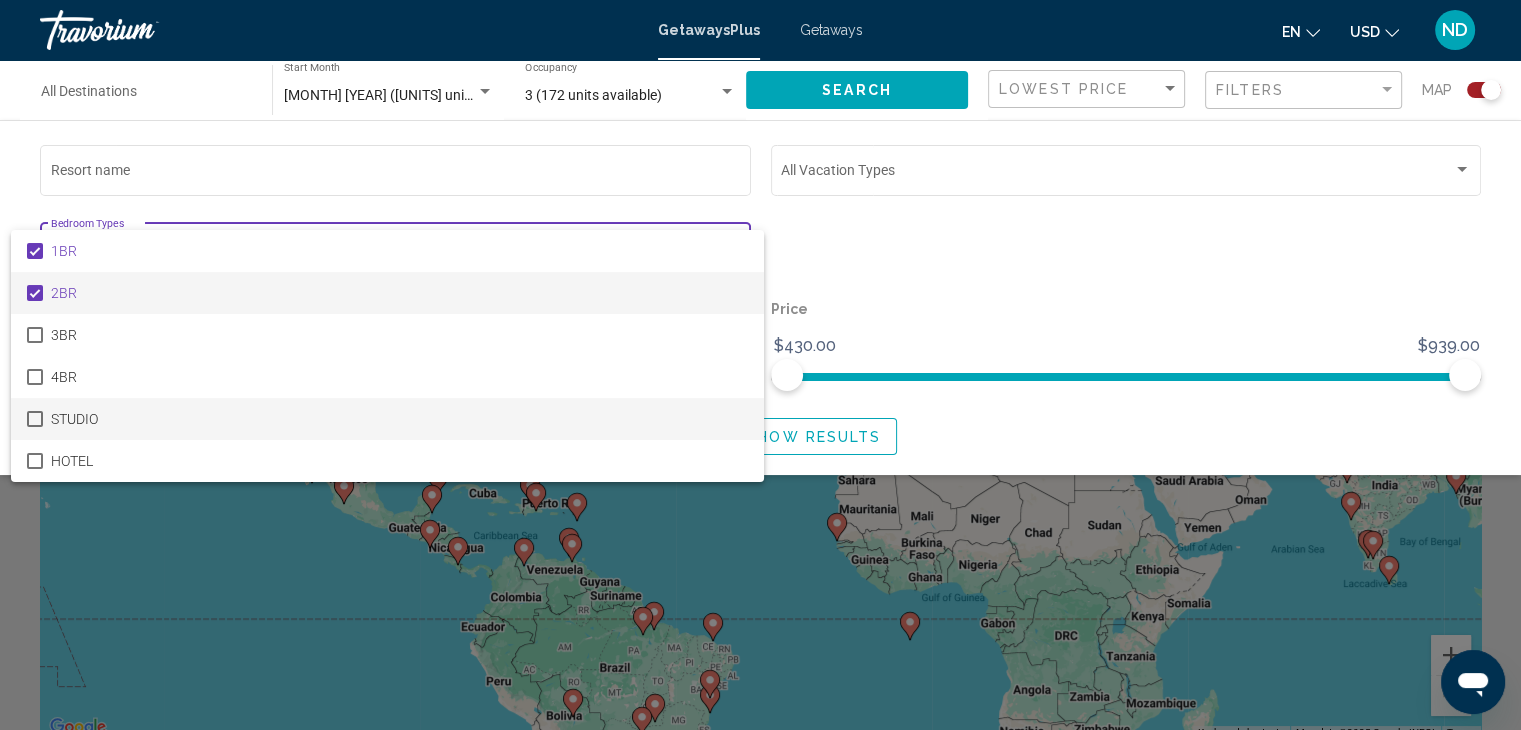 click at bounding box center [35, 293] 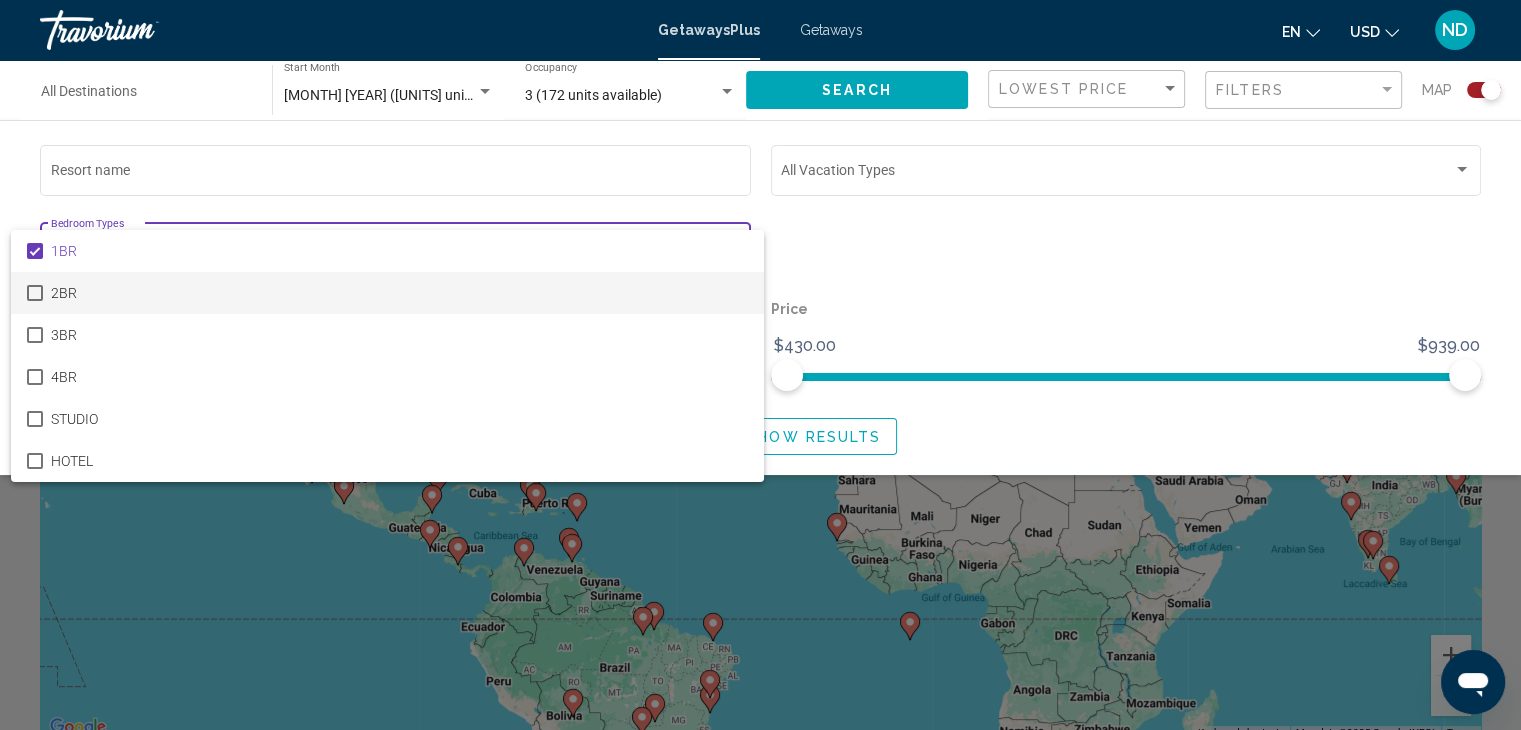 click at bounding box center (760, 365) 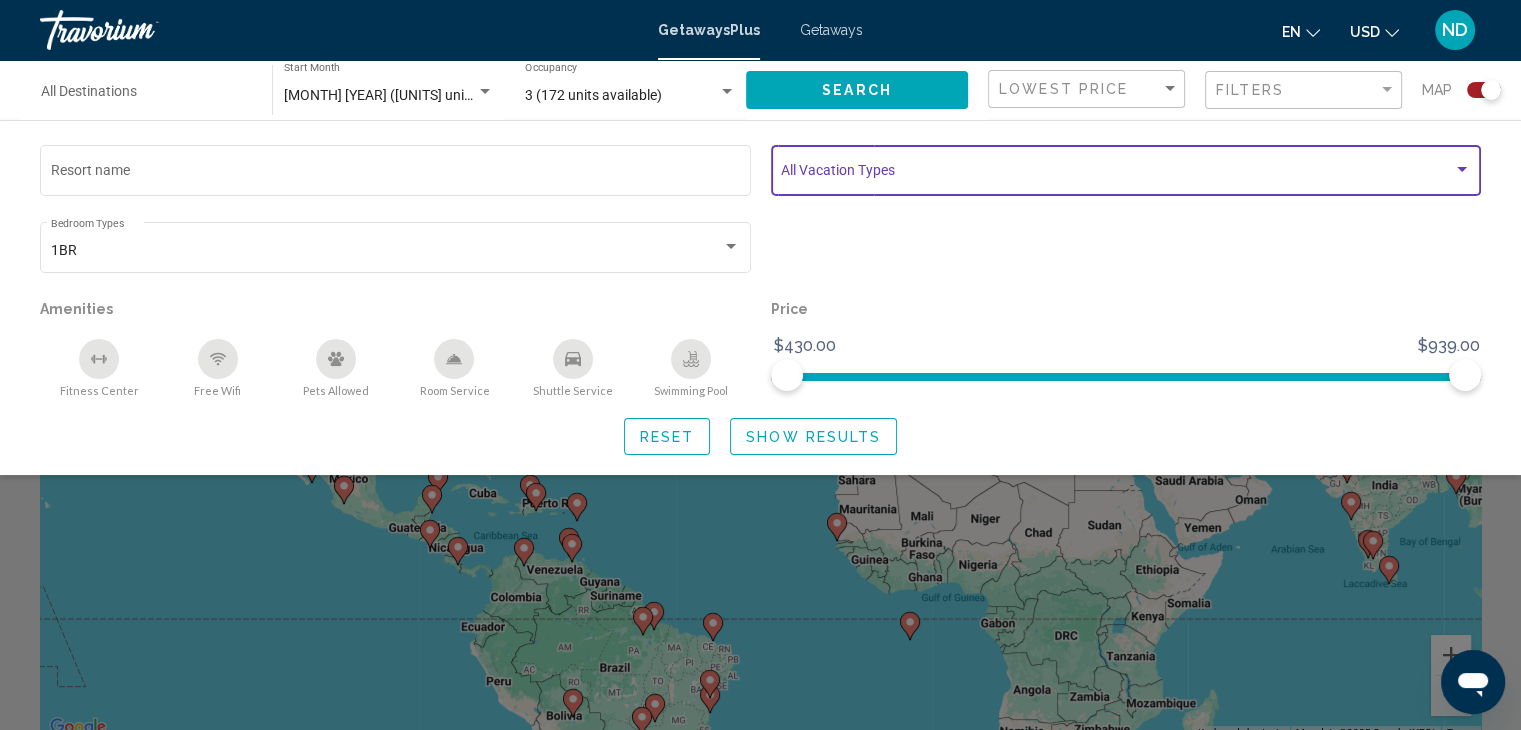 click at bounding box center (1462, 169) 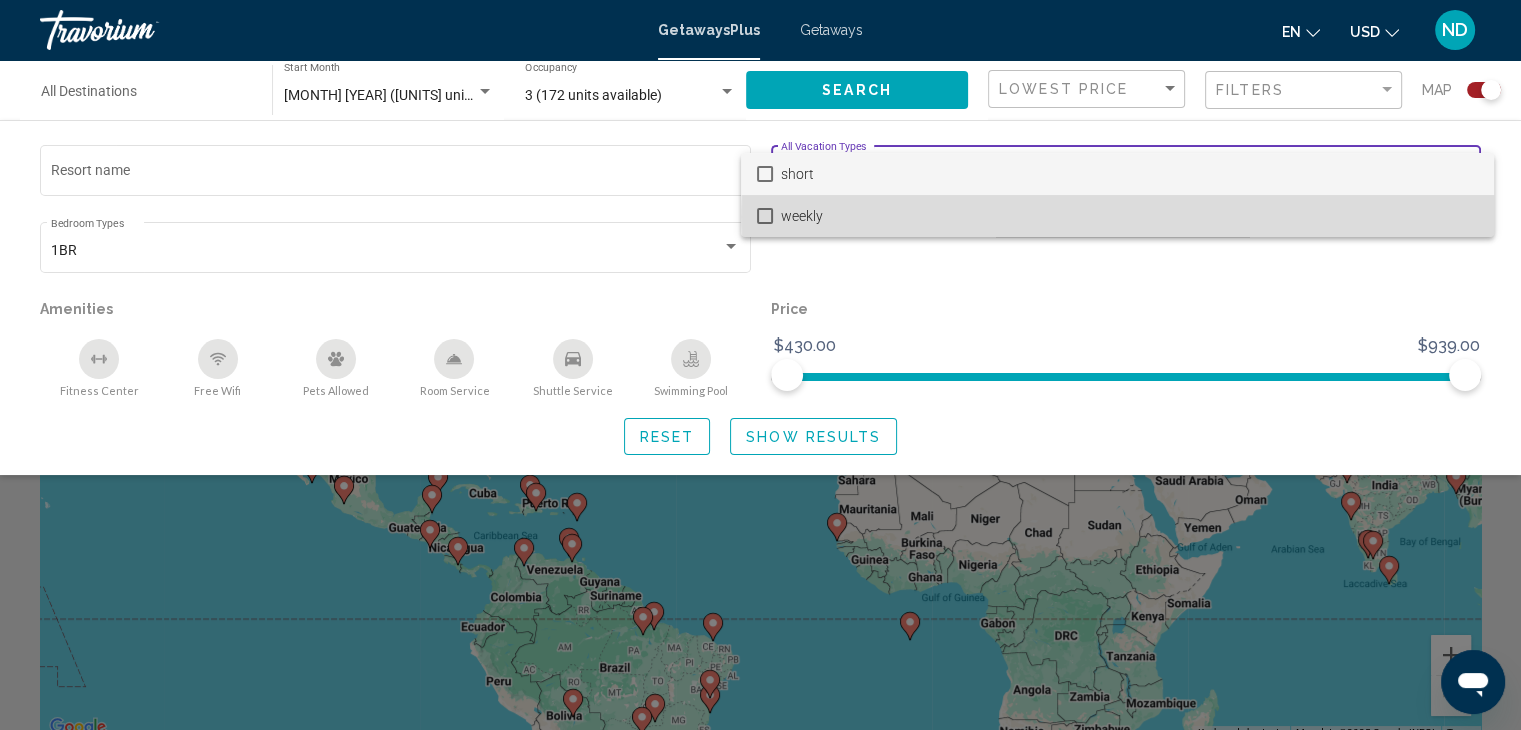 click on "weekly" at bounding box center (1129, 216) 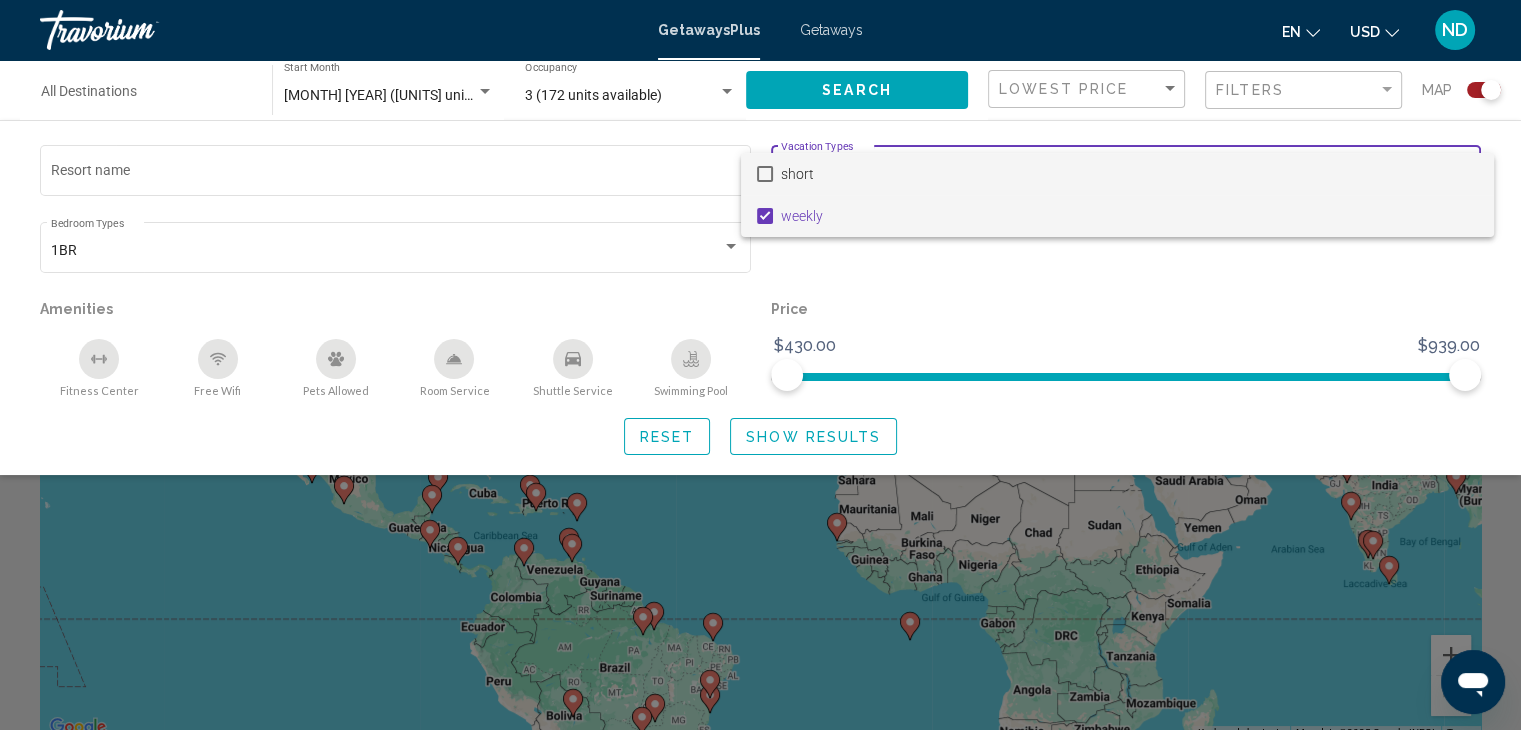click on "short" at bounding box center (1129, 174) 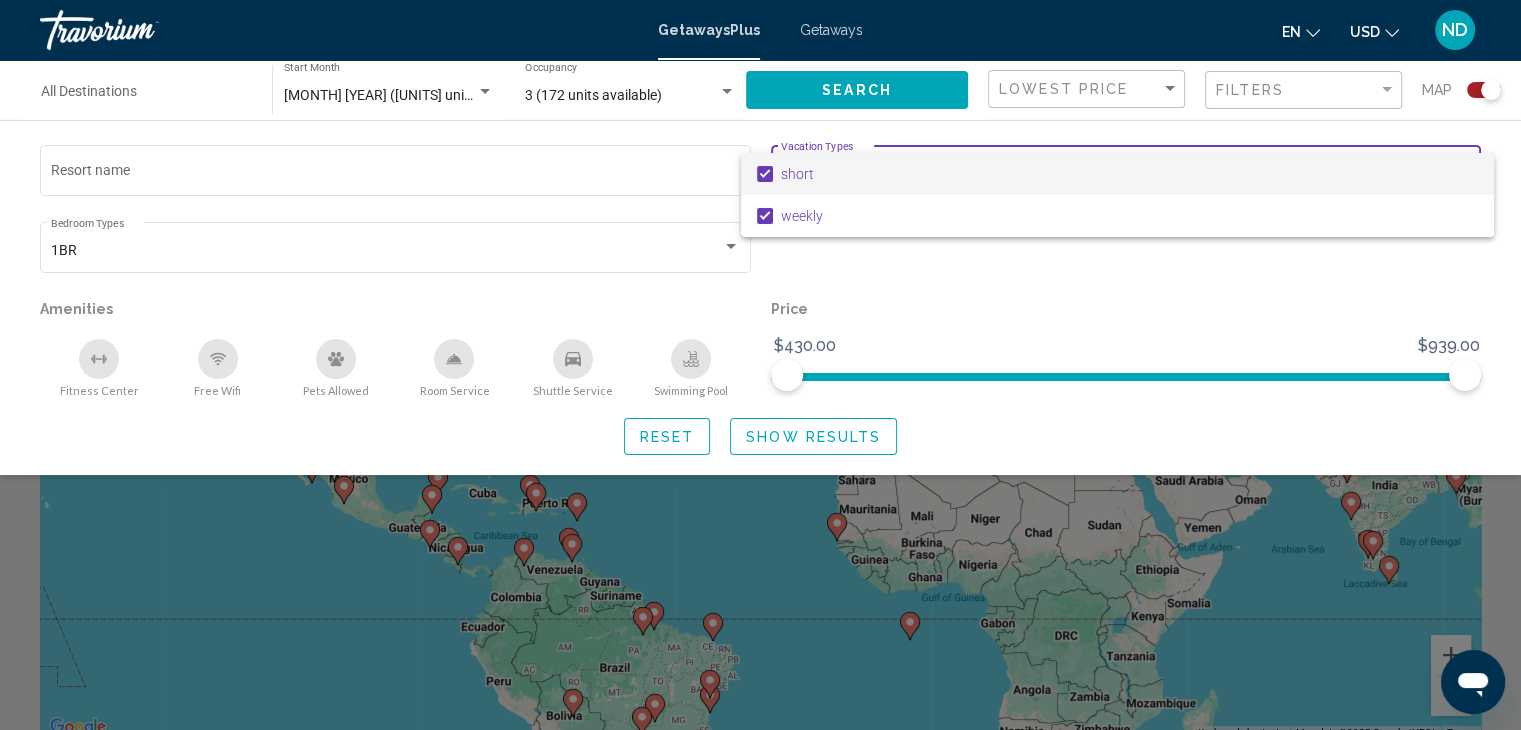 drag, startPoint x: 788, startPoint y: 379, endPoint x: 774, endPoint y: 375, distance: 14.56022 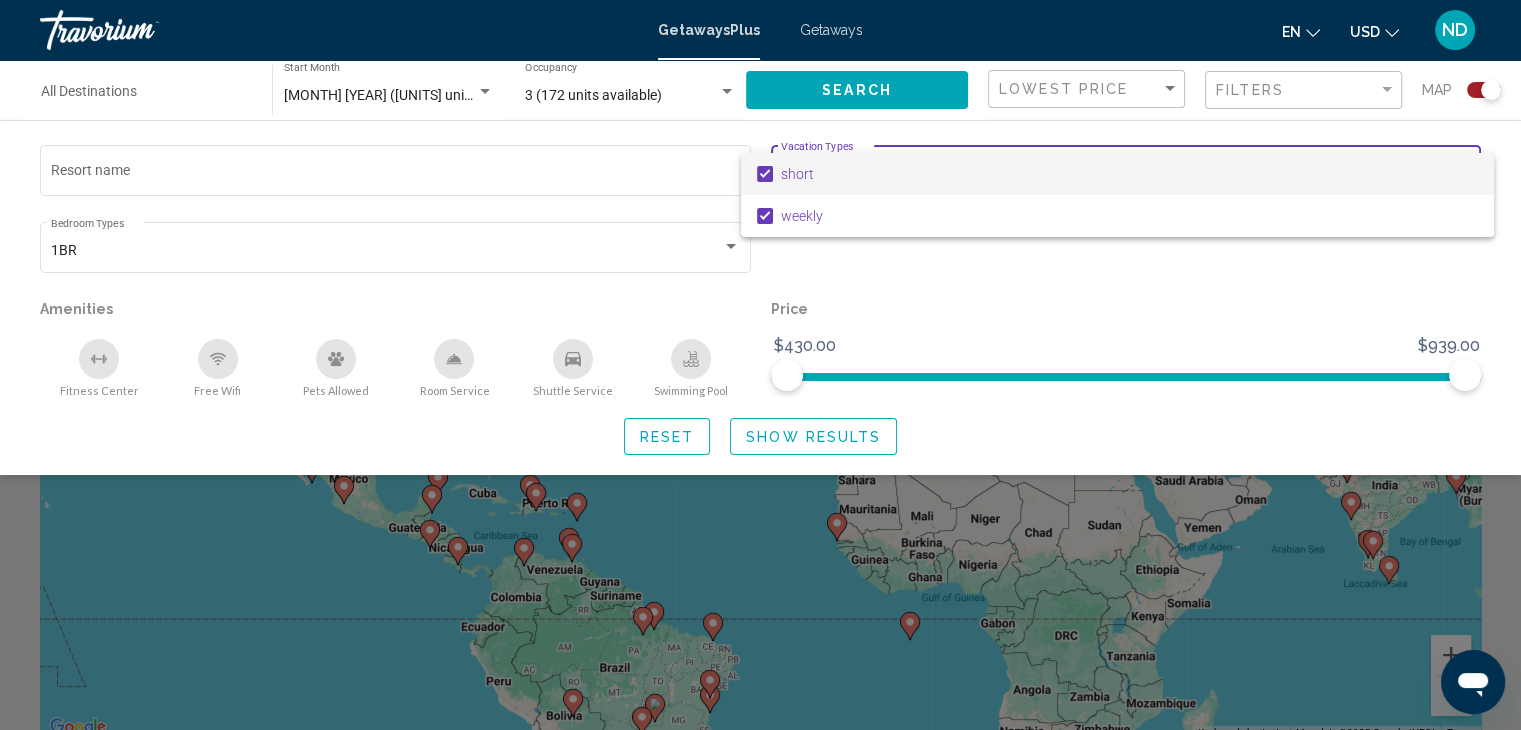 click at bounding box center (760, 365) 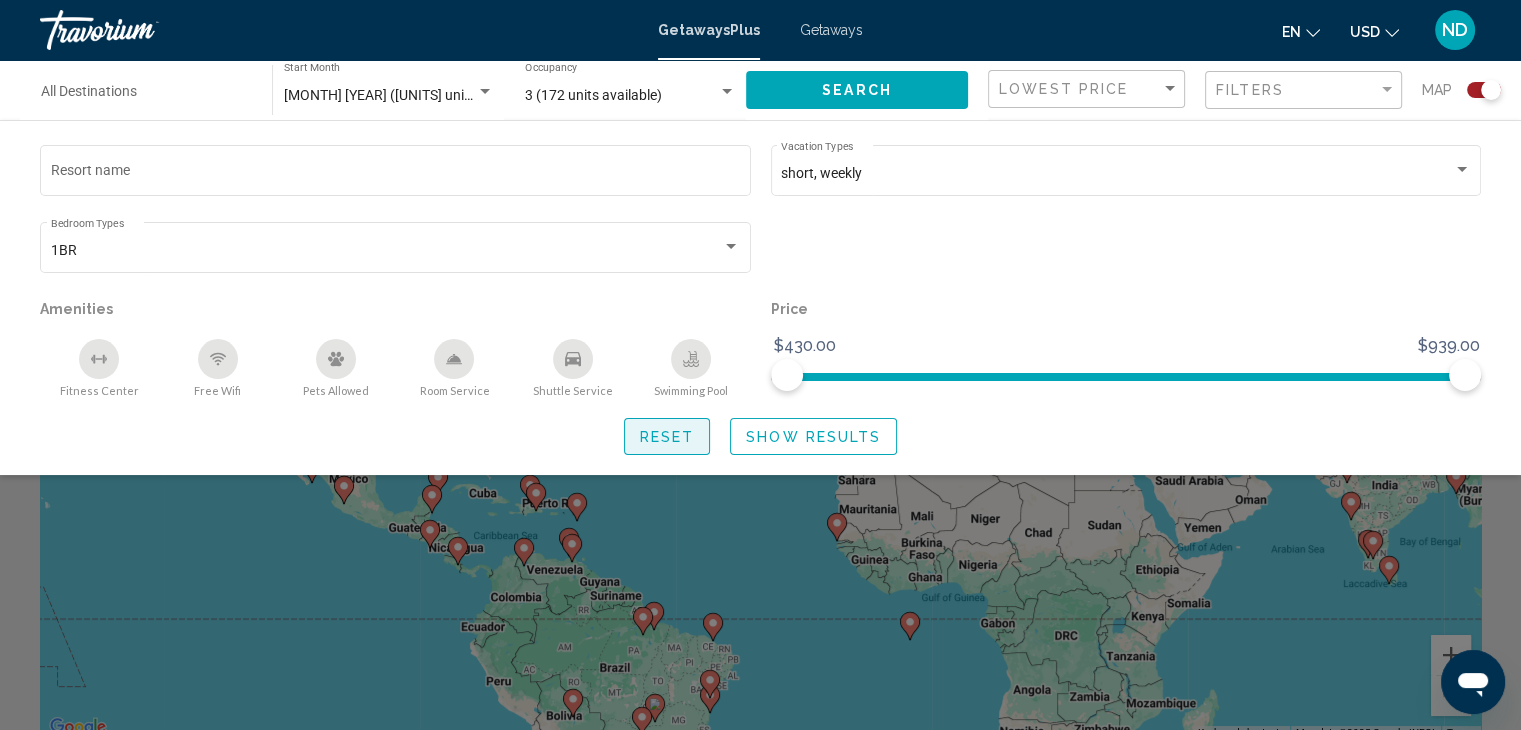 click on "Reset" at bounding box center [667, 437] 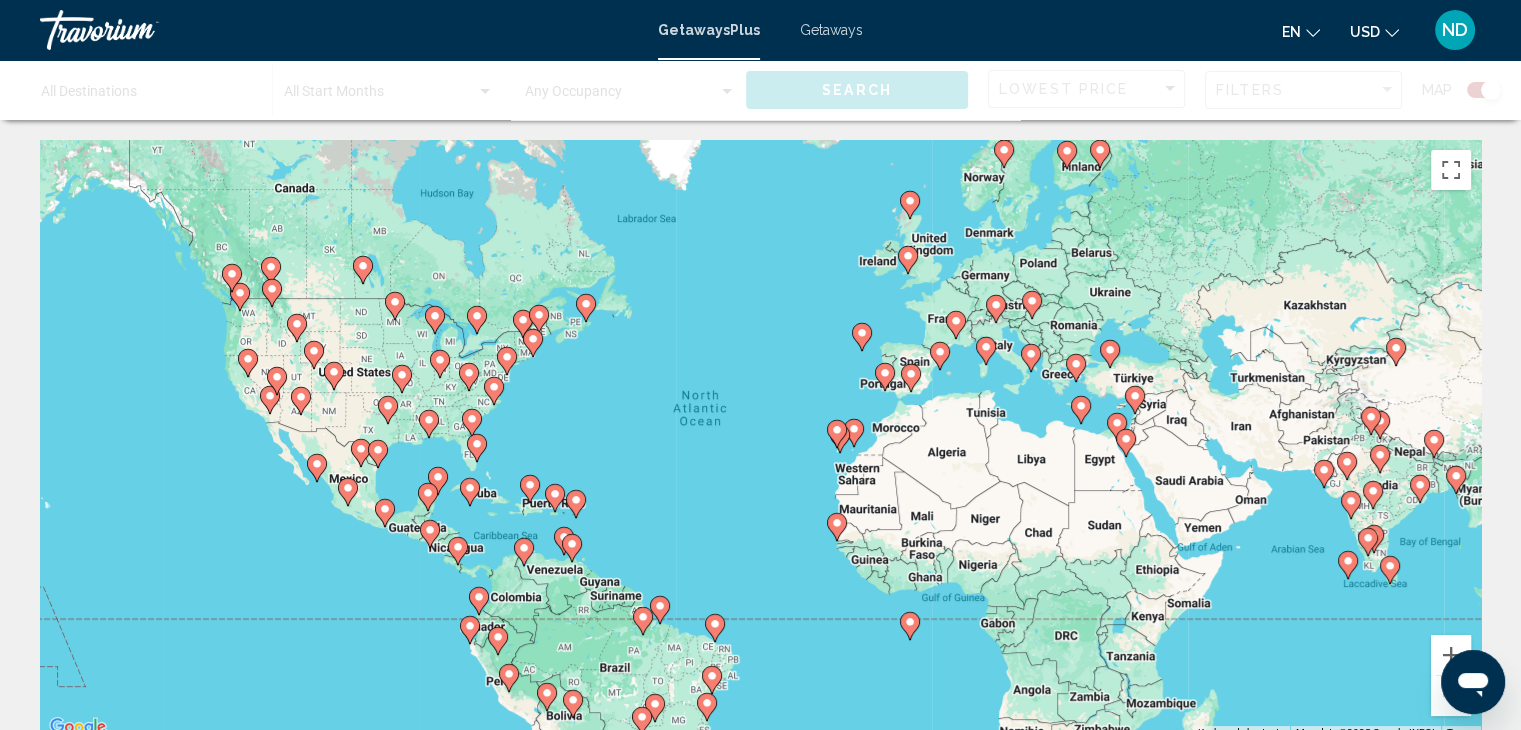 click at bounding box center (655, 704) 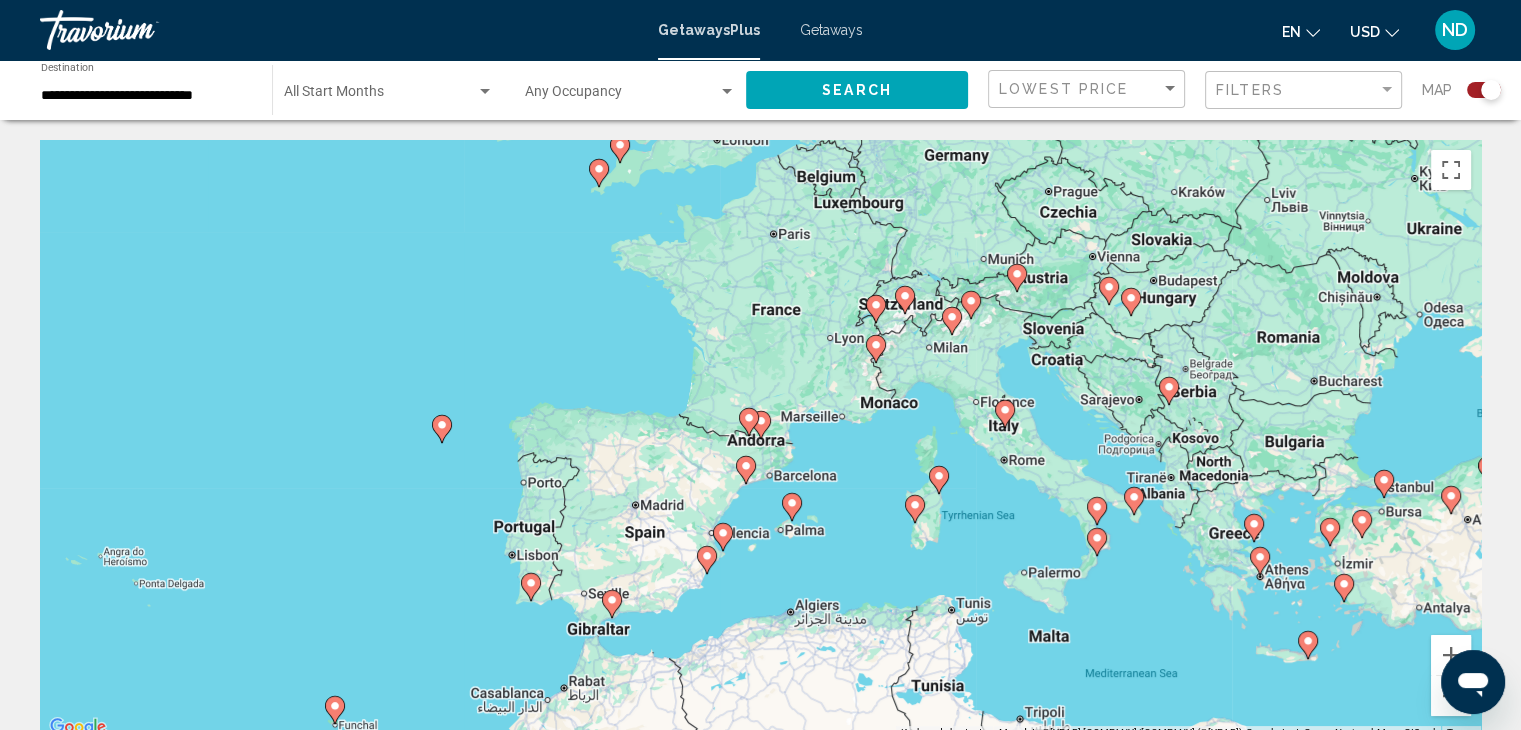 click at bounding box center (951, 321) 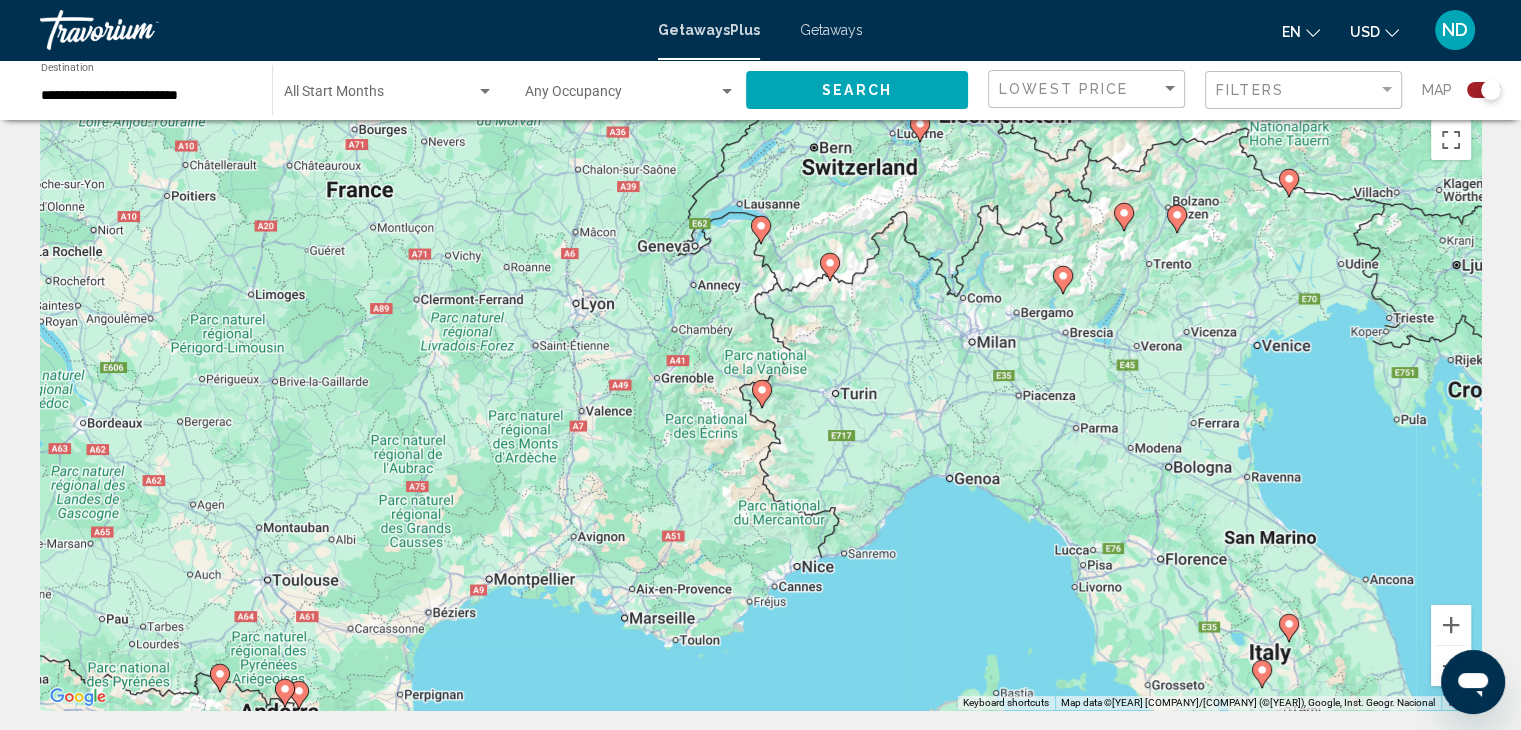 scroll, scrollTop: 0, scrollLeft: 0, axis: both 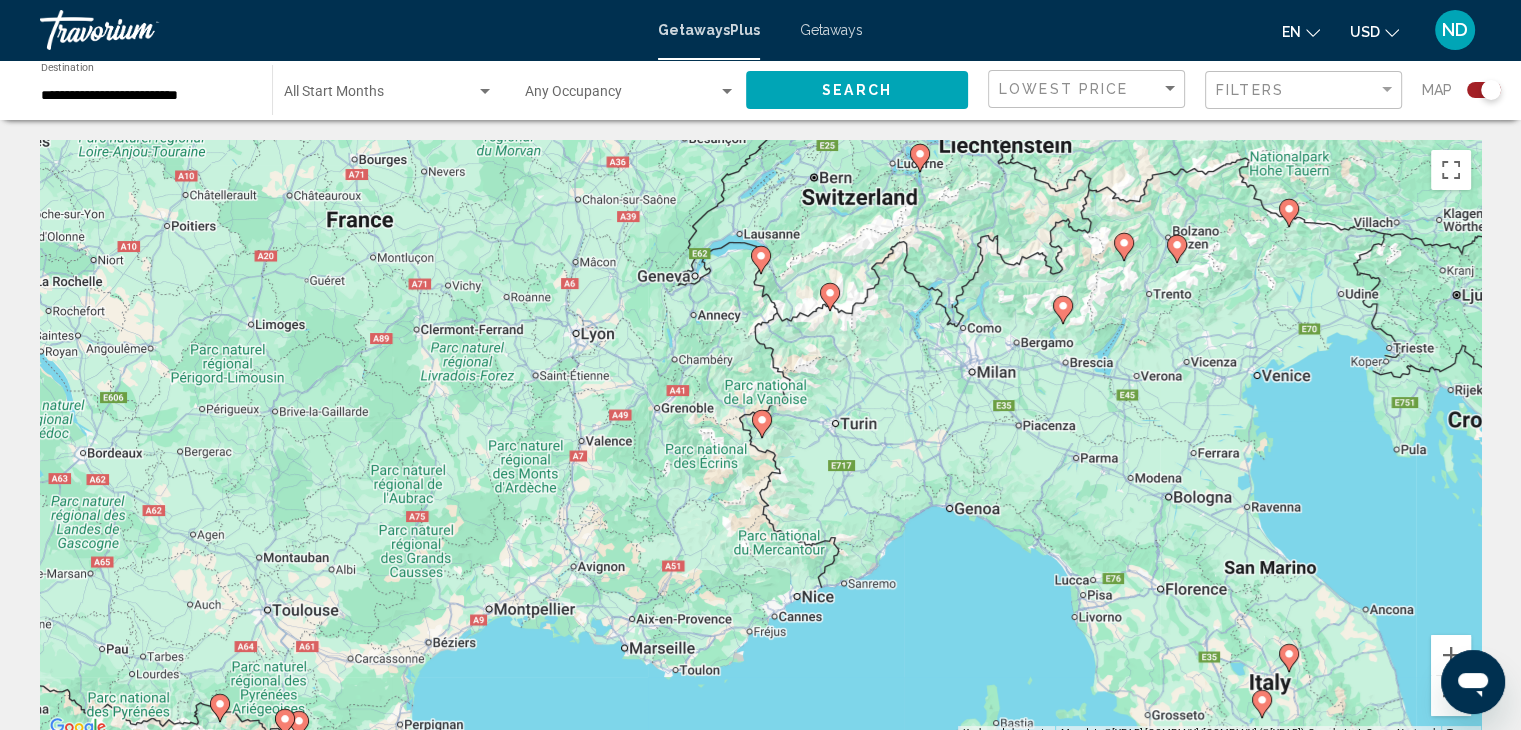 click at bounding box center [1289, 658] 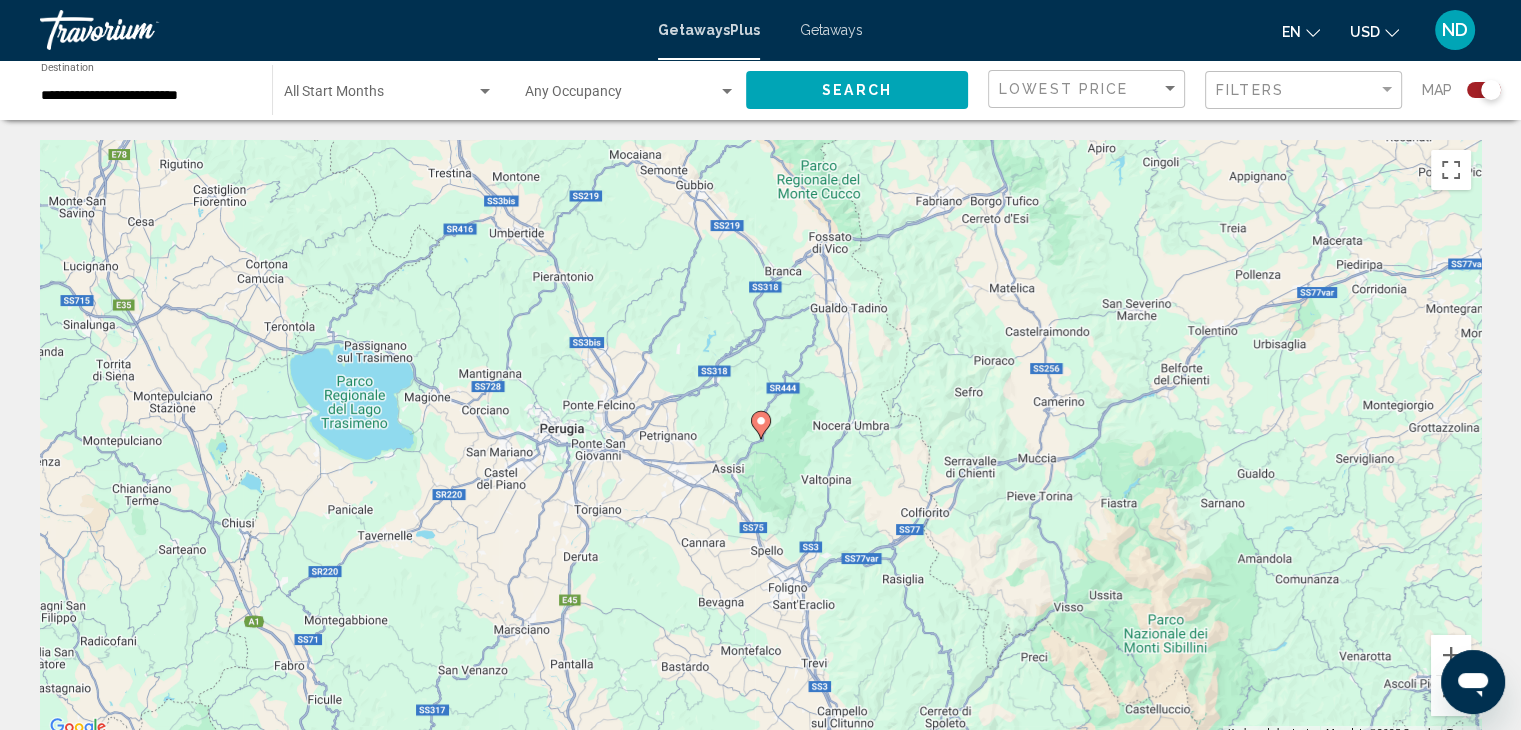click at bounding box center [761, 425] 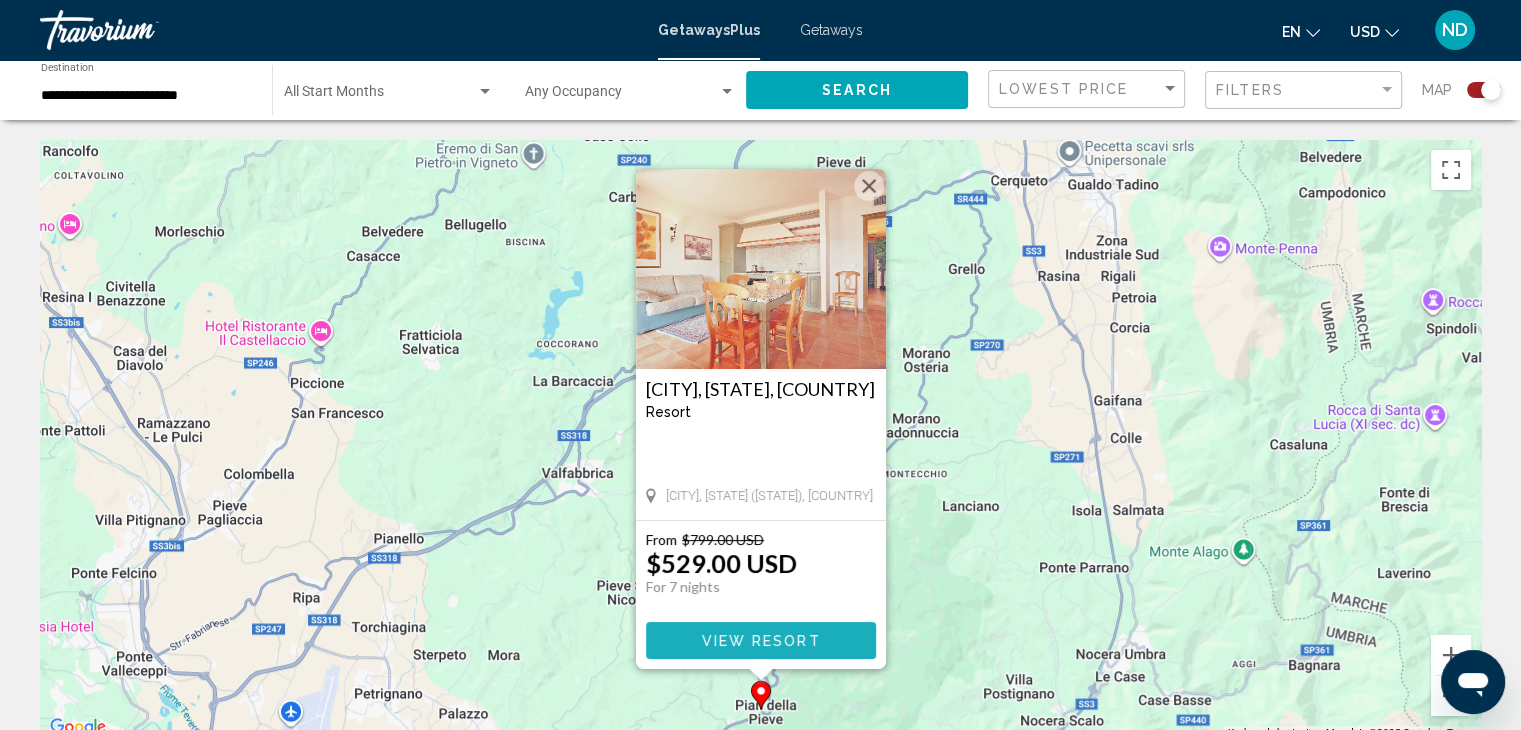 click on "View Resort" at bounding box center (760, 640) 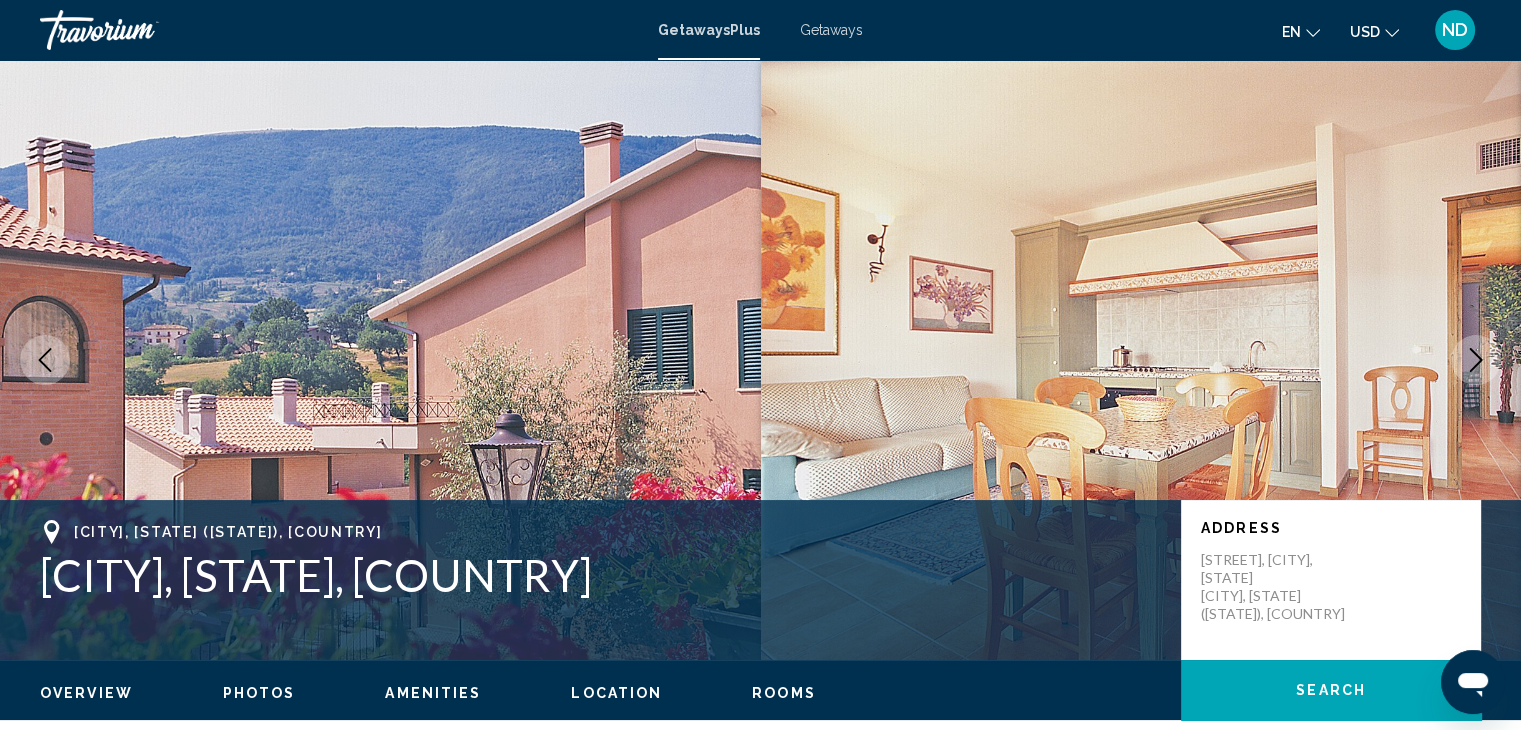 click at bounding box center [1476, 360] 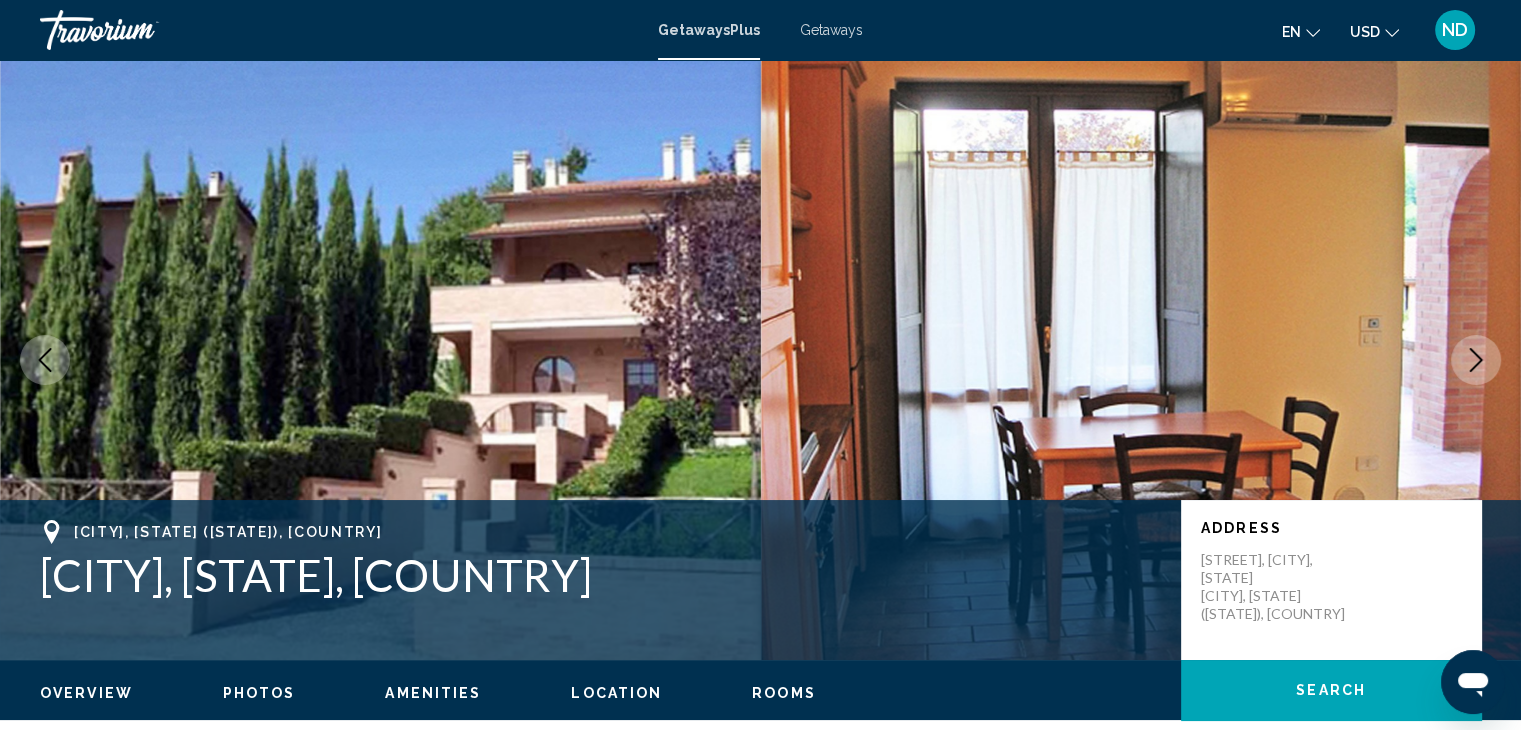 click at bounding box center (1476, 360) 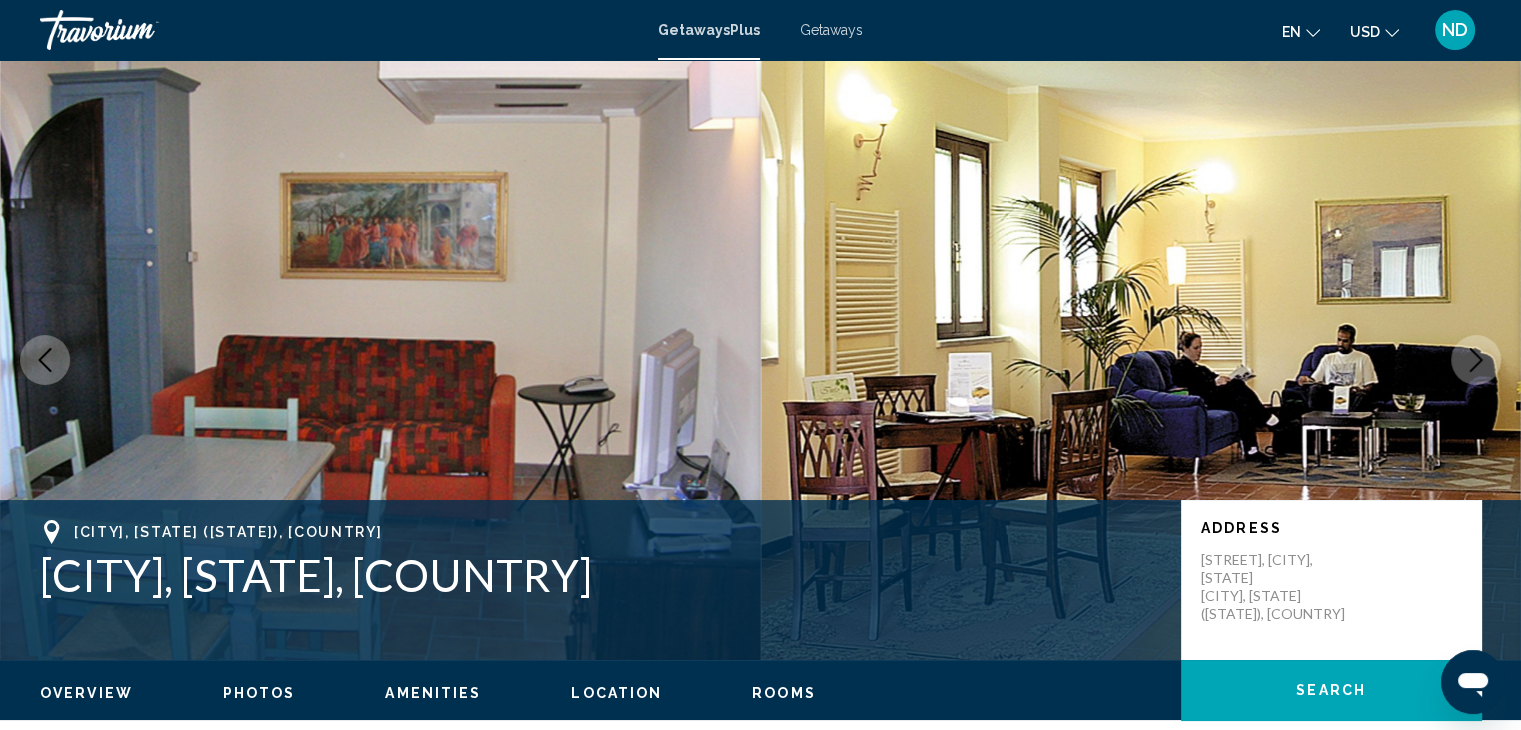 click at bounding box center (1476, 360) 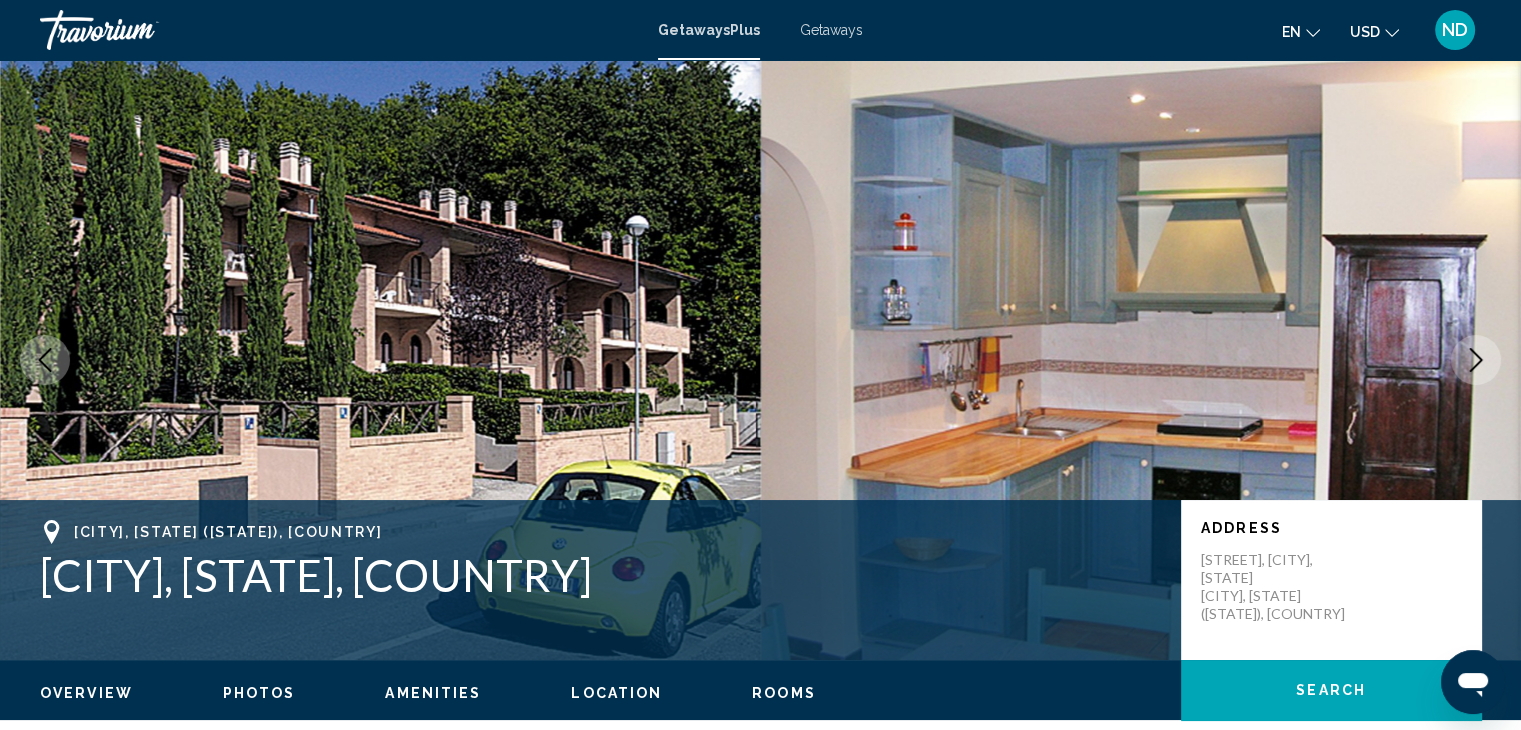 click at bounding box center [1476, 360] 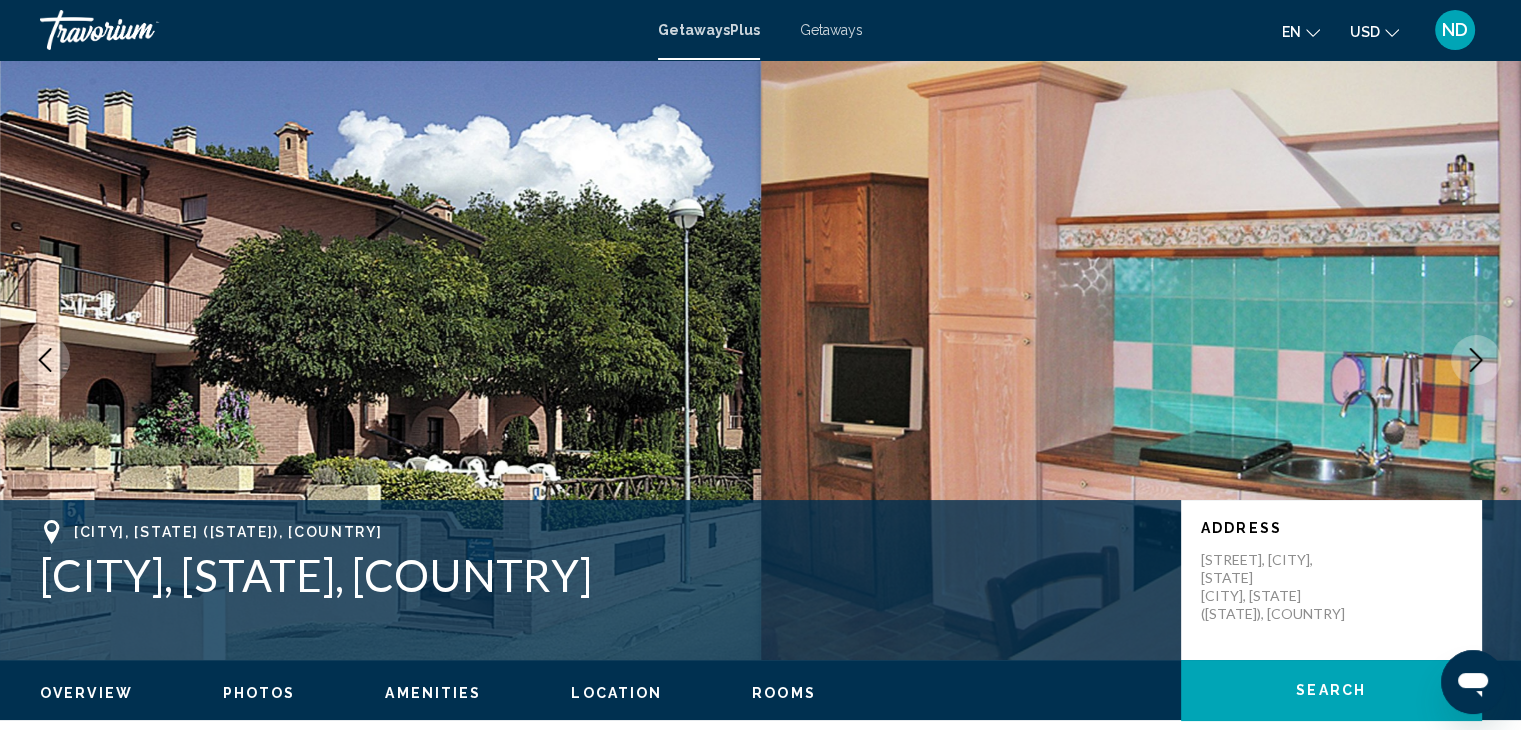 click at bounding box center (1476, 360) 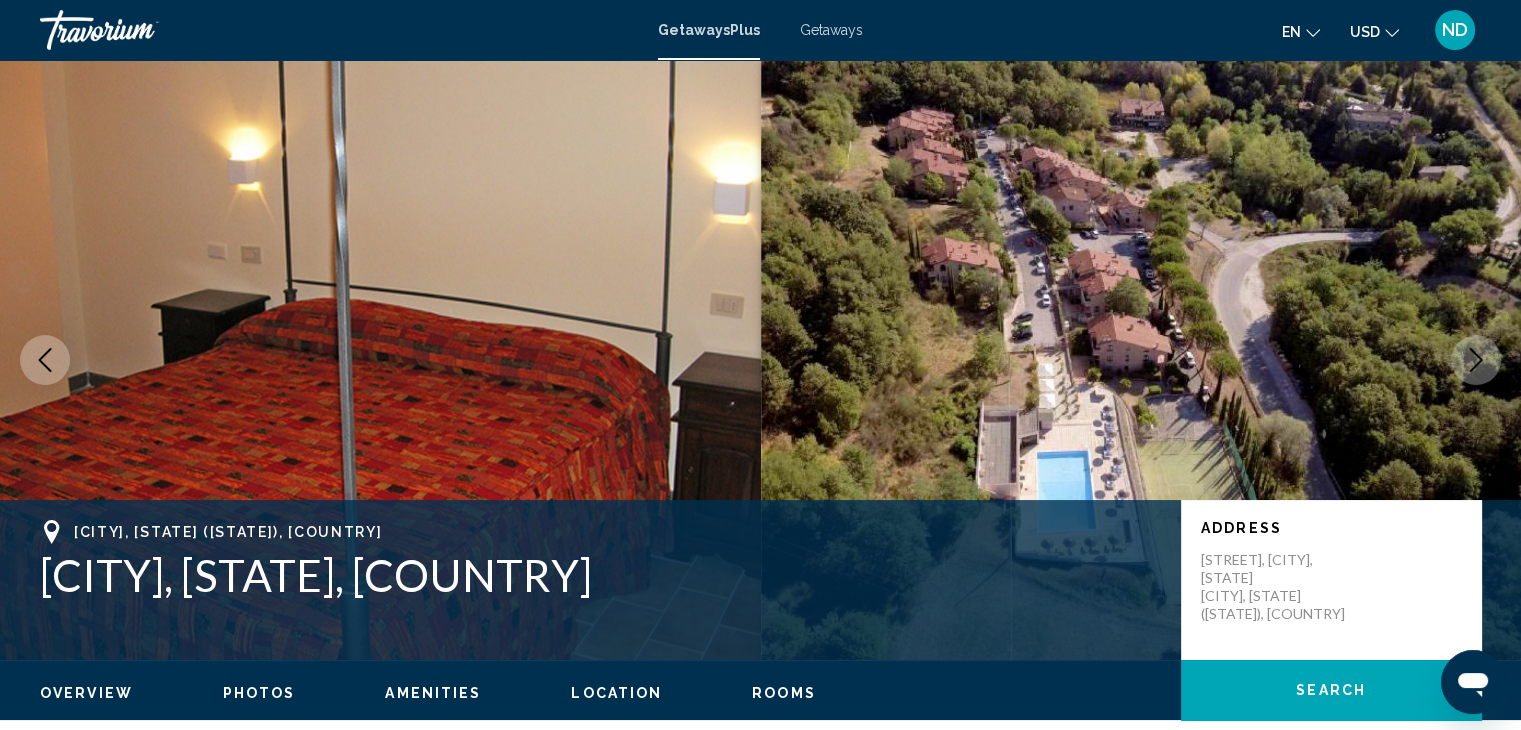 click at bounding box center (1476, 360) 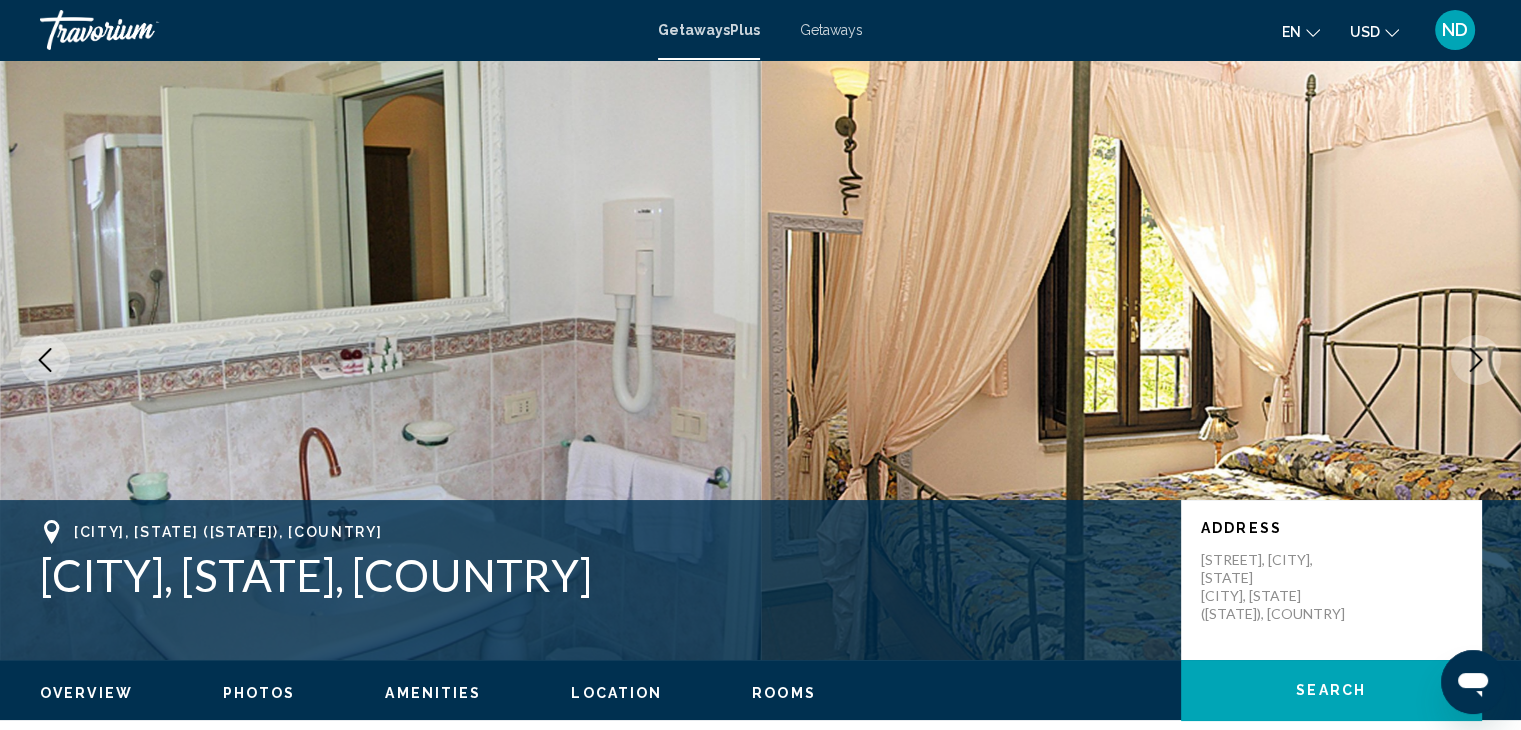 click at bounding box center (1476, 360) 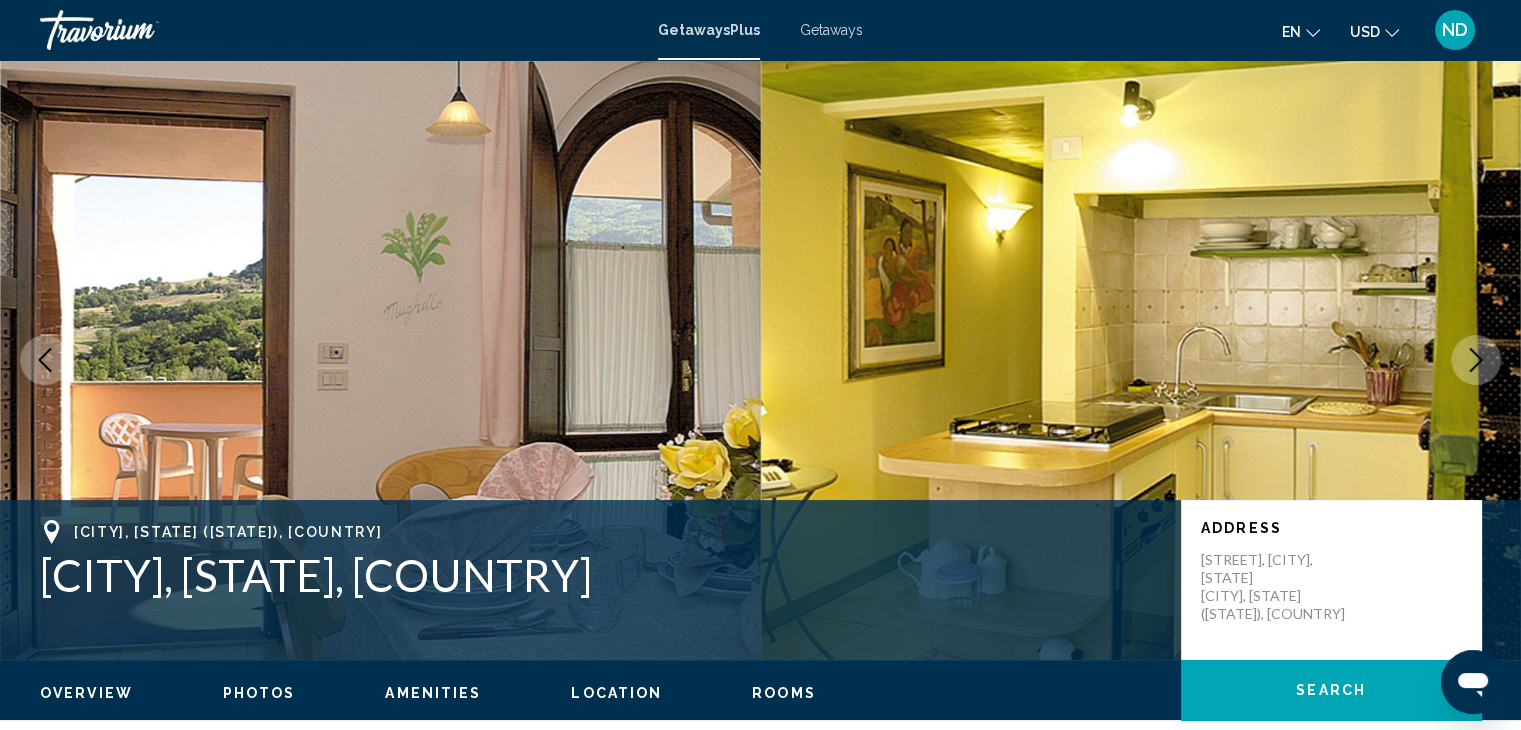 click at bounding box center (1476, 360) 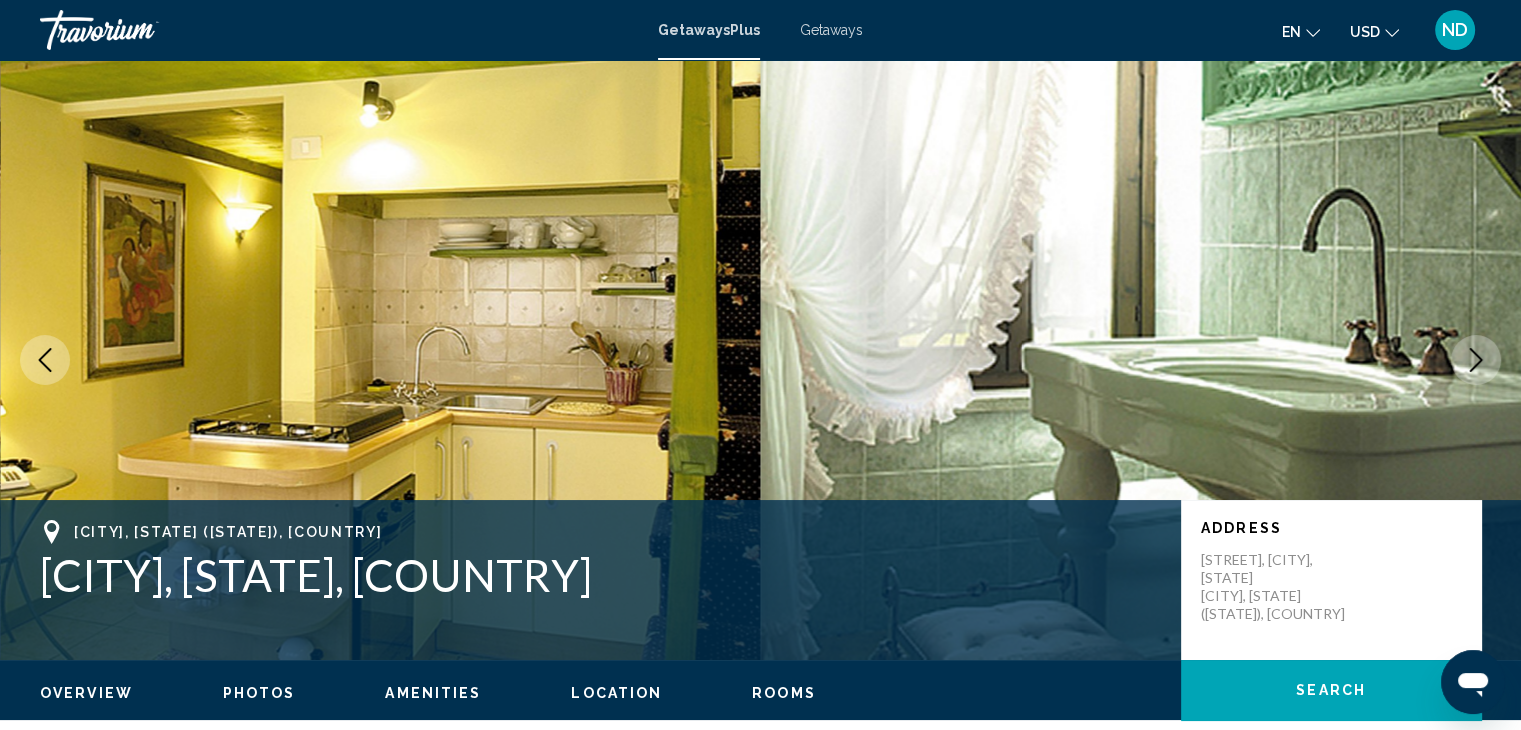 click at bounding box center (1476, 360) 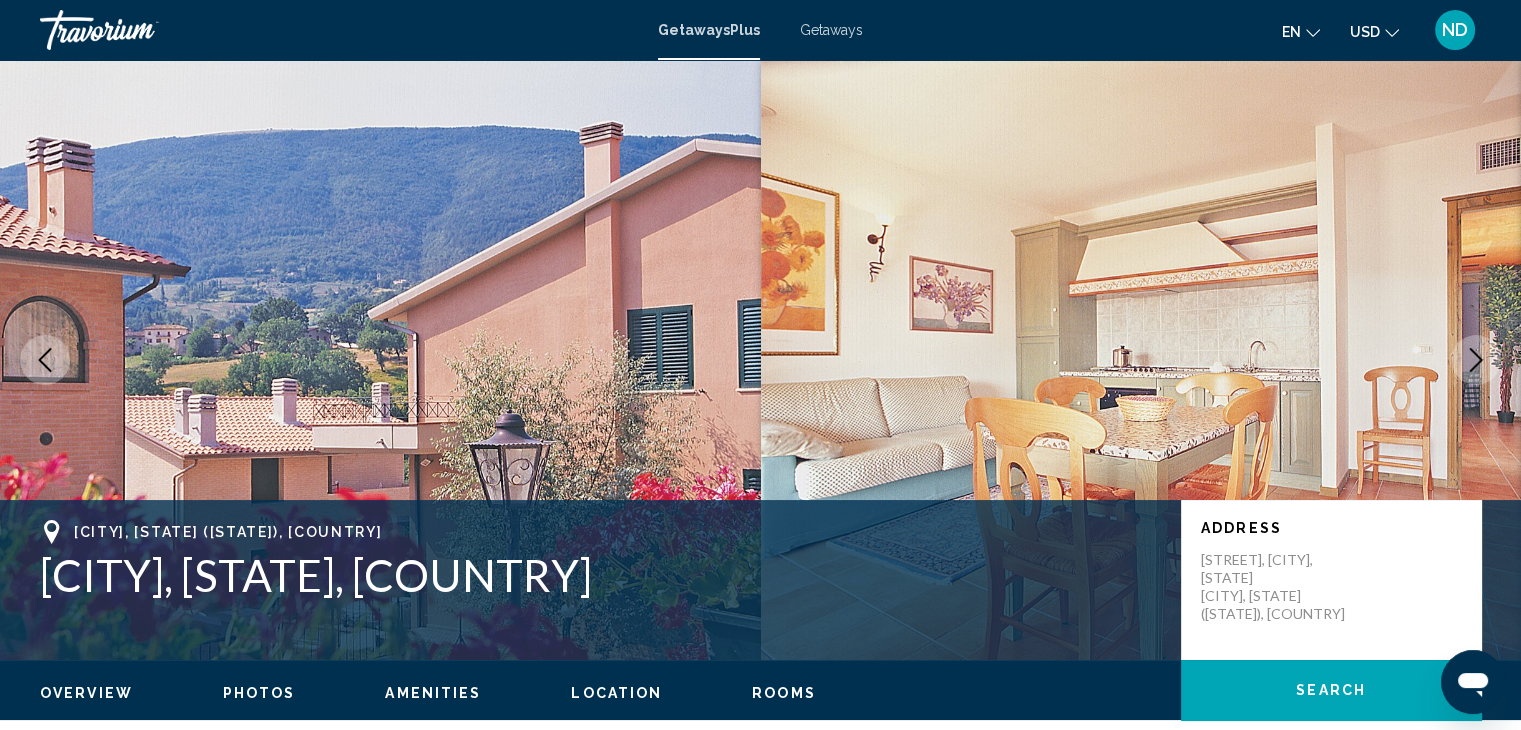 click at bounding box center [1476, 360] 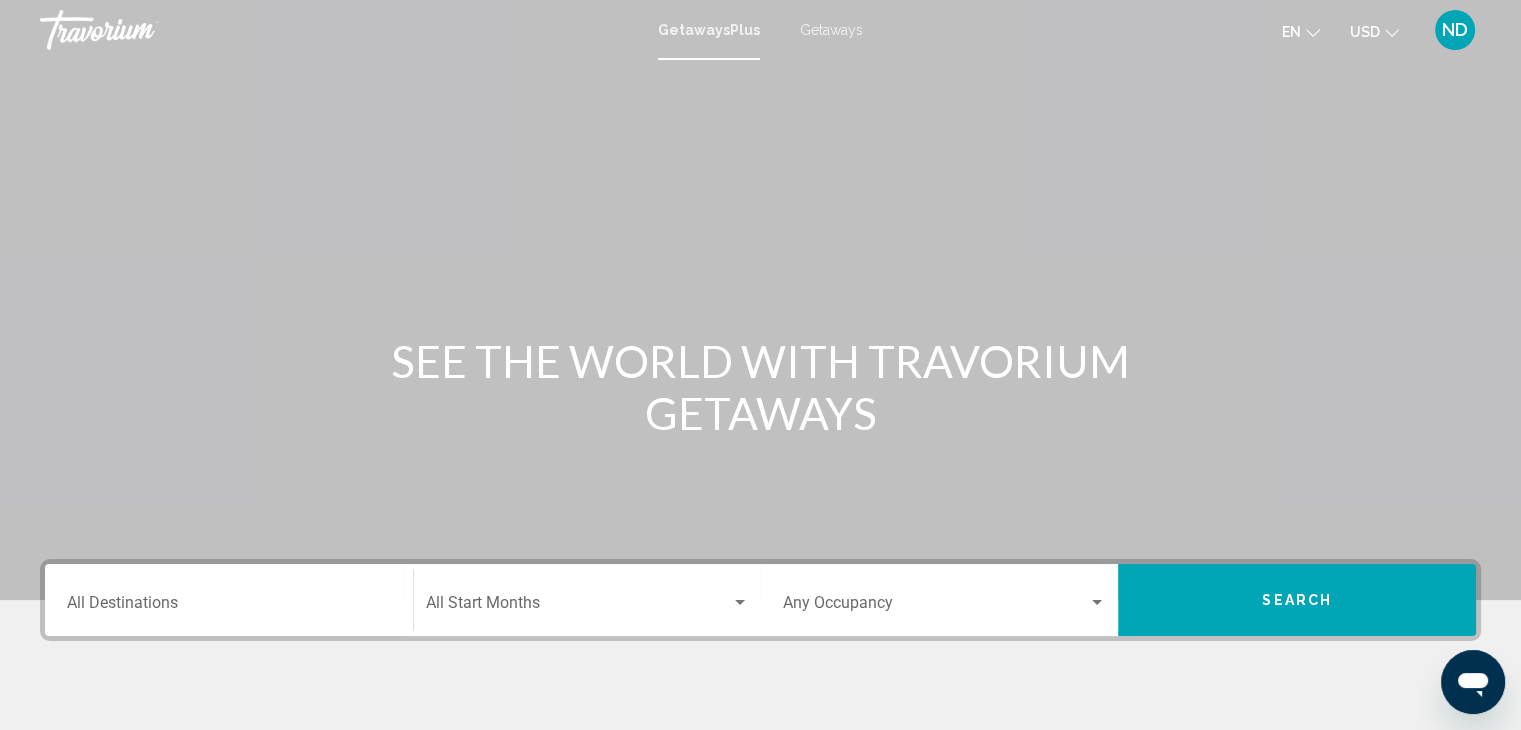 click on "Getaways" at bounding box center (831, 30) 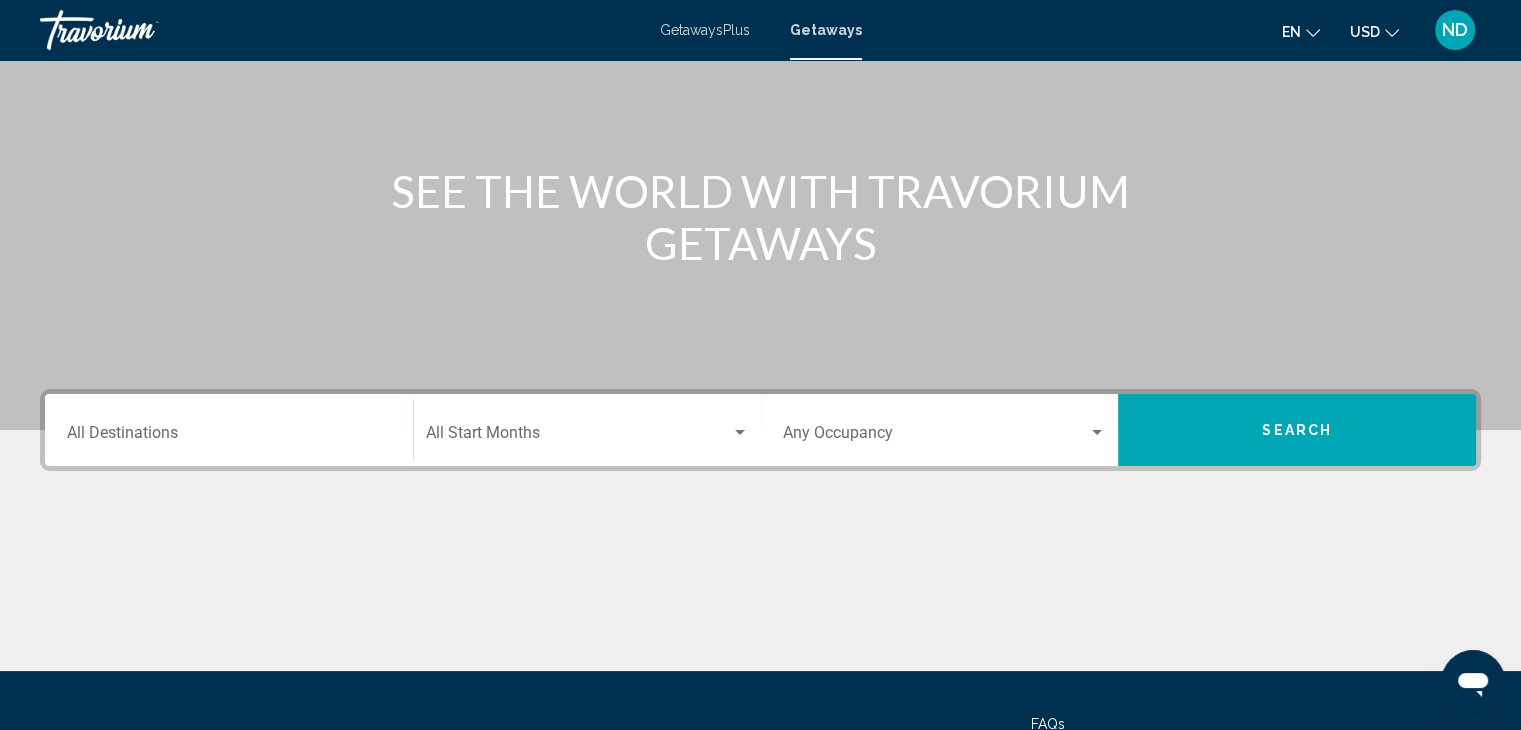scroll, scrollTop: 356, scrollLeft: 0, axis: vertical 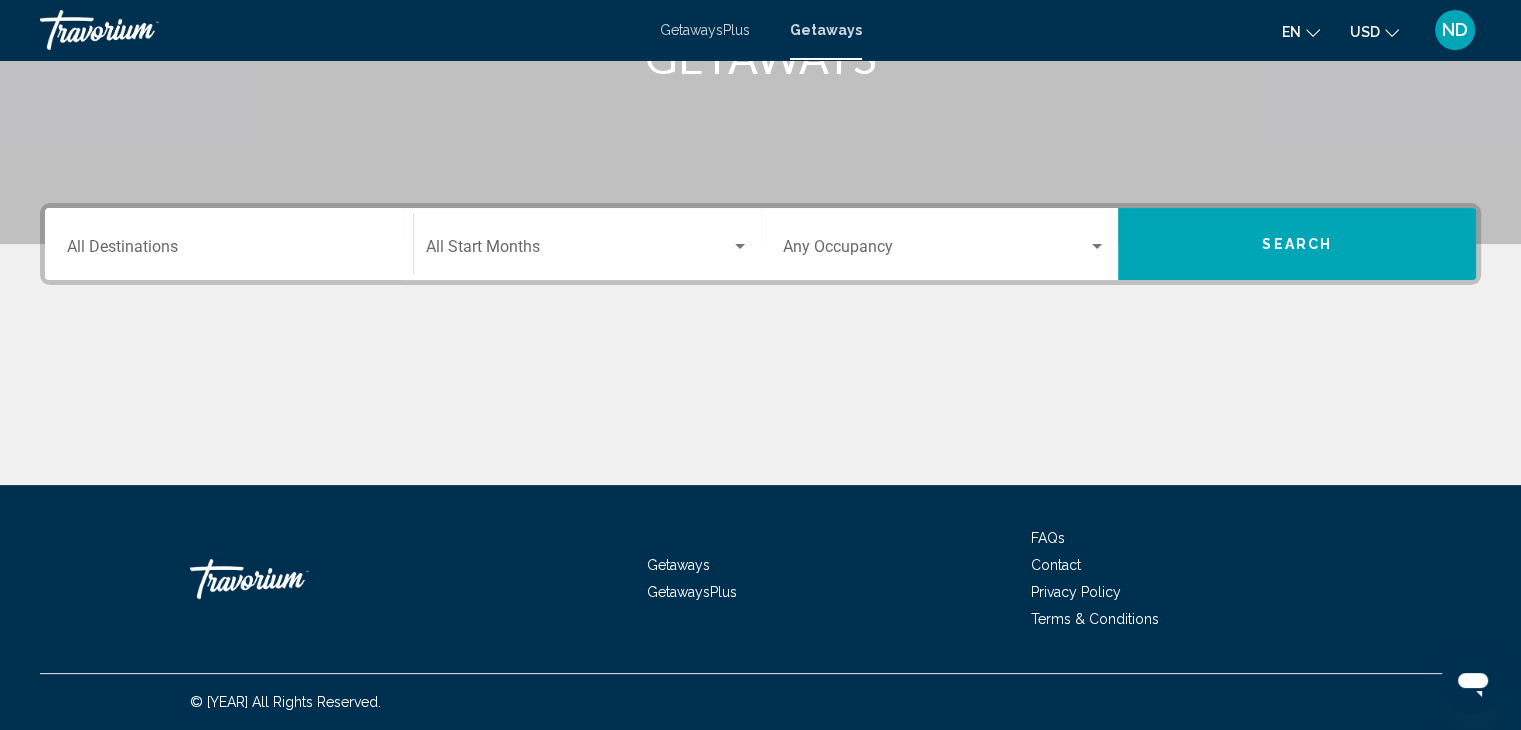 click at bounding box center (1097, 247) 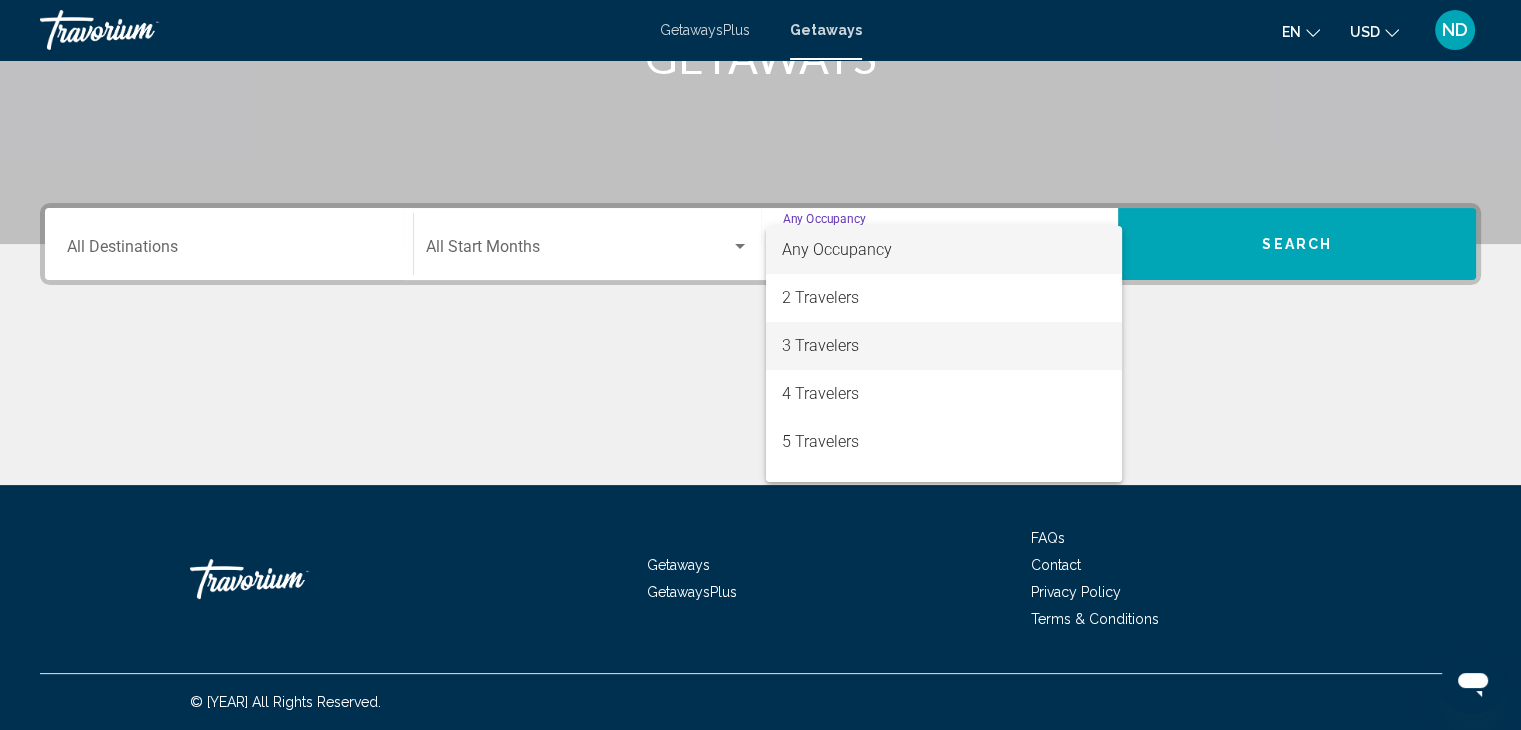 drag, startPoint x: 898, startPoint y: 342, endPoint x: 880, endPoint y: 333, distance: 20.12461 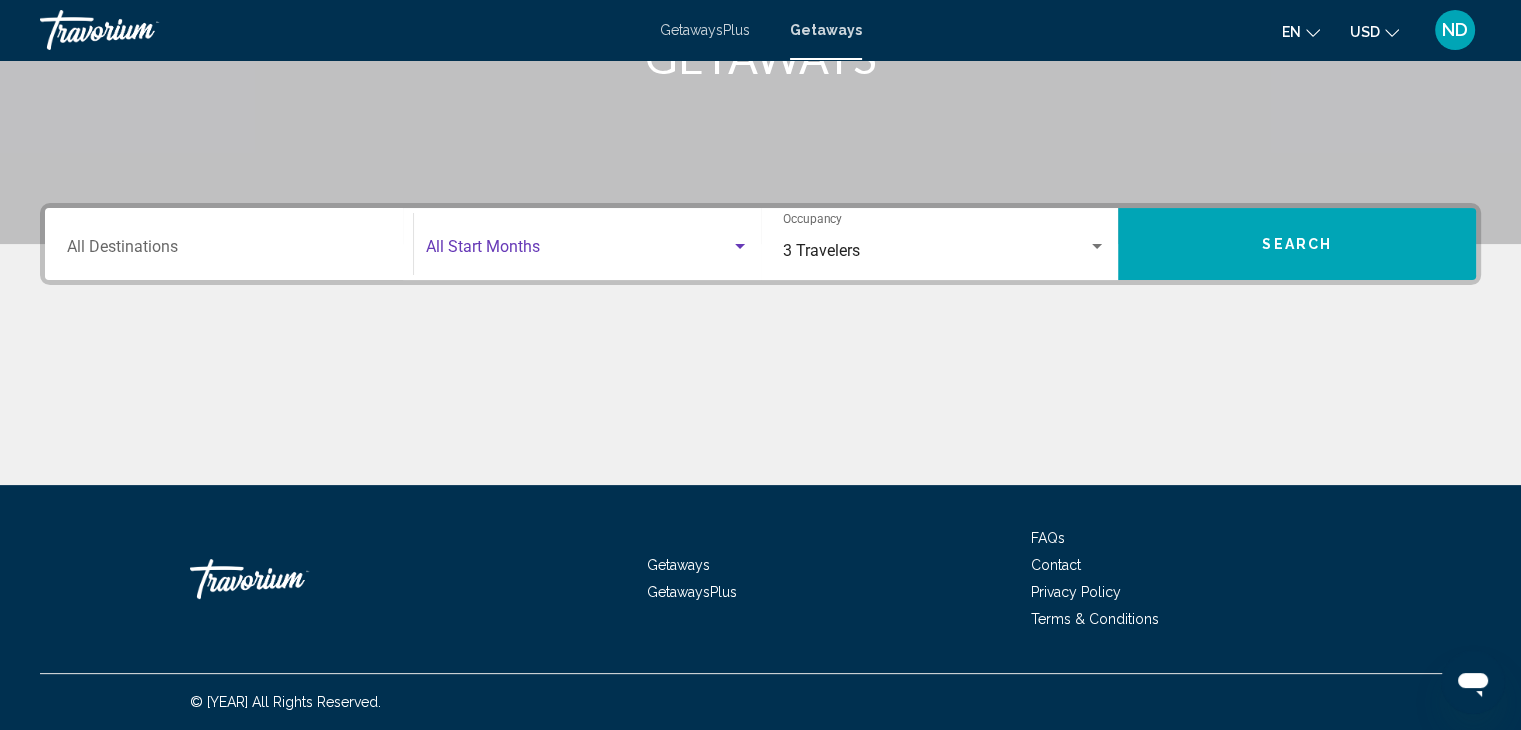 click at bounding box center (578, 251) 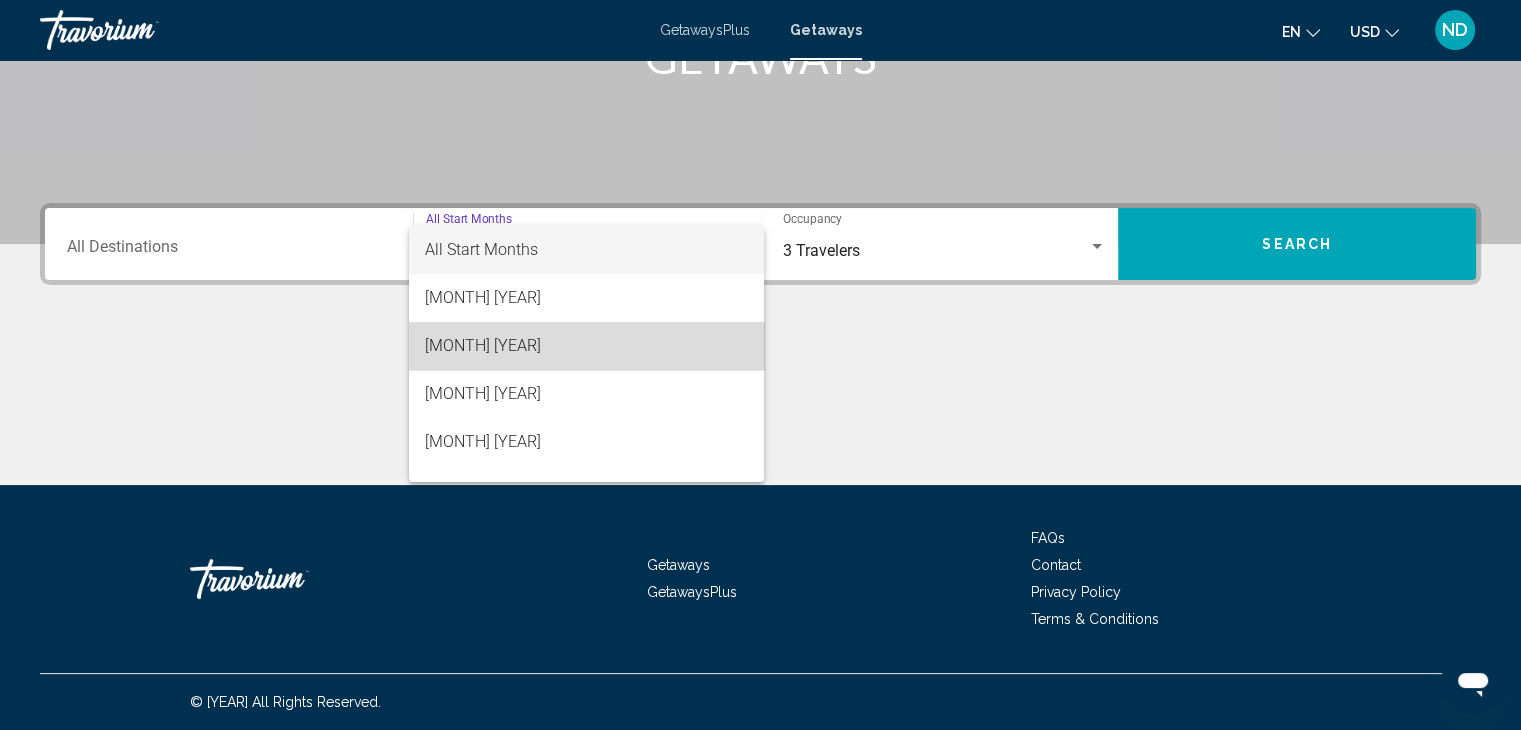 click on "[MONTH] [YEAR]" at bounding box center [586, 346] 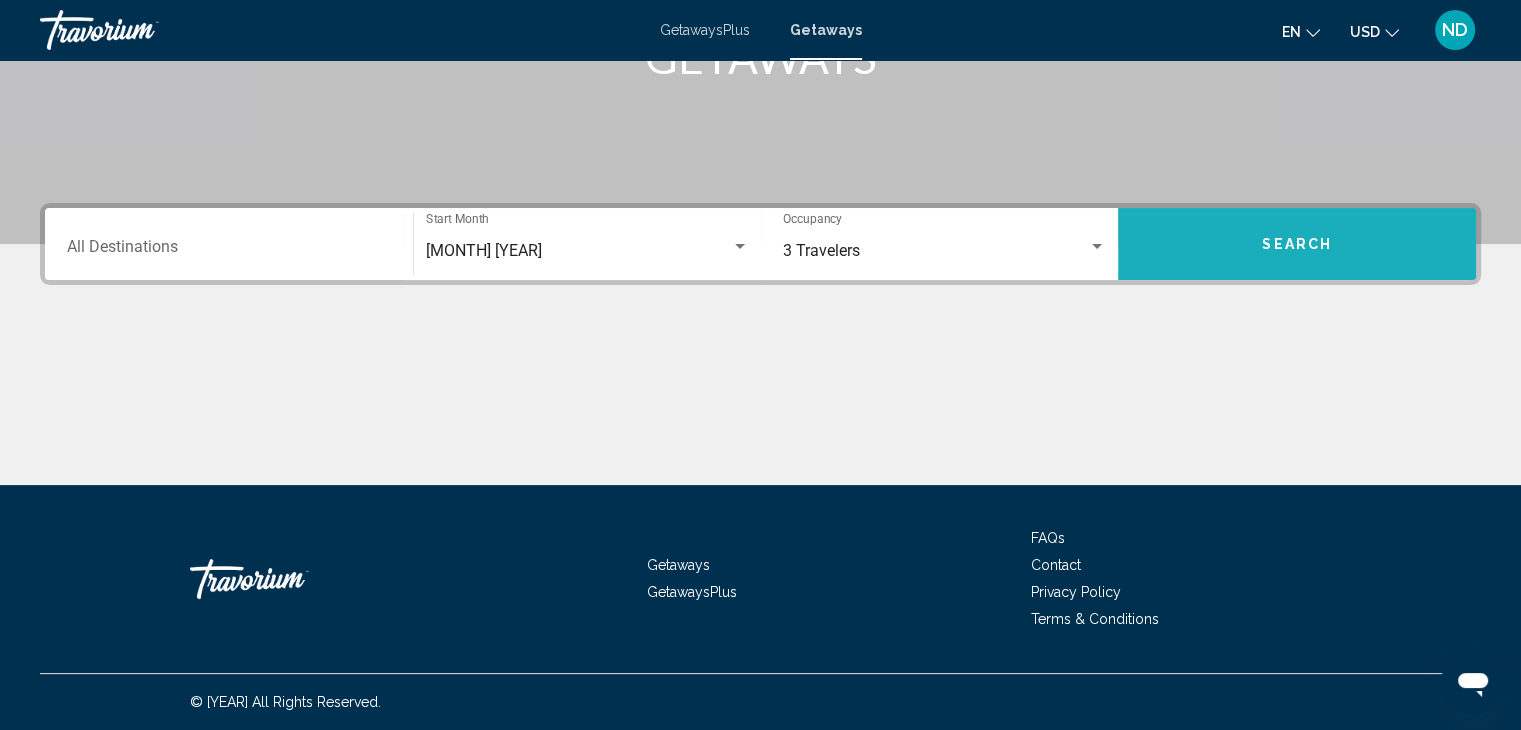 click on "Search" at bounding box center (1297, 244) 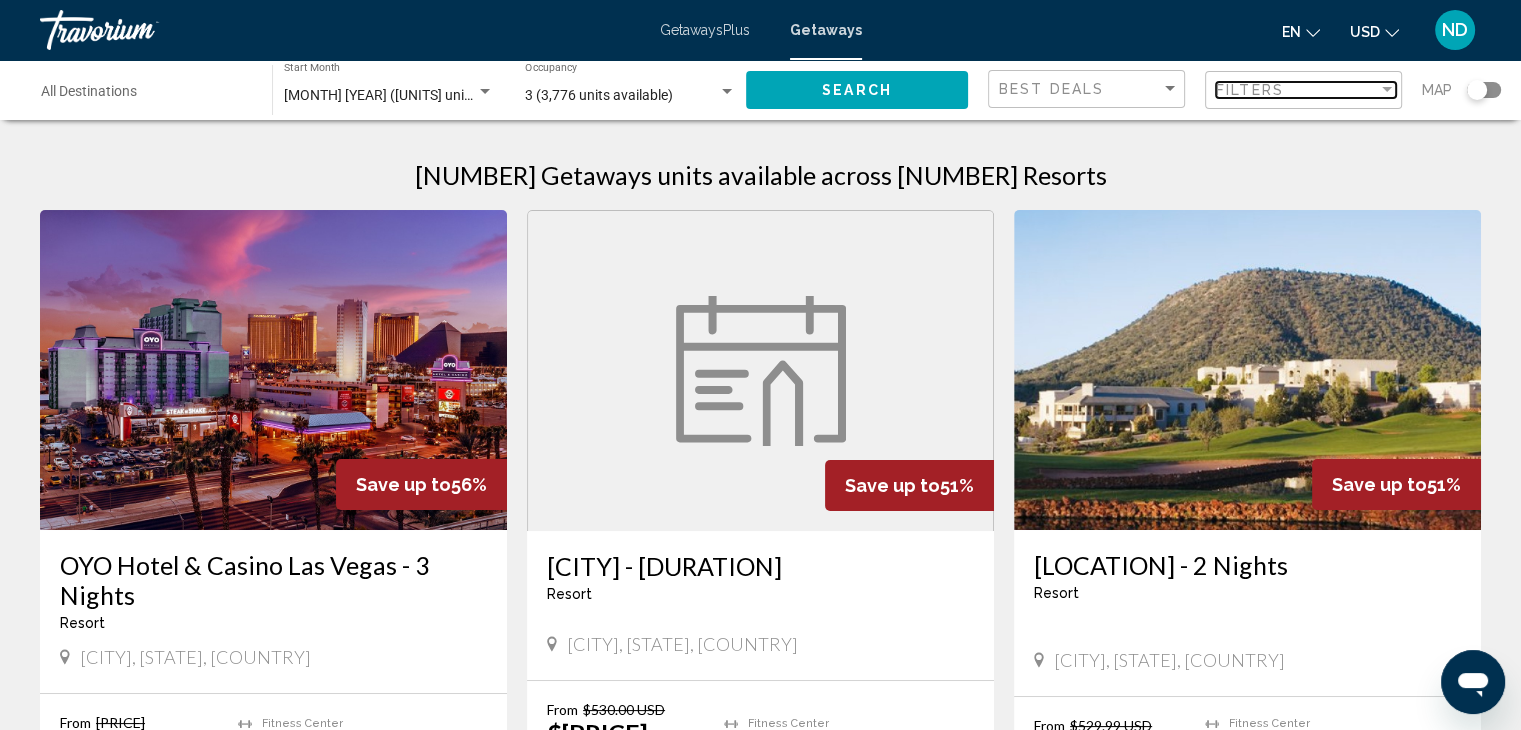 click on "Filters" at bounding box center [1297, 90] 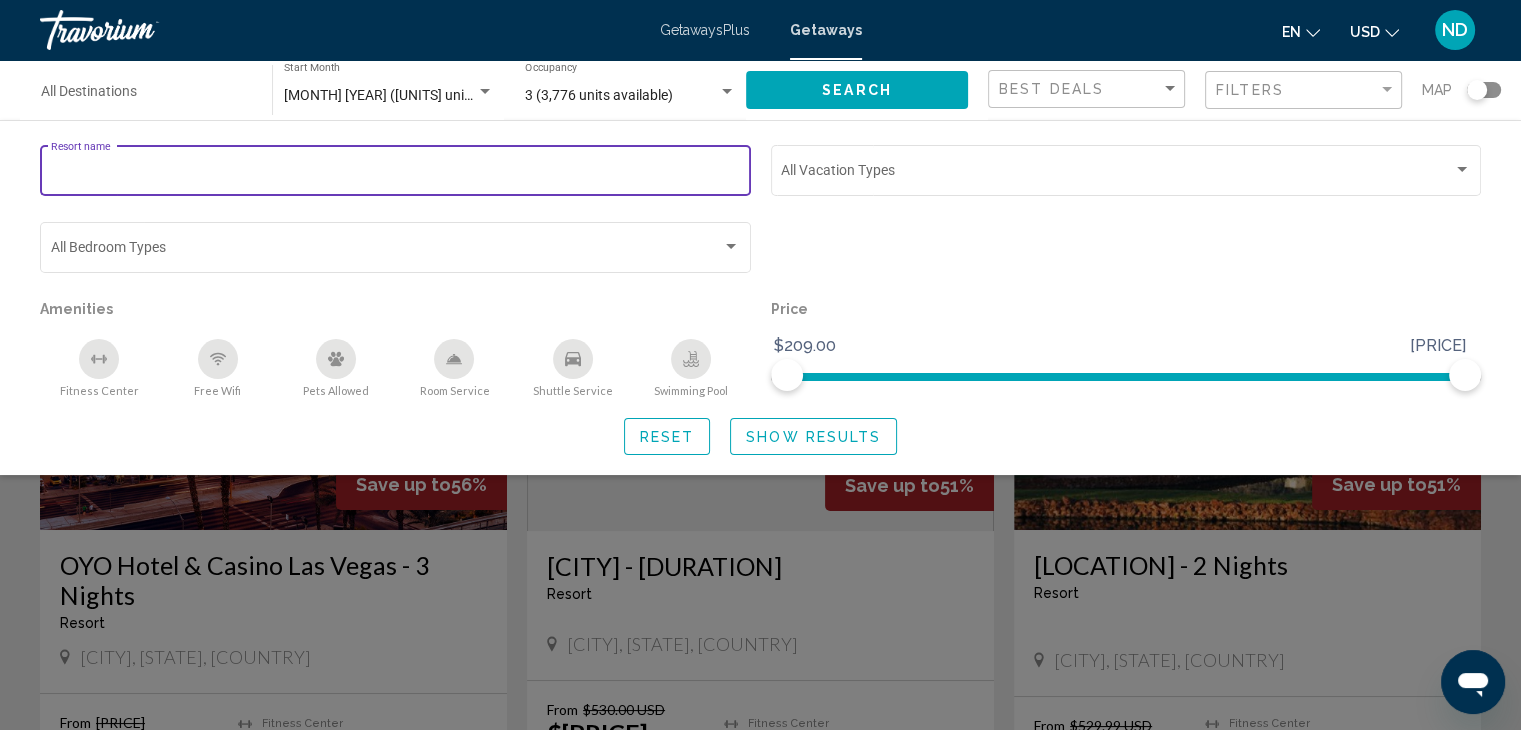 click on "Resort name" at bounding box center (396, 174) 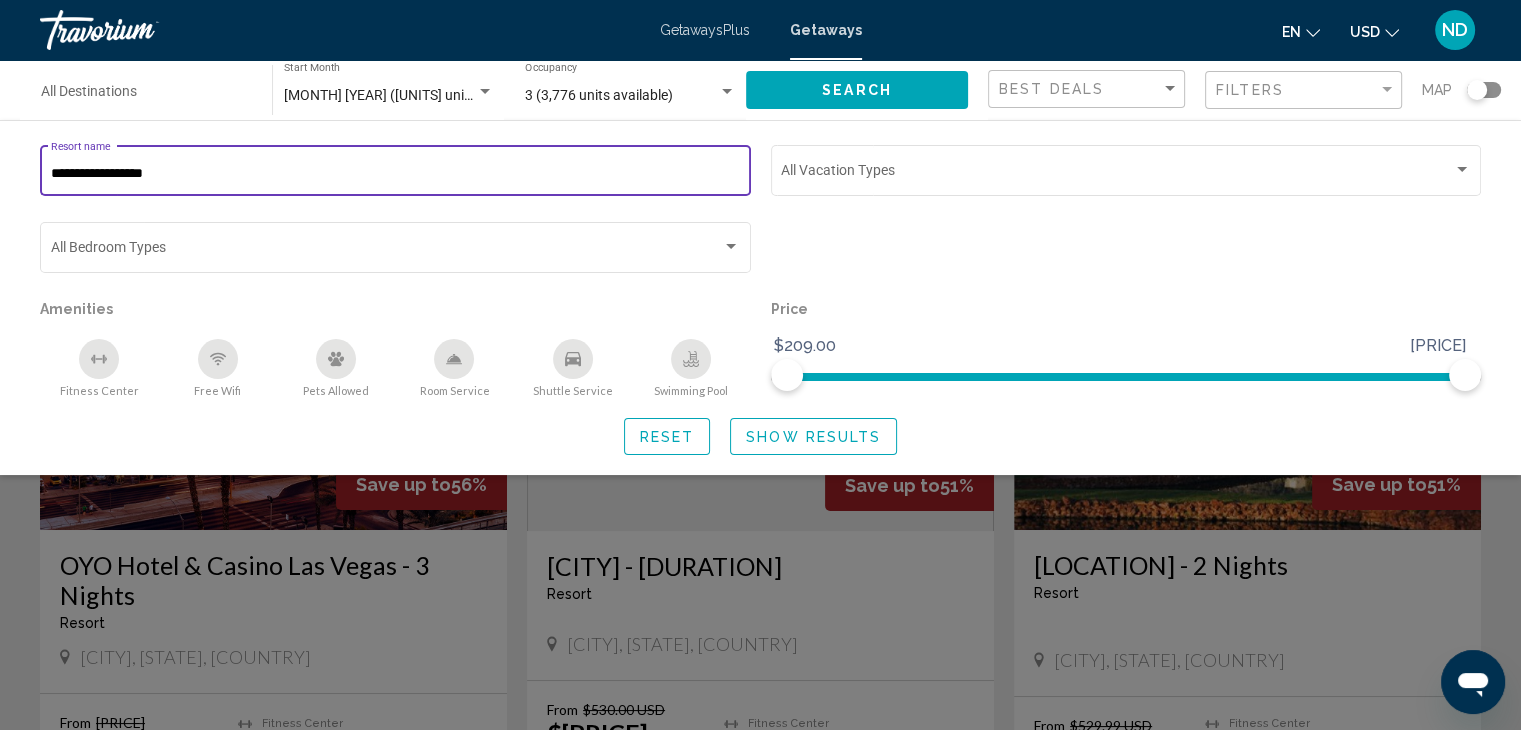 type on "**********" 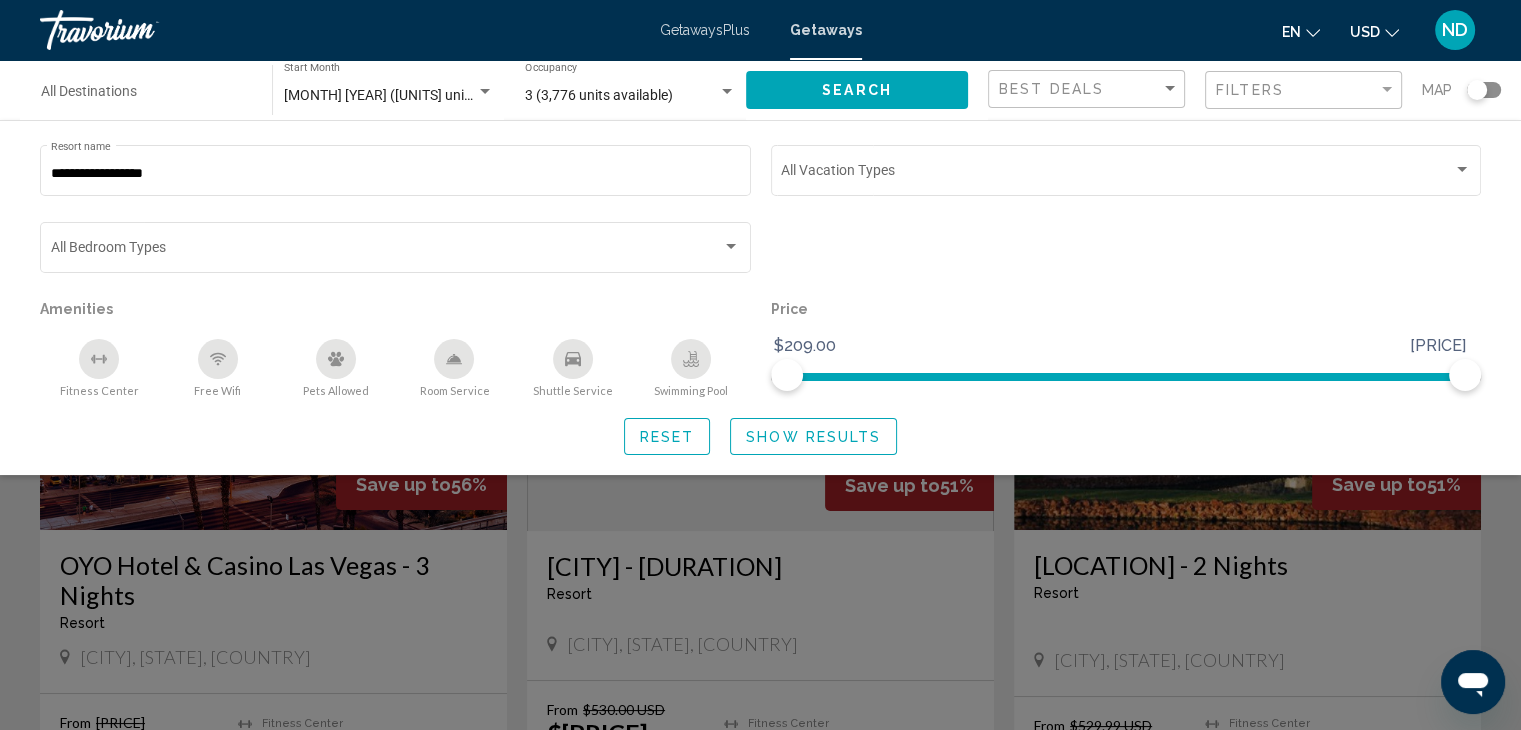 click at bounding box center [1126, 256] 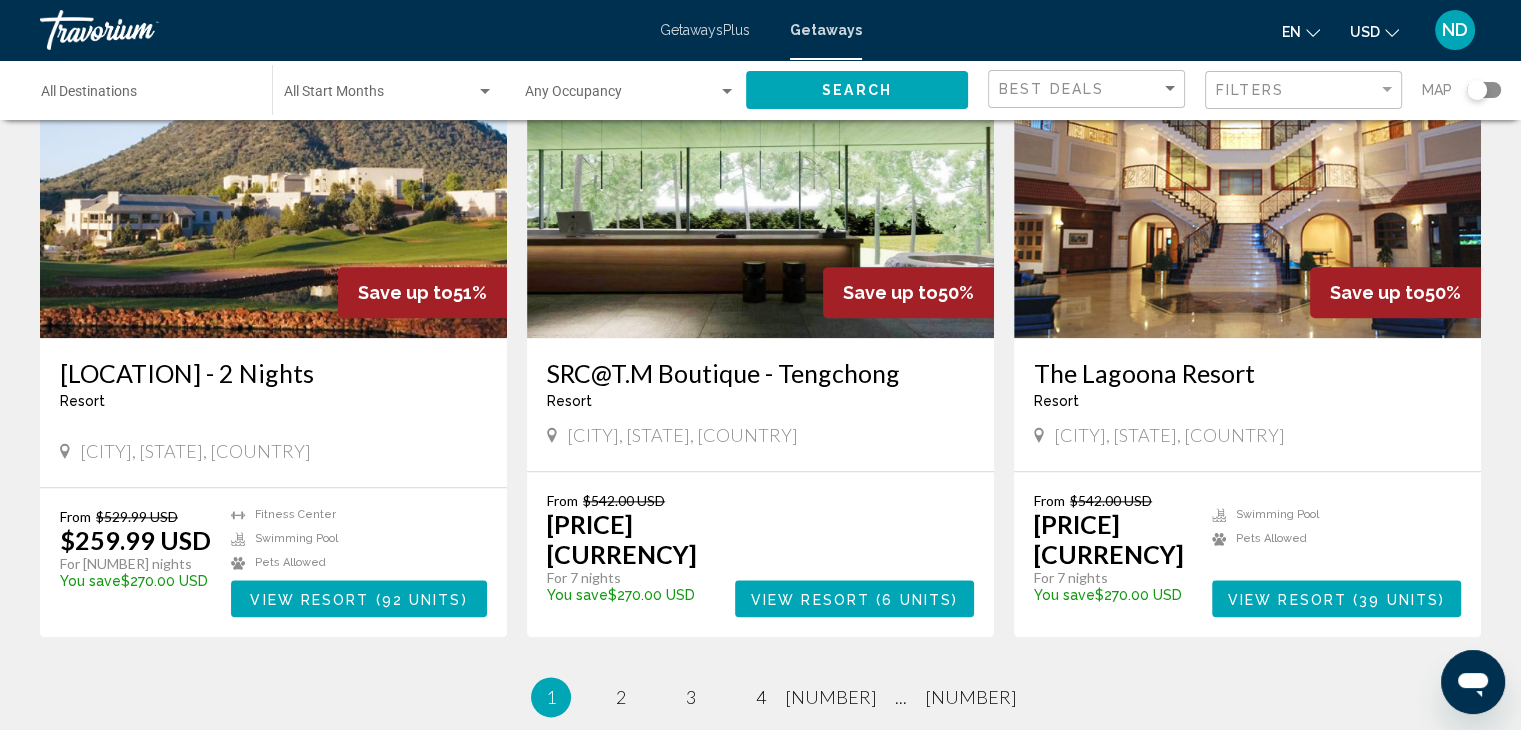 scroll, scrollTop: 2467, scrollLeft: 0, axis: vertical 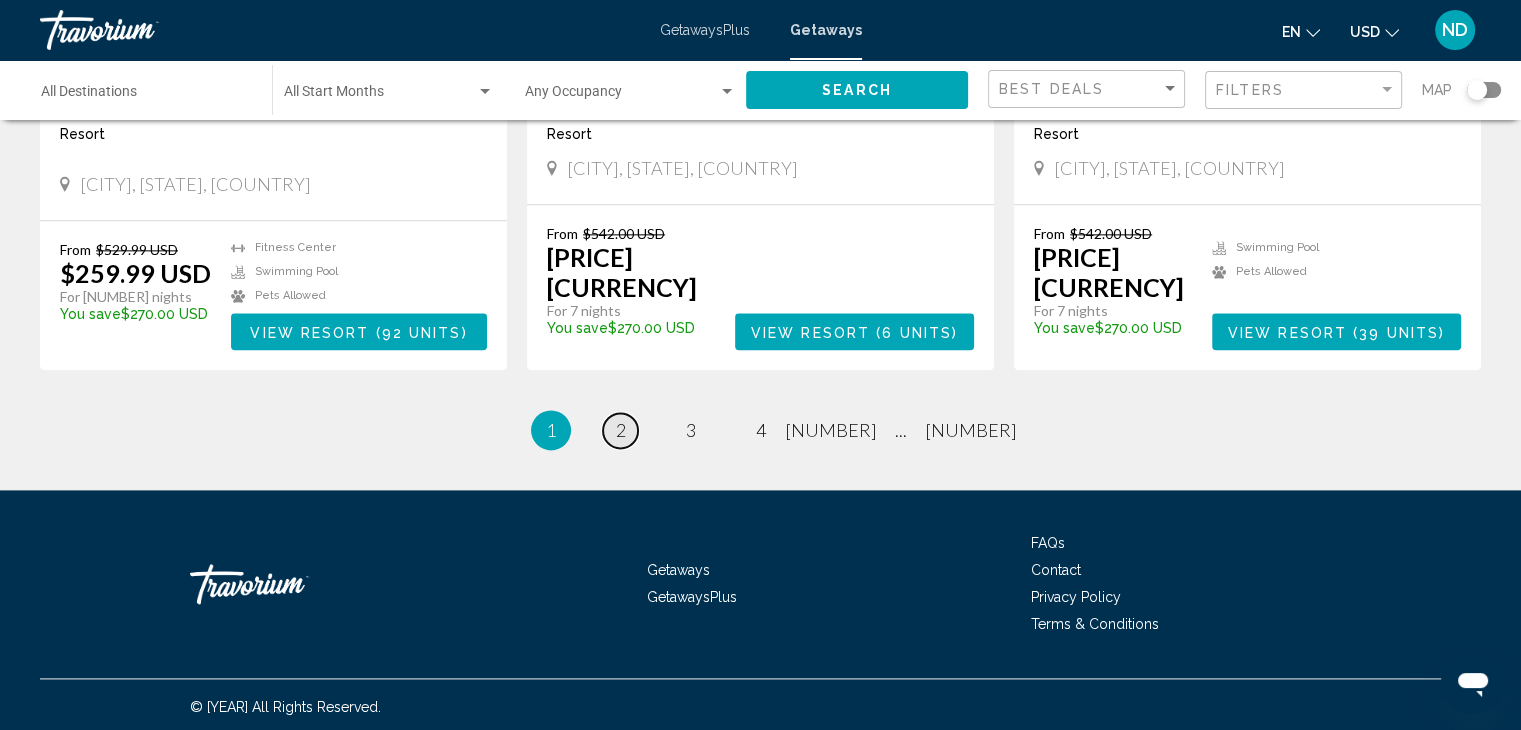 click on "2" at bounding box center (621, 430) 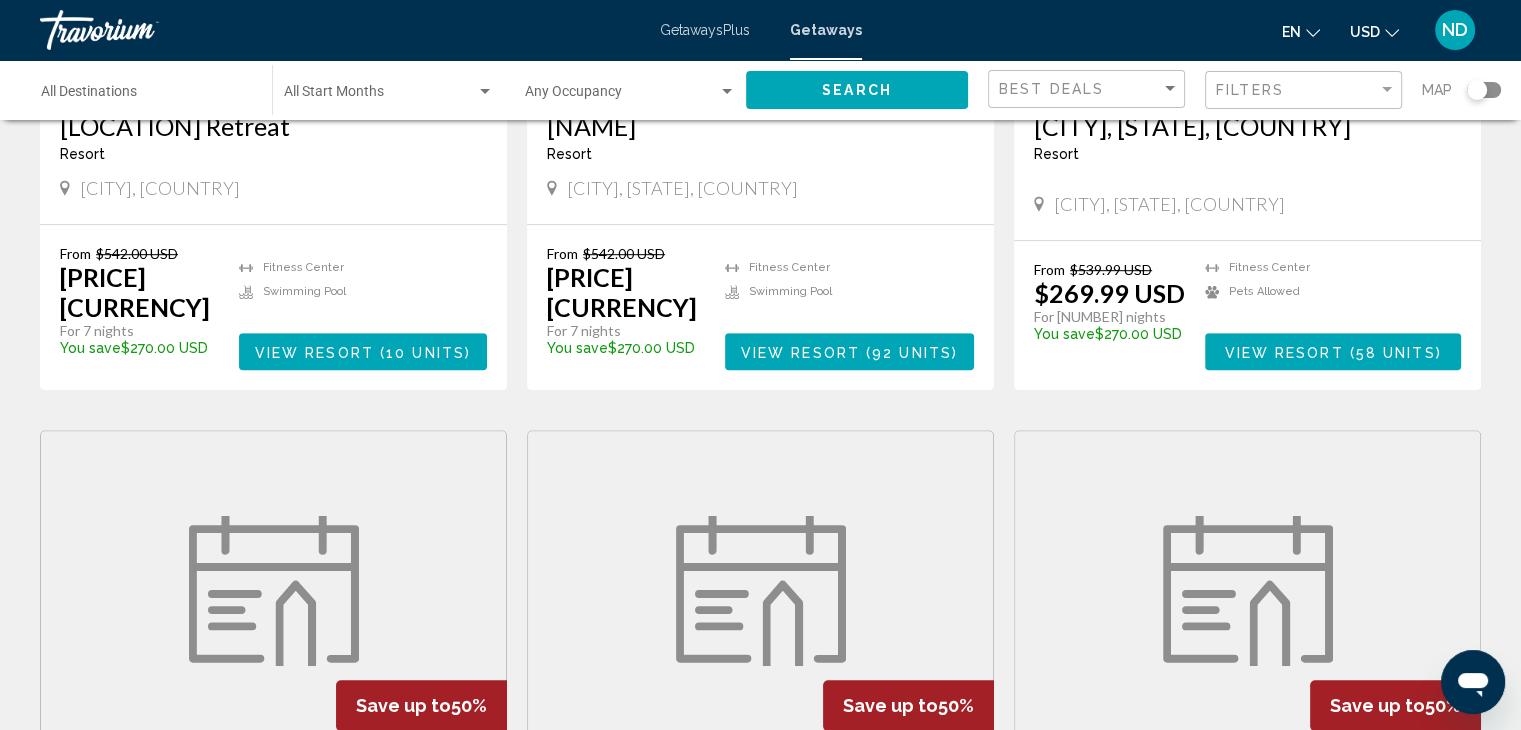 scroll, scrollTop: 800, scrollLeft: 0, axis: vertical 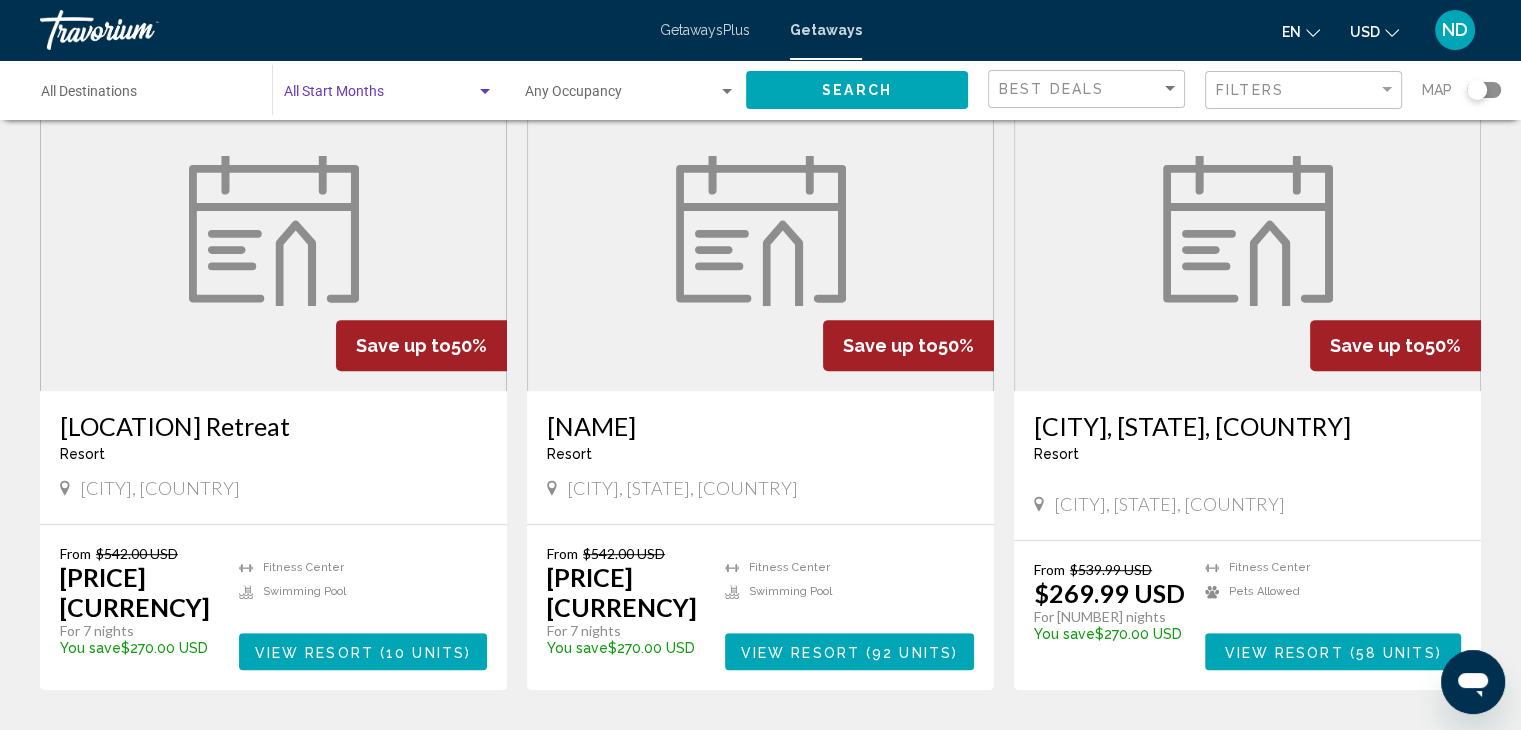 click at bounding box center (380, 96) 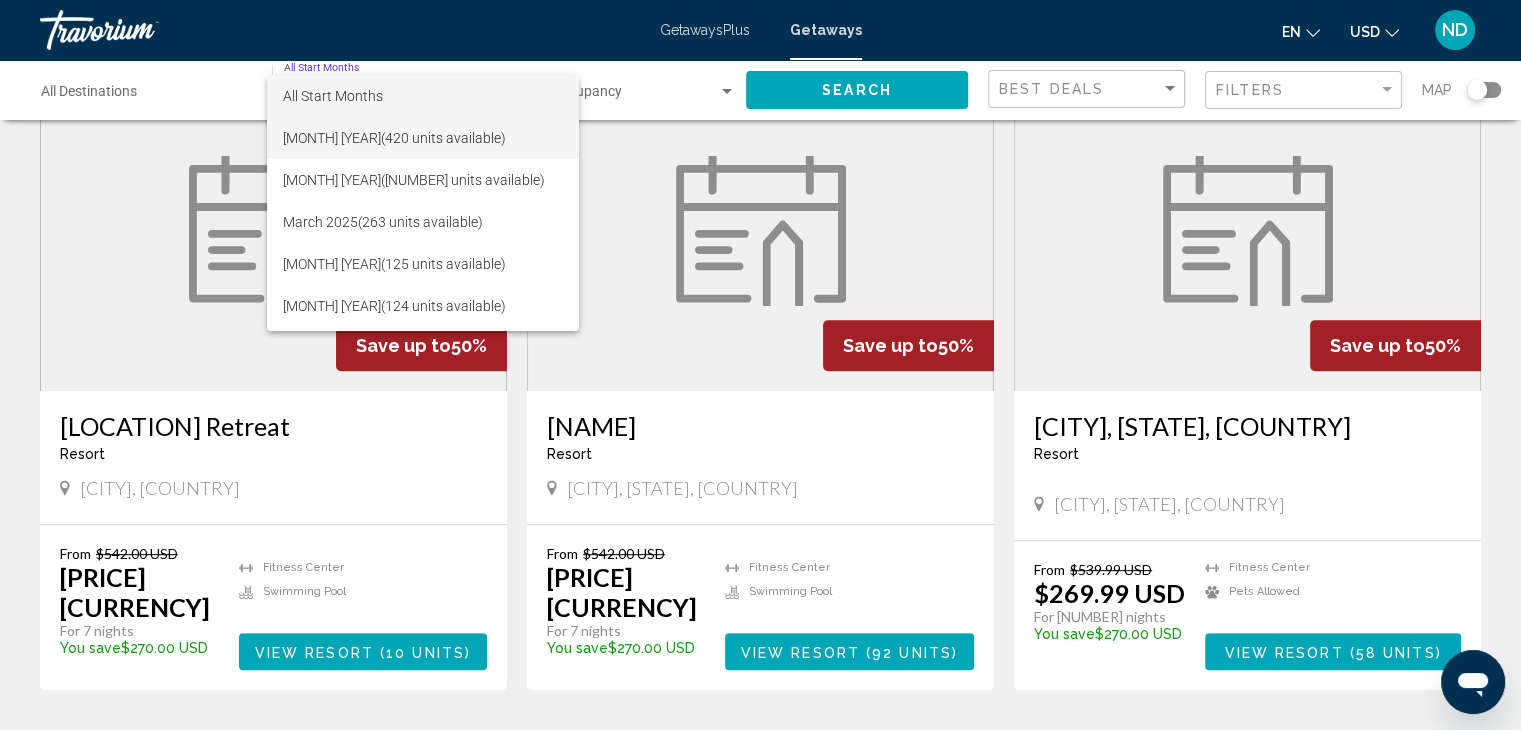 scroll, scrollTop: 200, scrollLeft: 0, axis: vertical 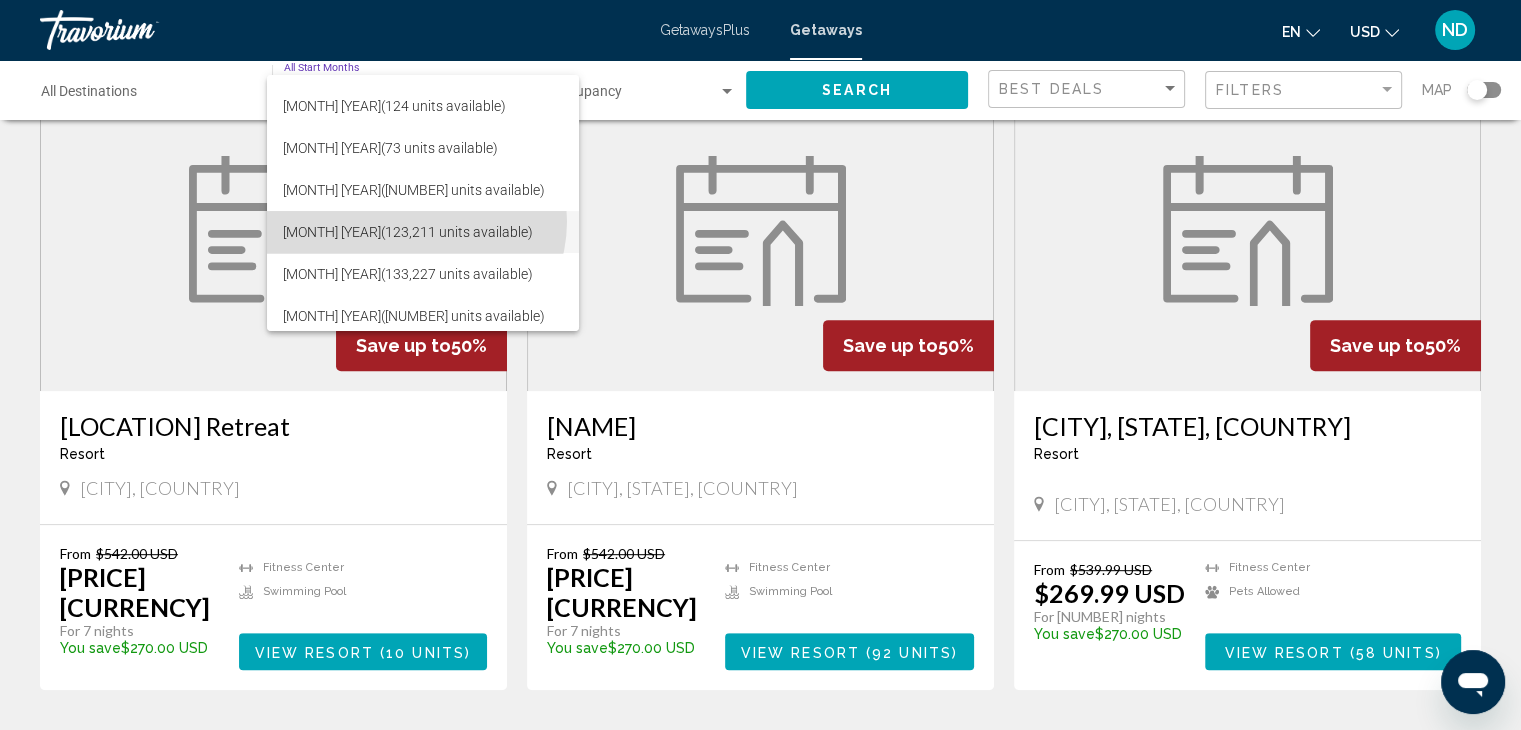 click on "[MONTH] [YEAR] ([UNITS] units available)" at bounding box center [423, 232] 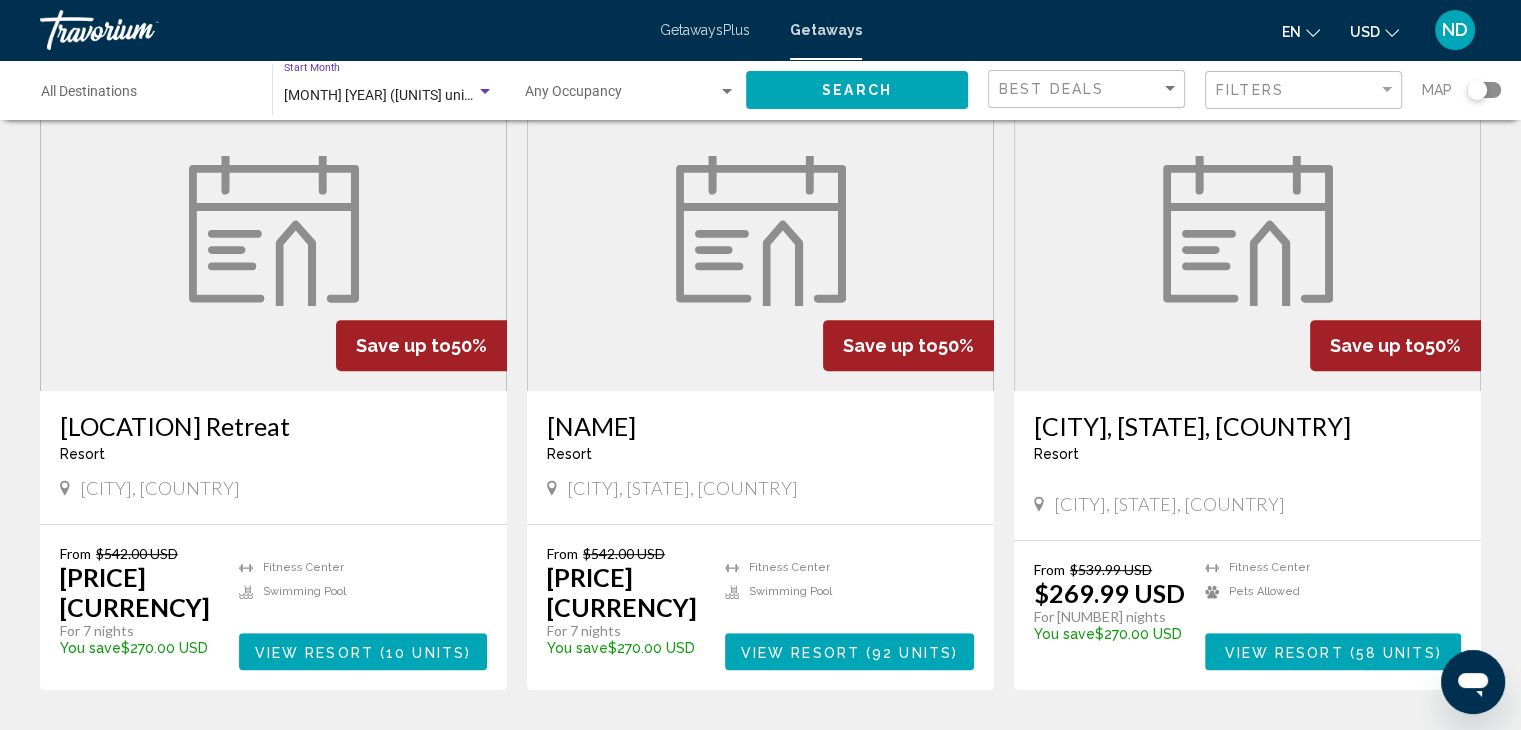 click at bounding box center (727, 92) 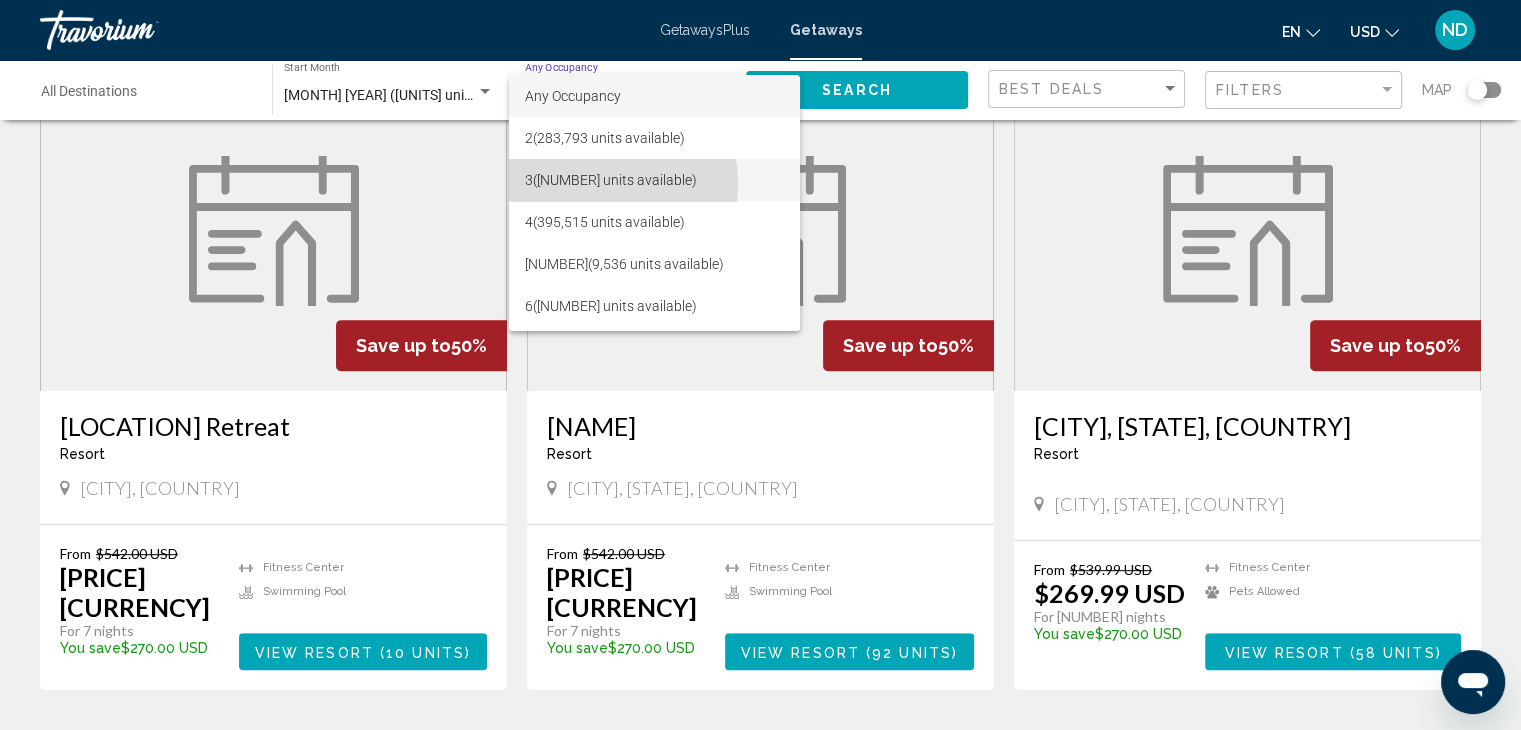 click on "3  (20,938 units available)" at bounding box center (654, 180) 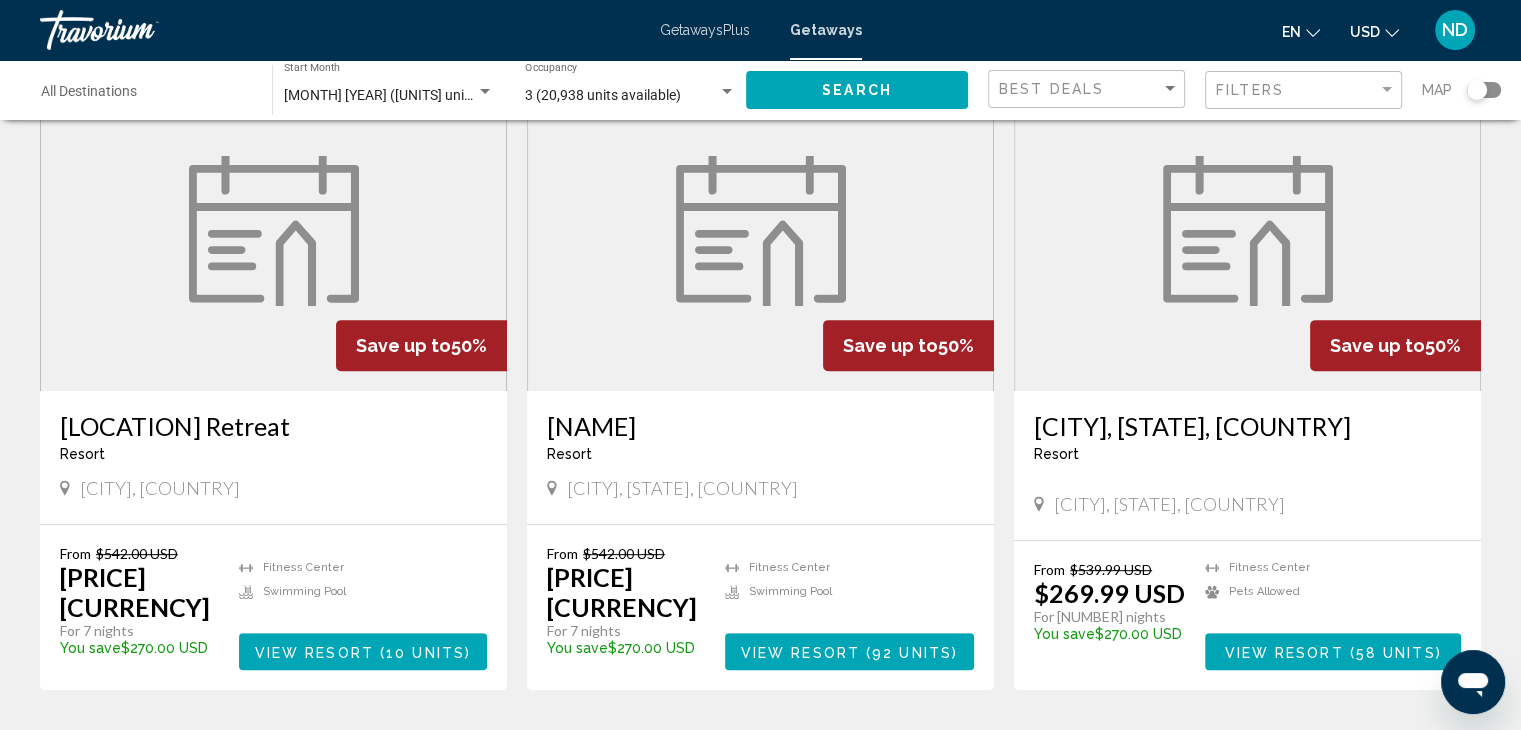 click on "Best Deals" at bounding box center [1089, 89] 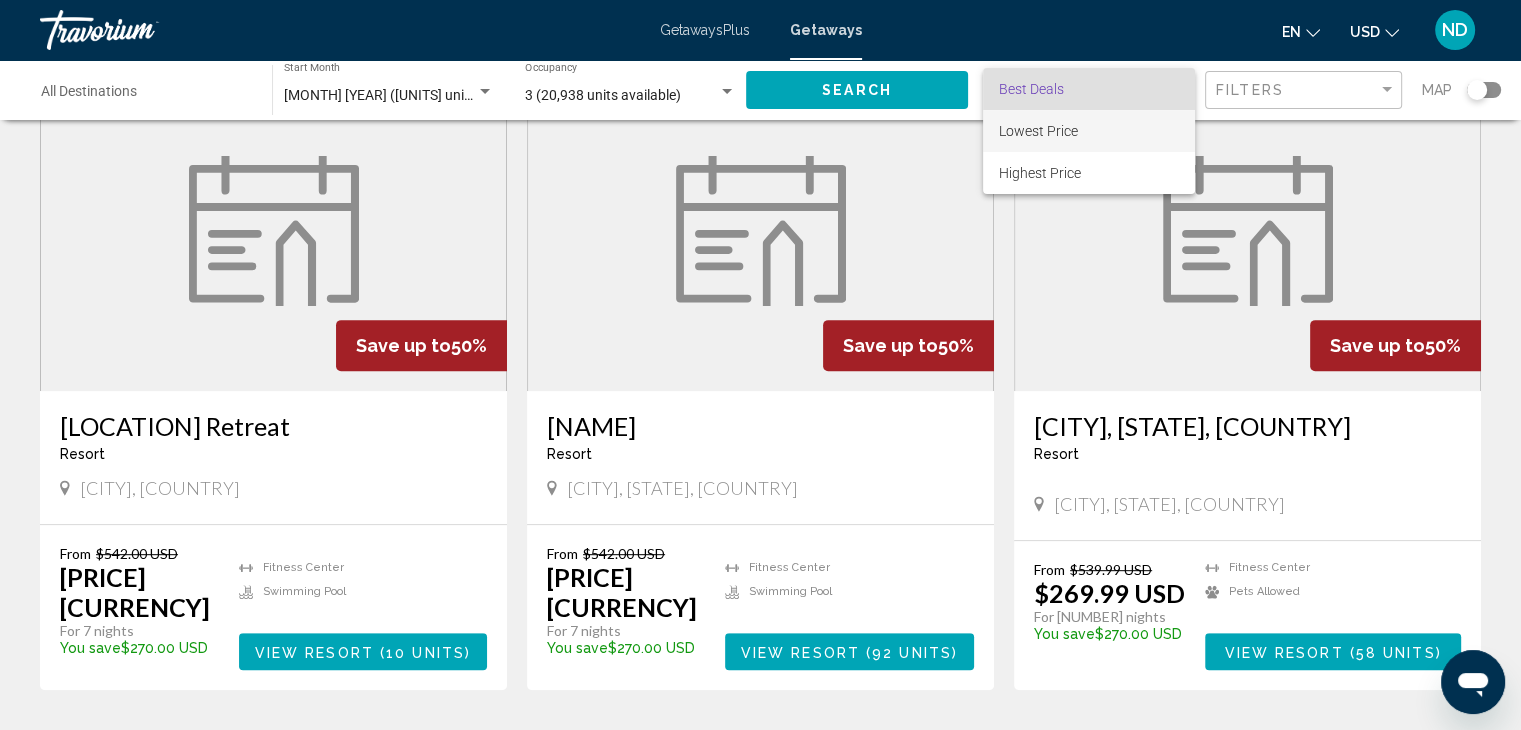 click on "Lowest Price" at bounding box center (1038, 131) 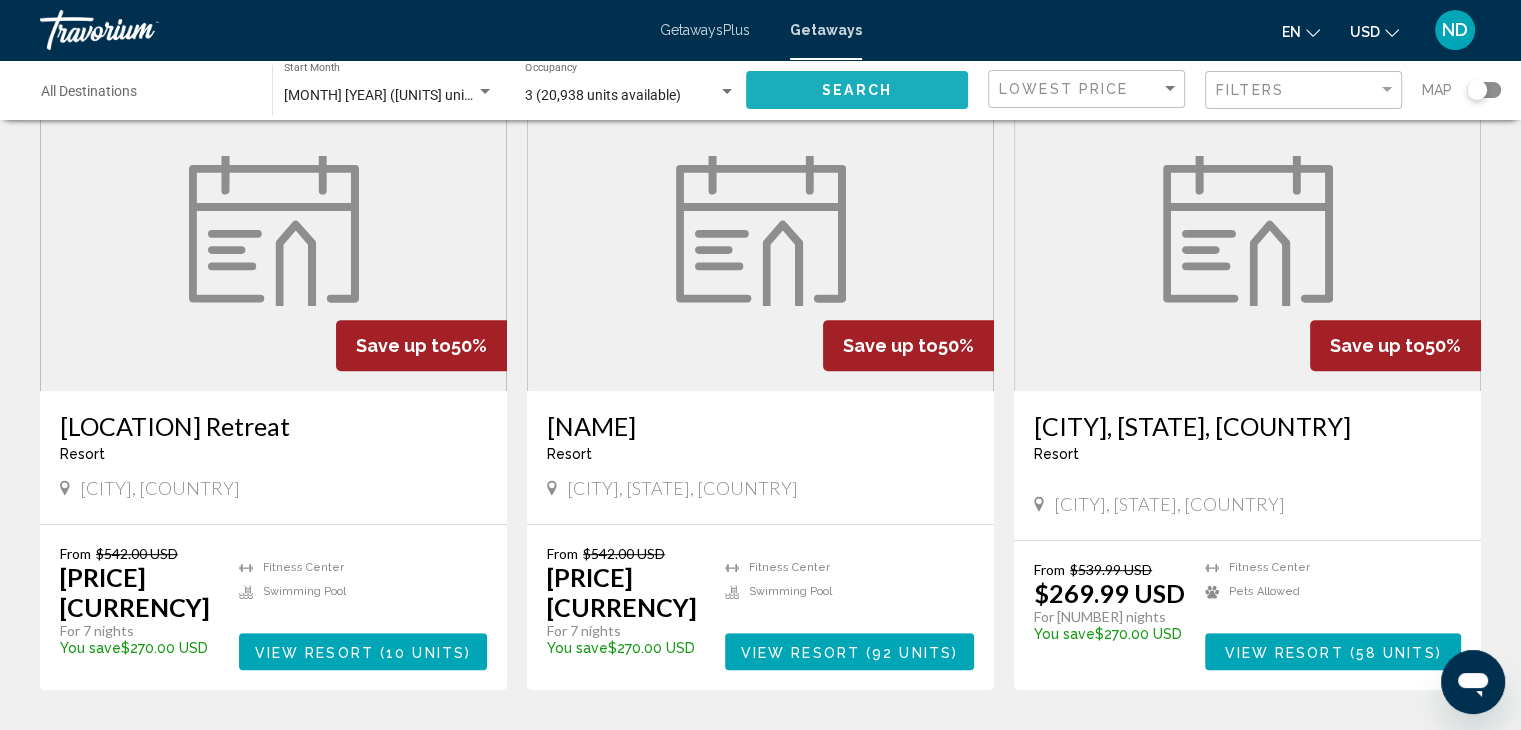 click on "Search" at bounding box center [857, 89] 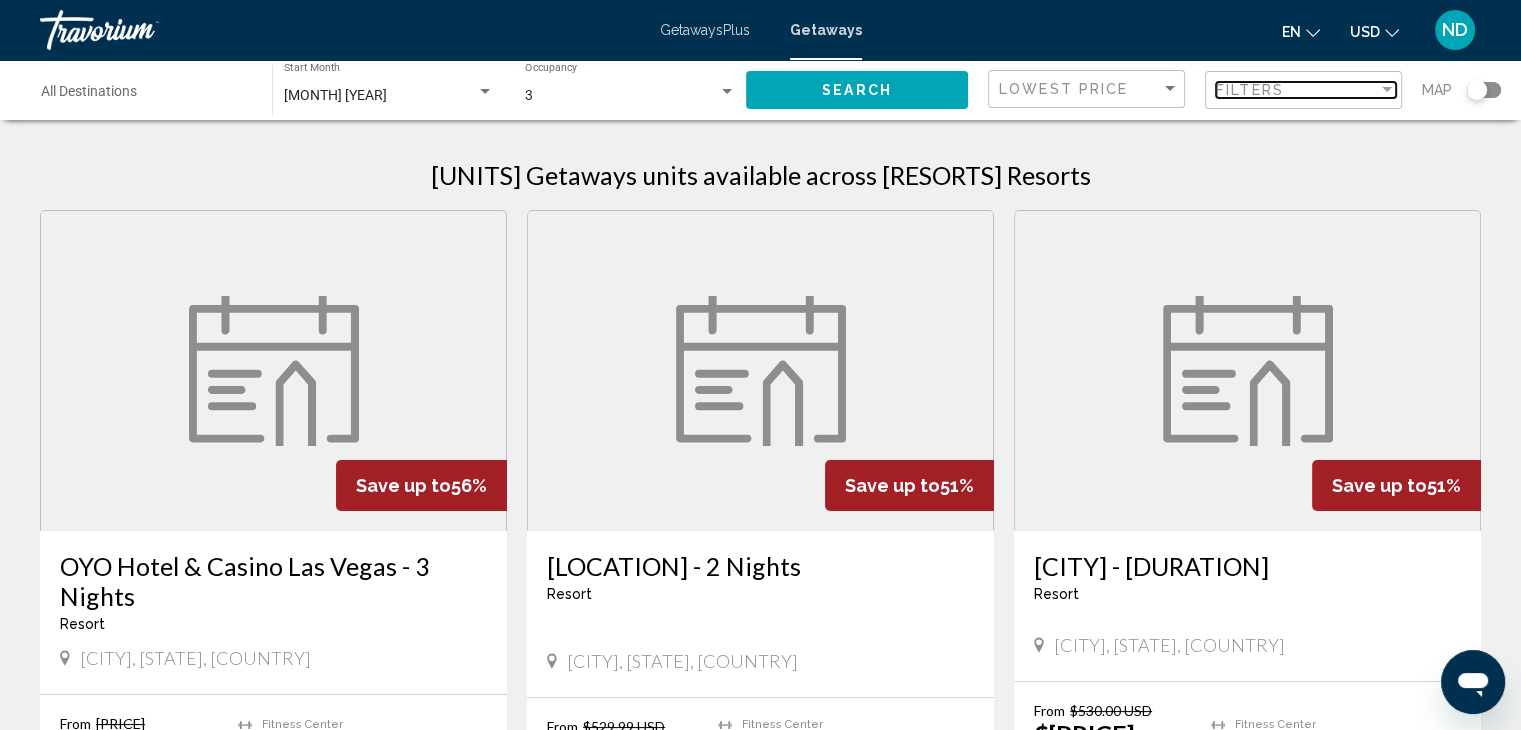 click on "Filters" at bounding box center (1250, 90) 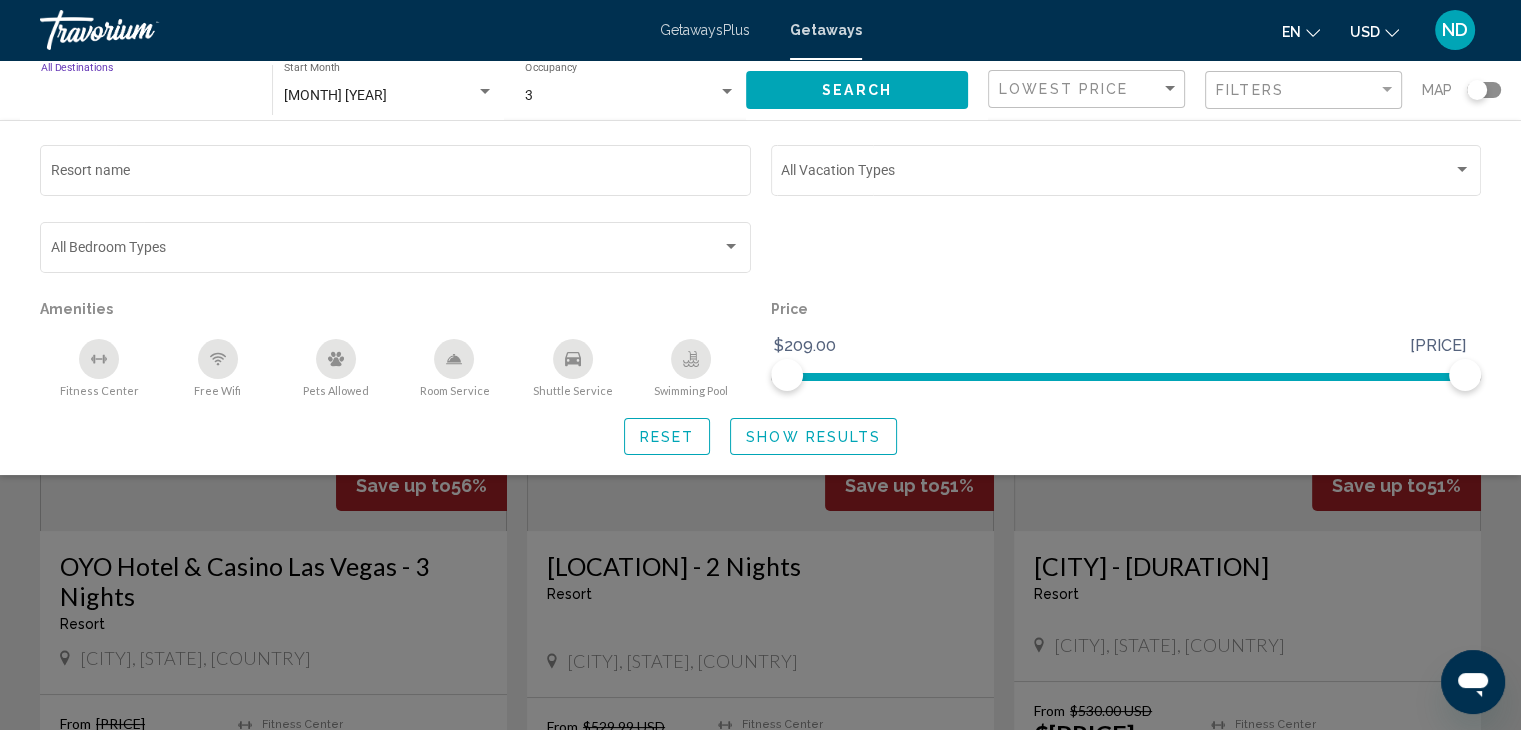 click on "Destination All Destinations" at bounding box center (146, 96) 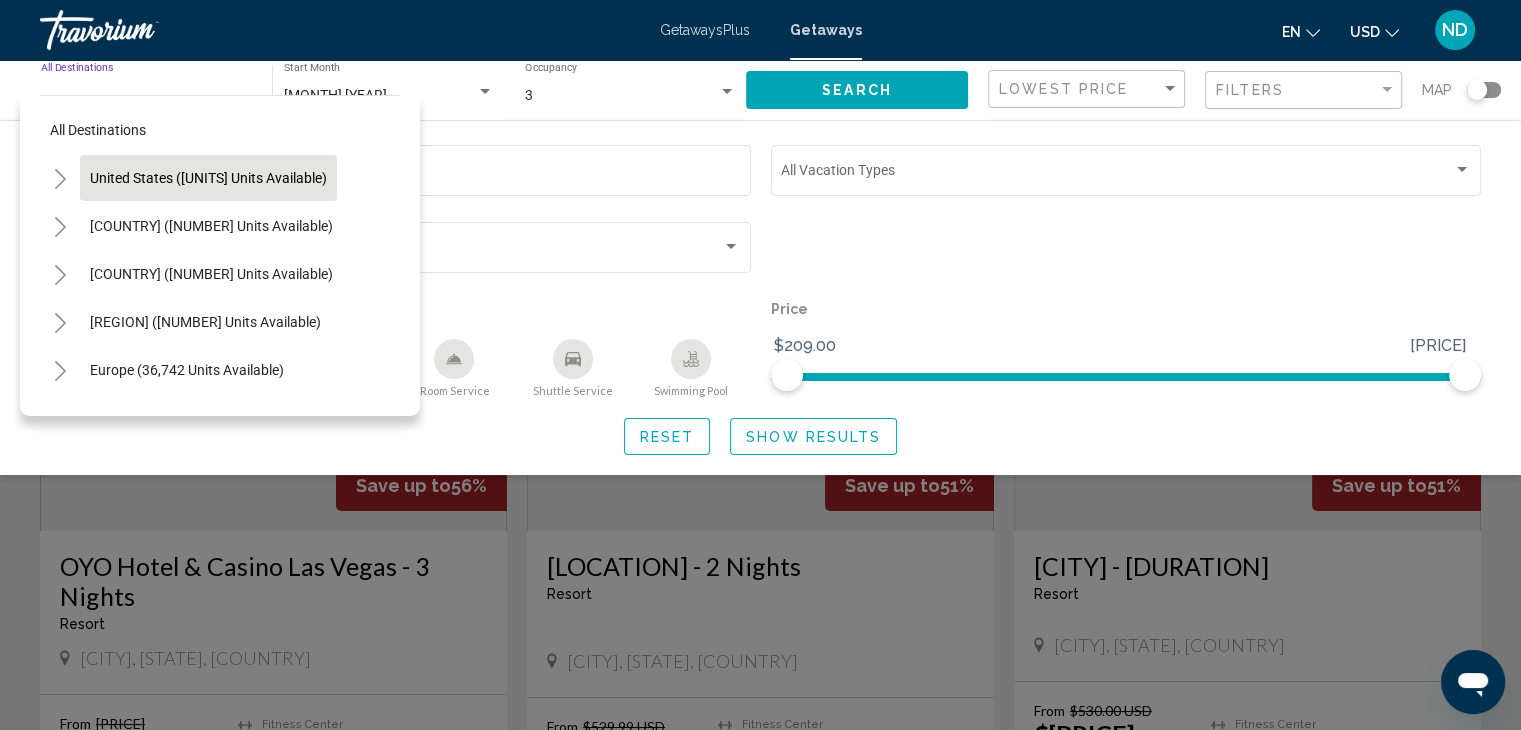 click on "United States ([UNITS] units available)" at bounding box center [208, 178] 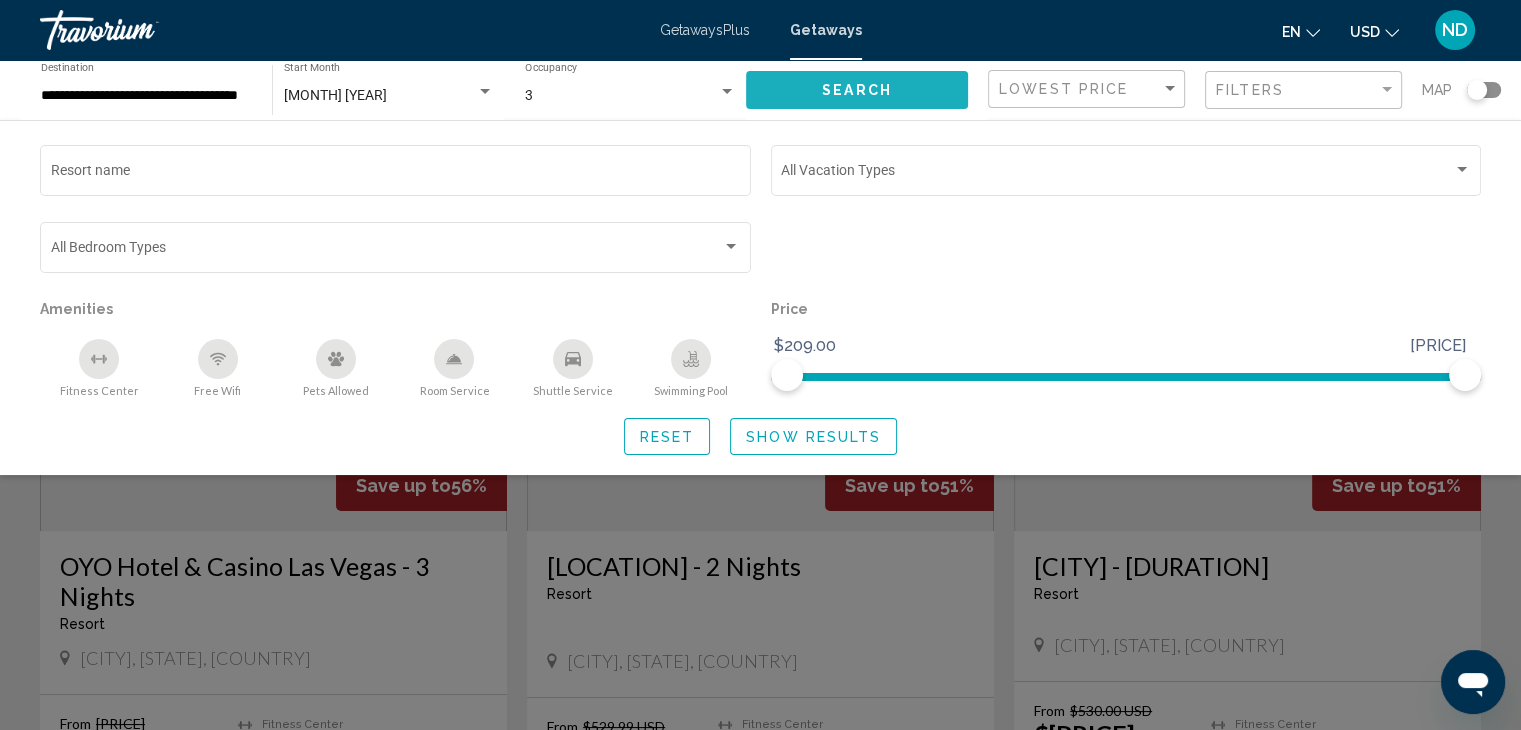click on "Search" at bounding box center (857, 89) 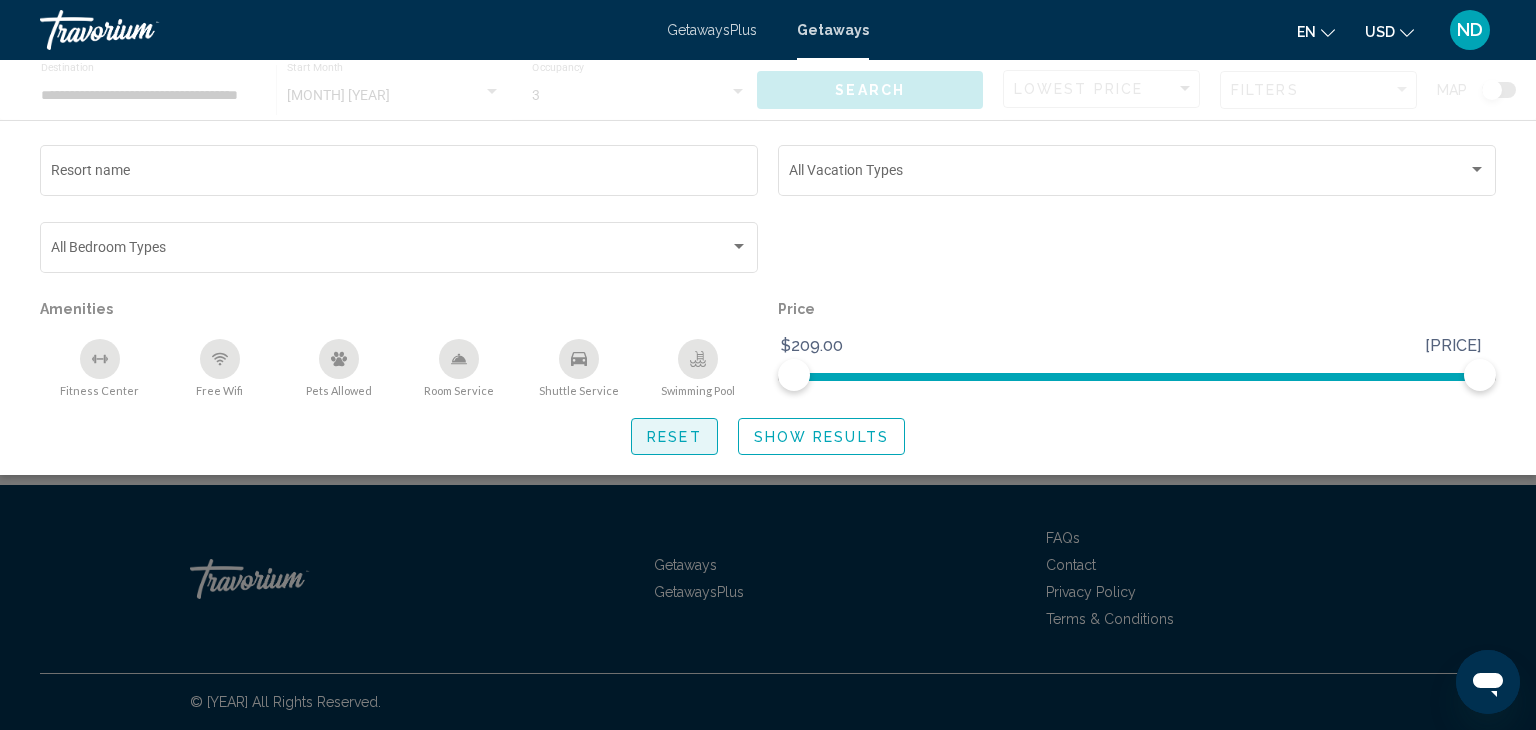 click on "Reset" at bounding box center [674, 437] 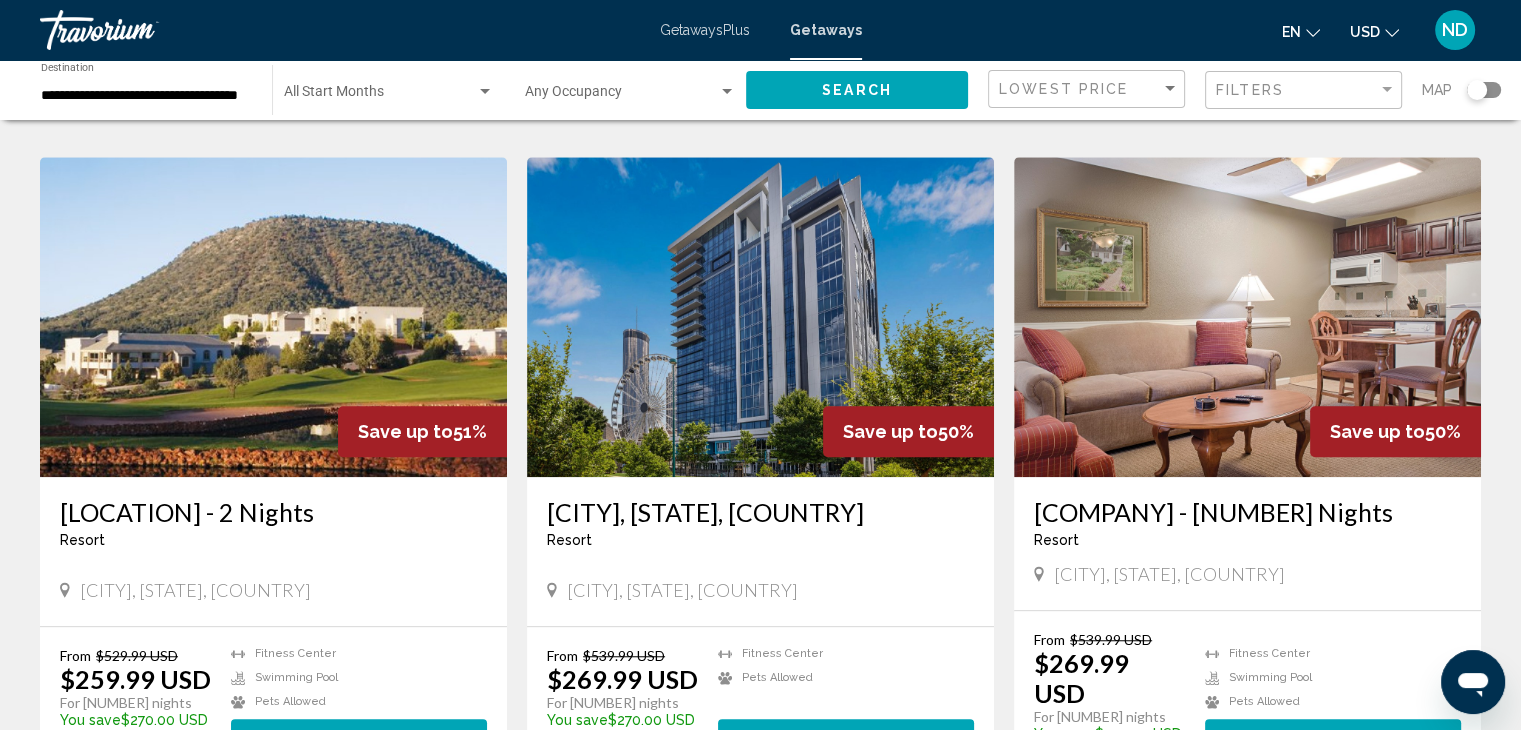 scroll, scrollTop: 1400, scrollLeft: 0, axis: vertical 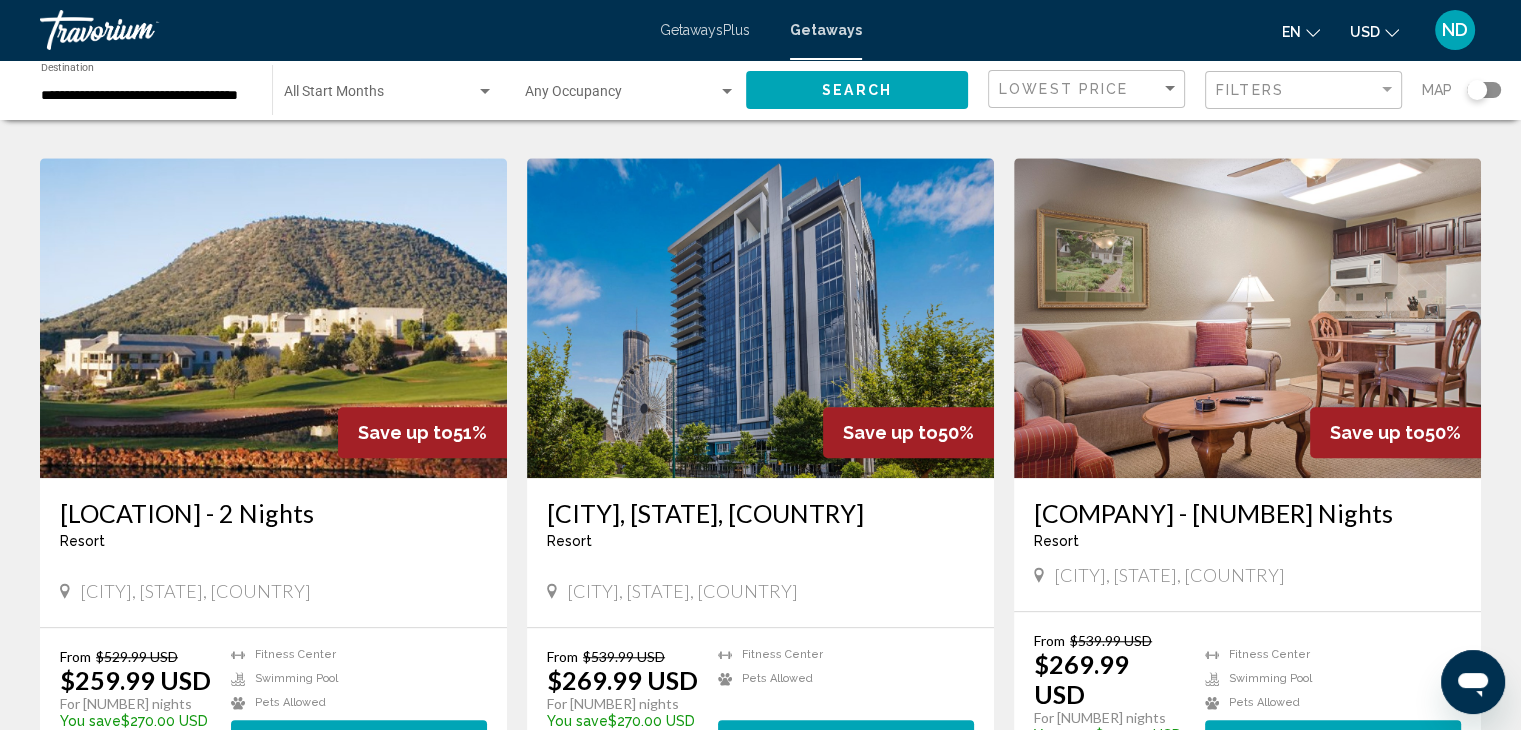 click at bounding box center [1247, 318] 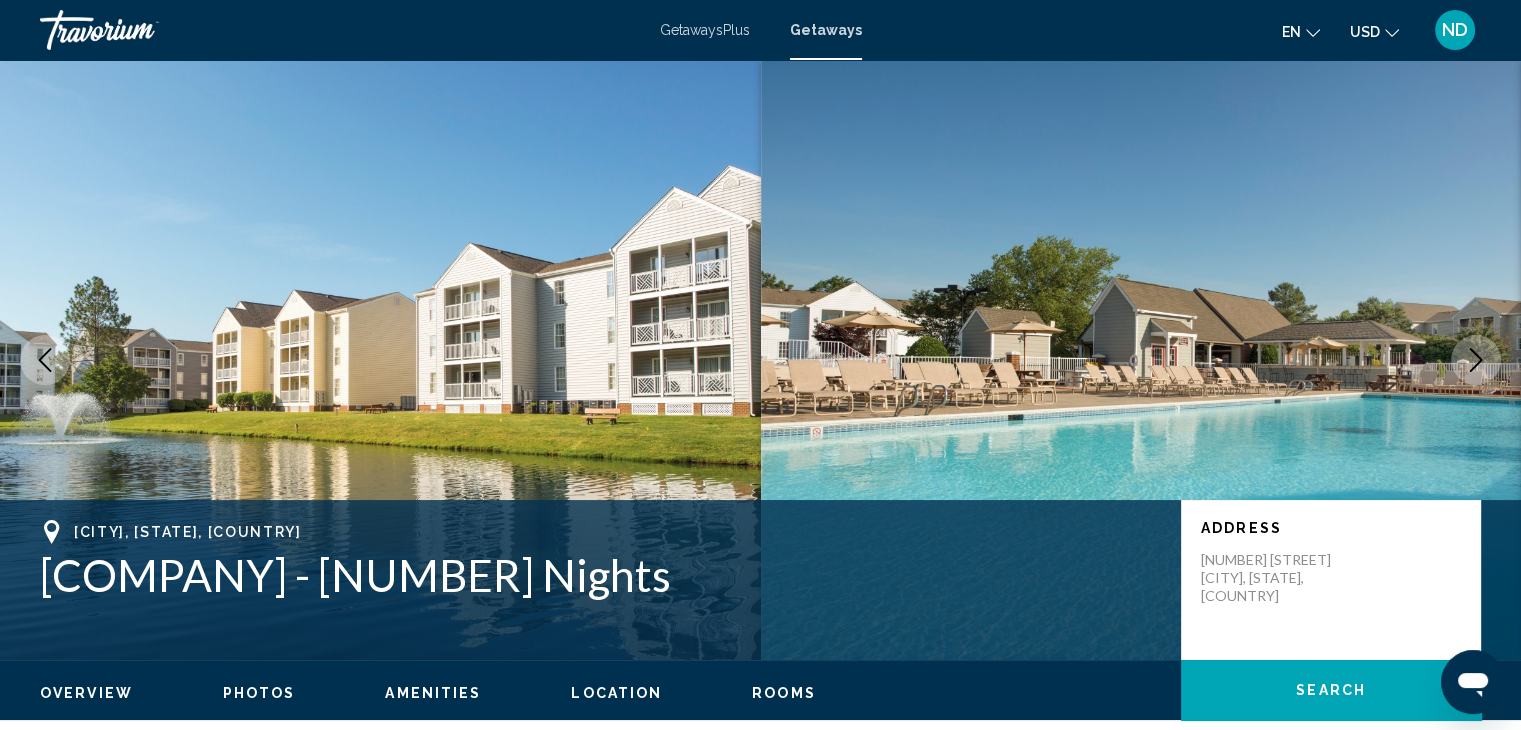 scroll, scrollTop: 0, scrollLeft: 0, axis: both 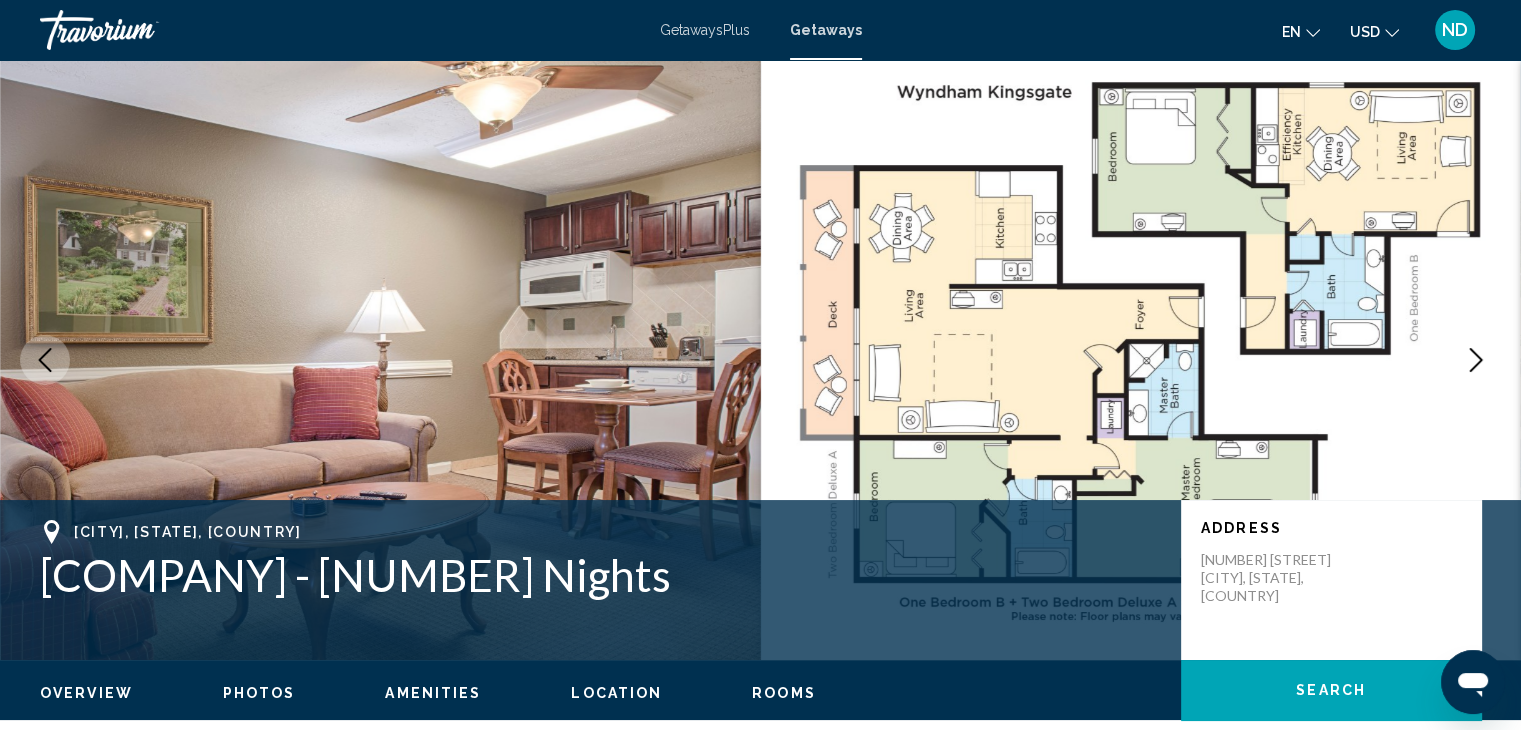 click at bounding box center [1476, 360] 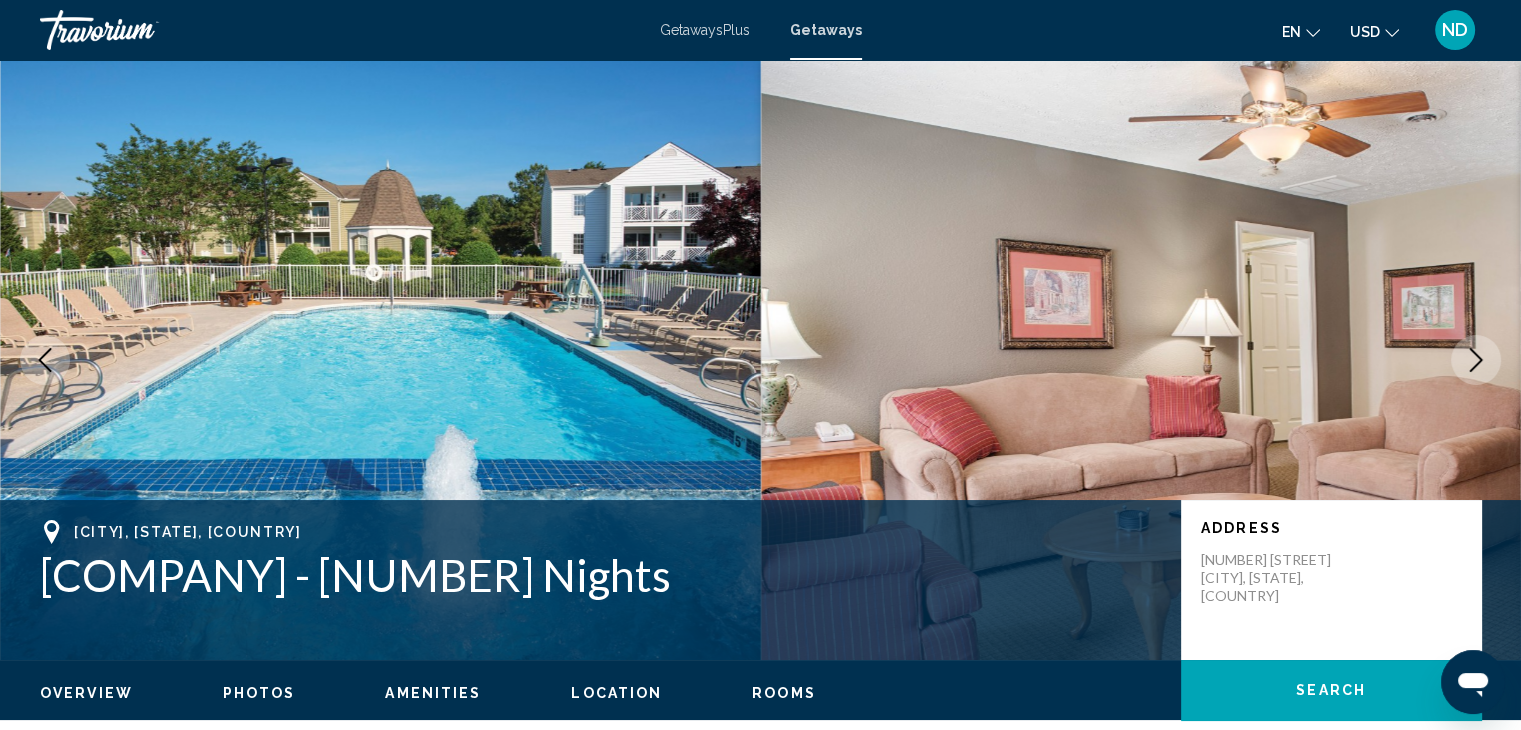 click at bounding box center (1476, 360) 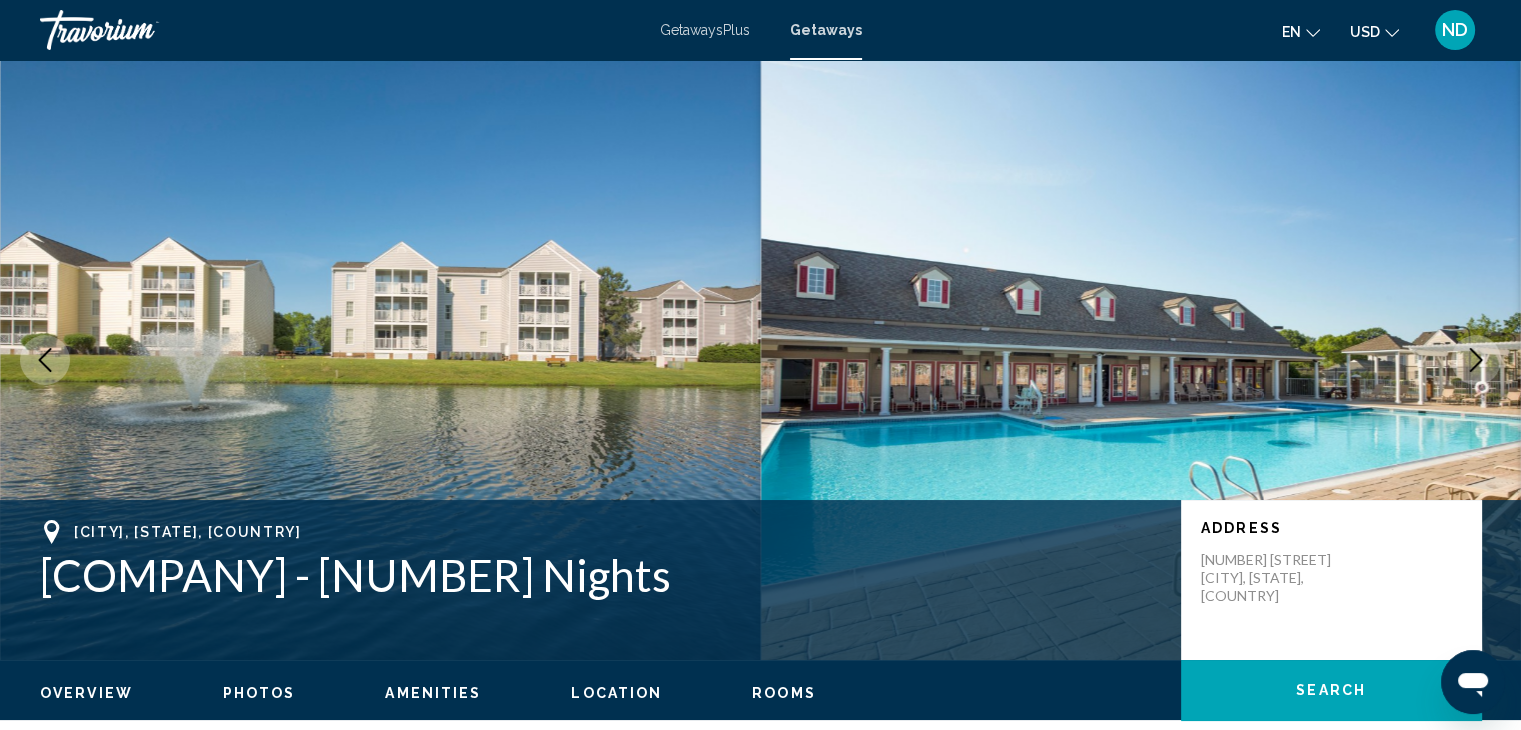 click at bounding box center [1476, 360] 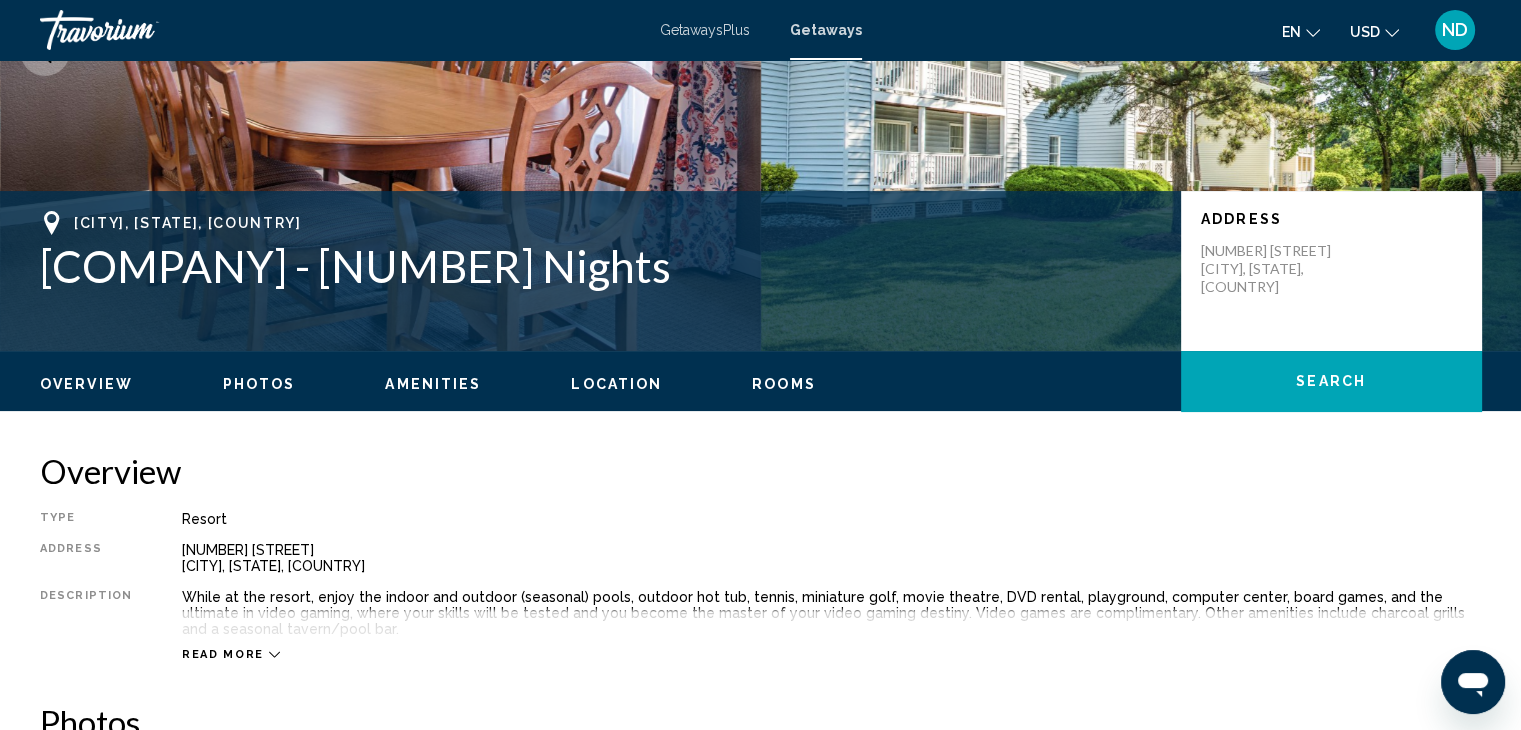 scroll, scrollTop: 300, scrollLeft: 0, axis: vertical 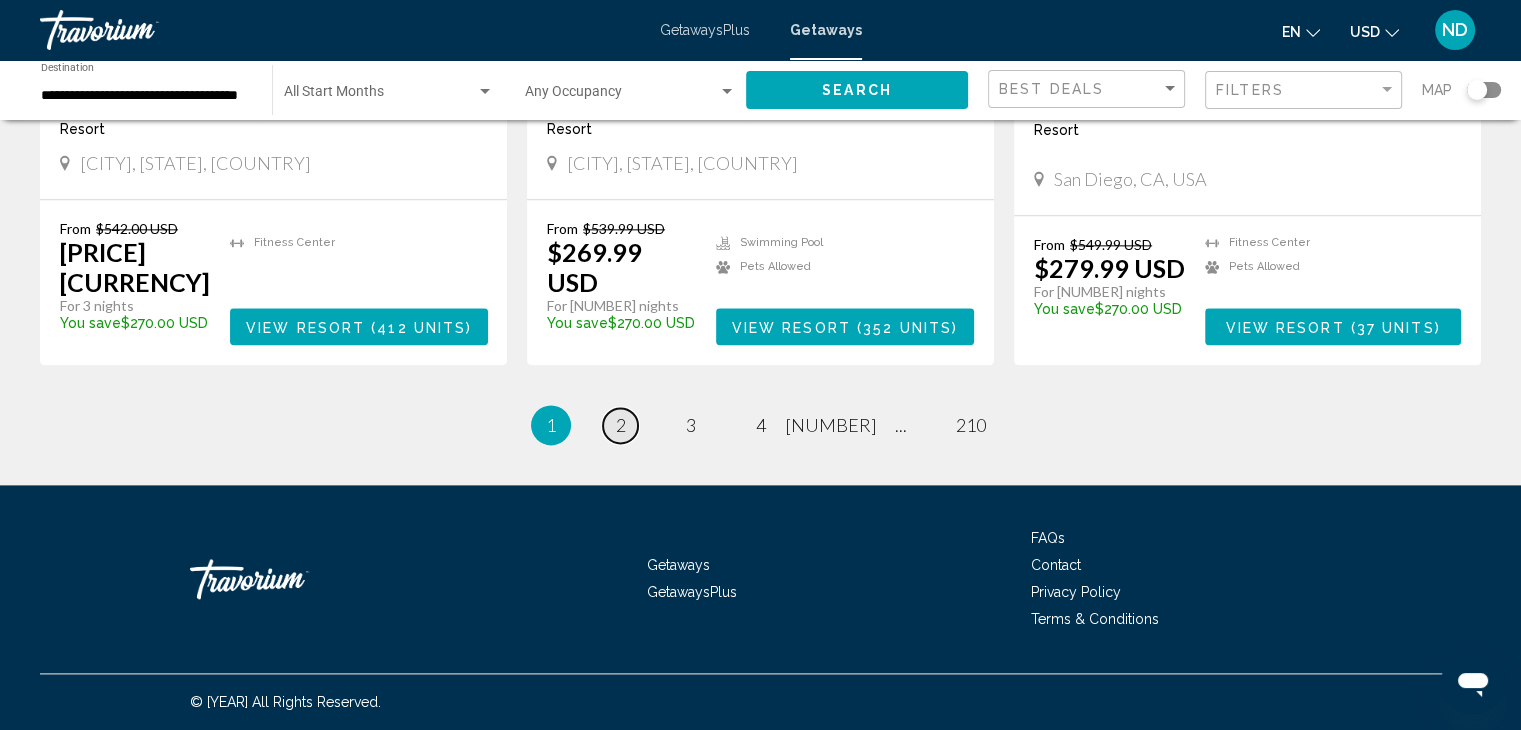 click on "2" at bounding box center [621, 425] 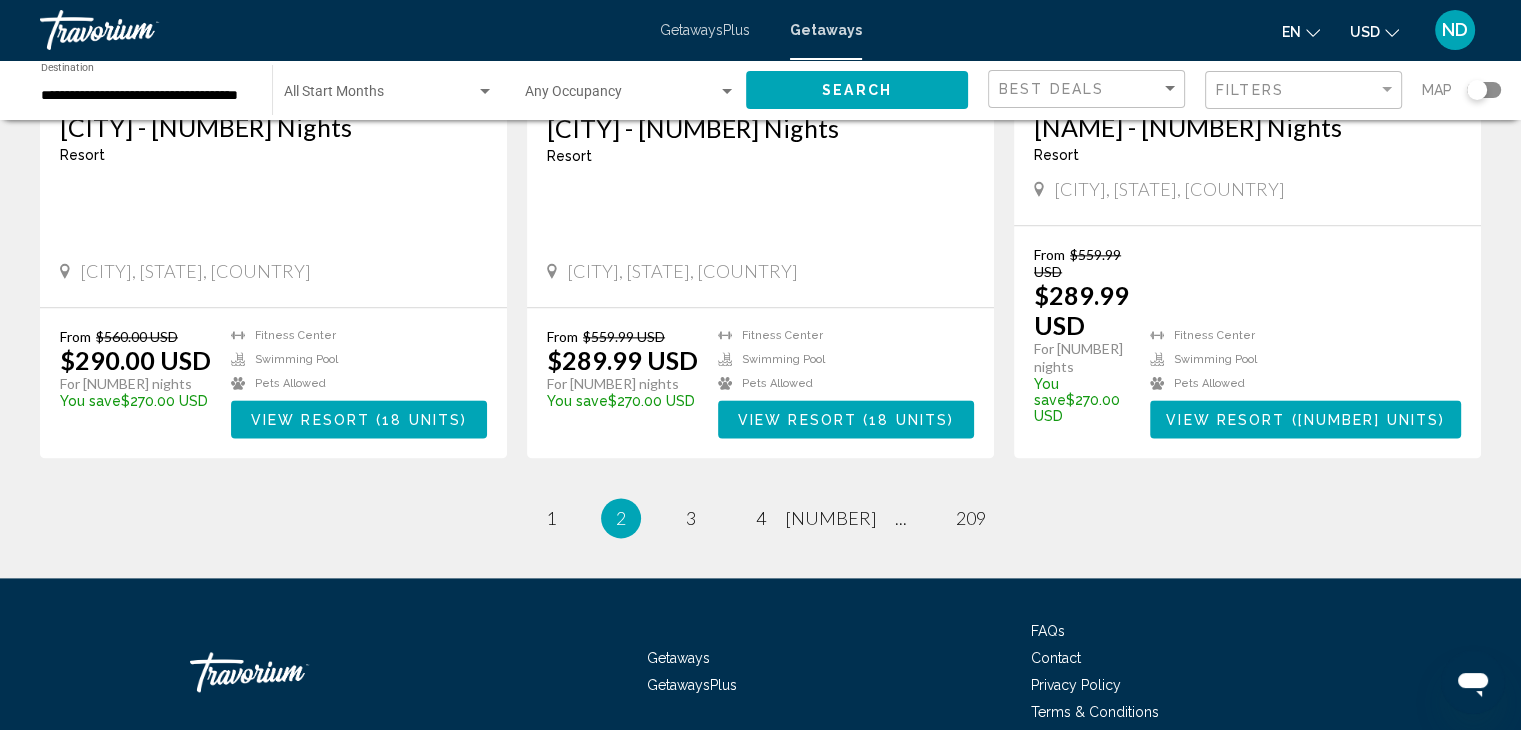 scroll, scrollTop: 2496, scrollLeft: 0, axis: vertical 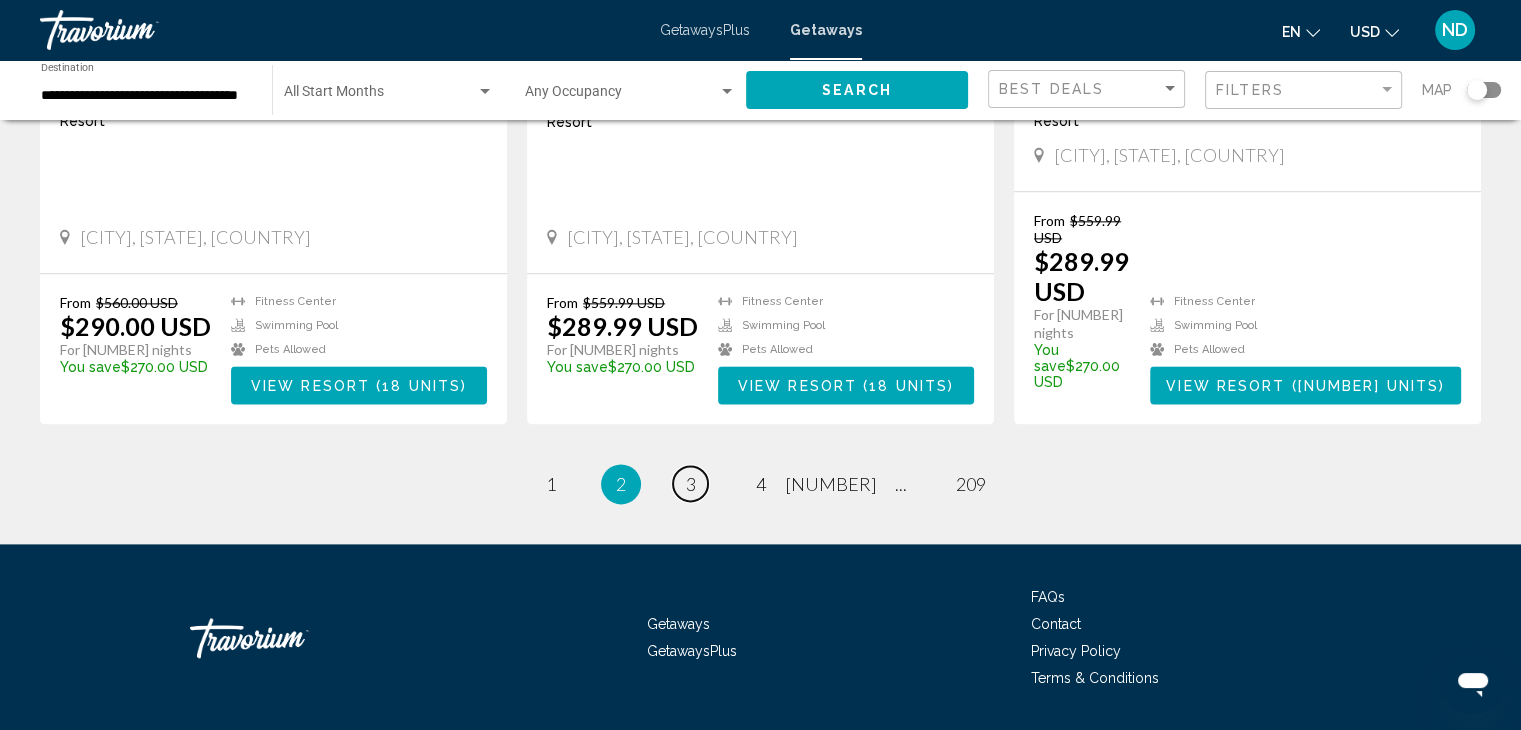 click on "3" at bounding box center (551, 484) 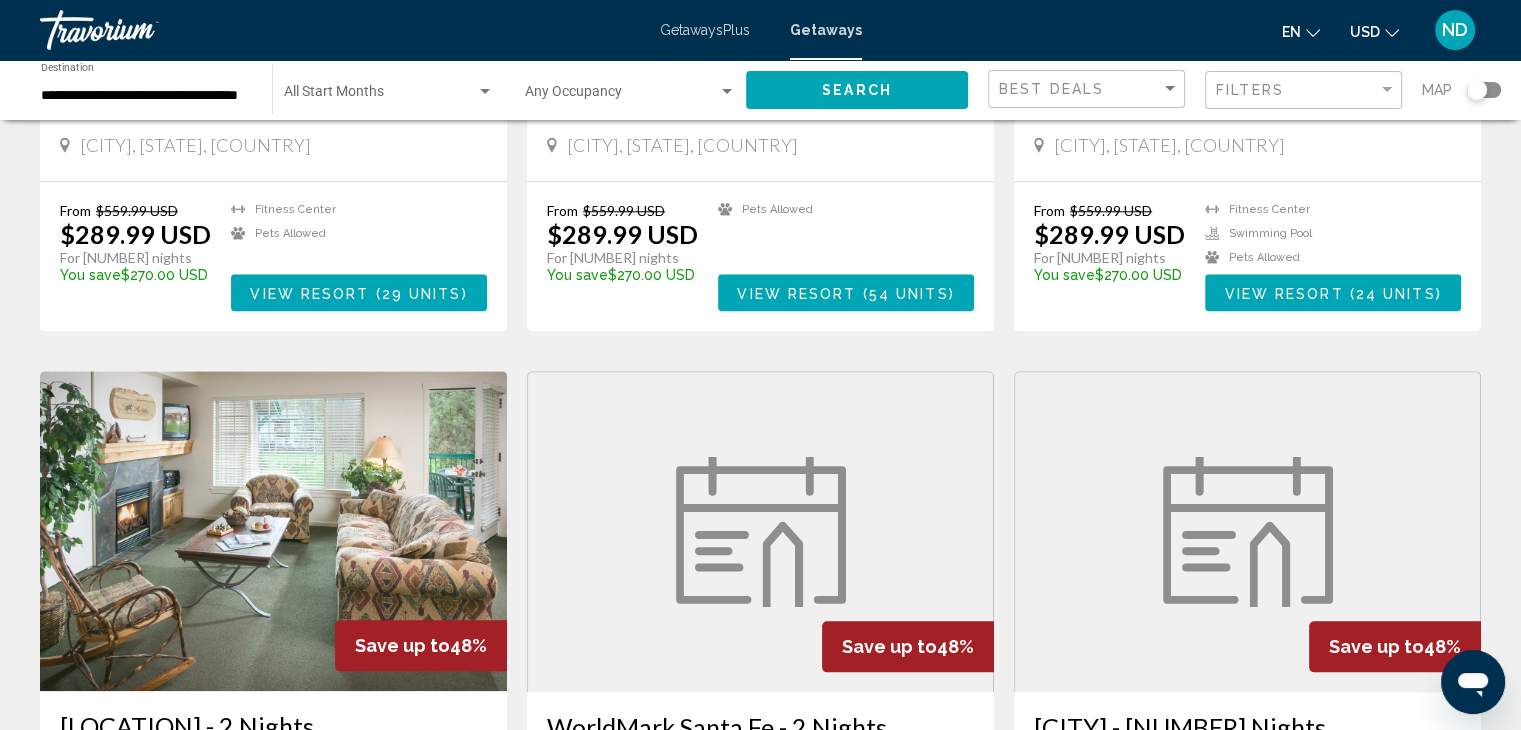 scroll, scrollTop: 1736, scrollLeft: 0, axis: vertical 